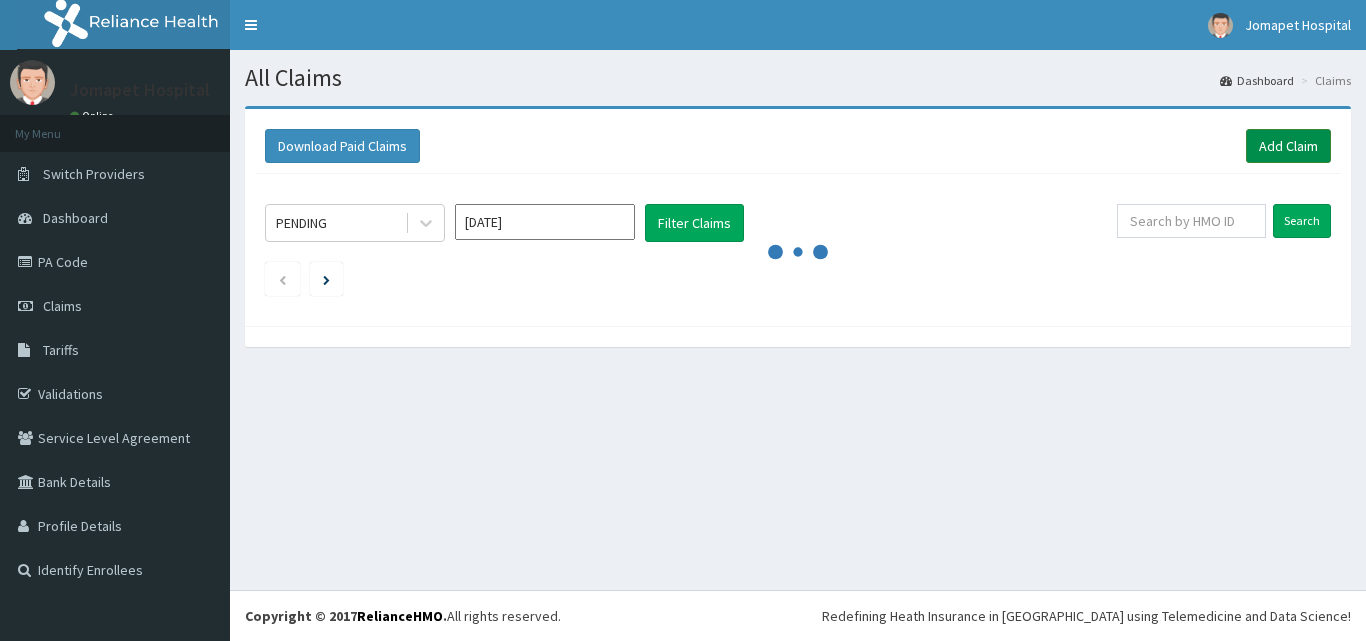 scroll, scrollTop: 0, scrollLeft: 0, axis: both 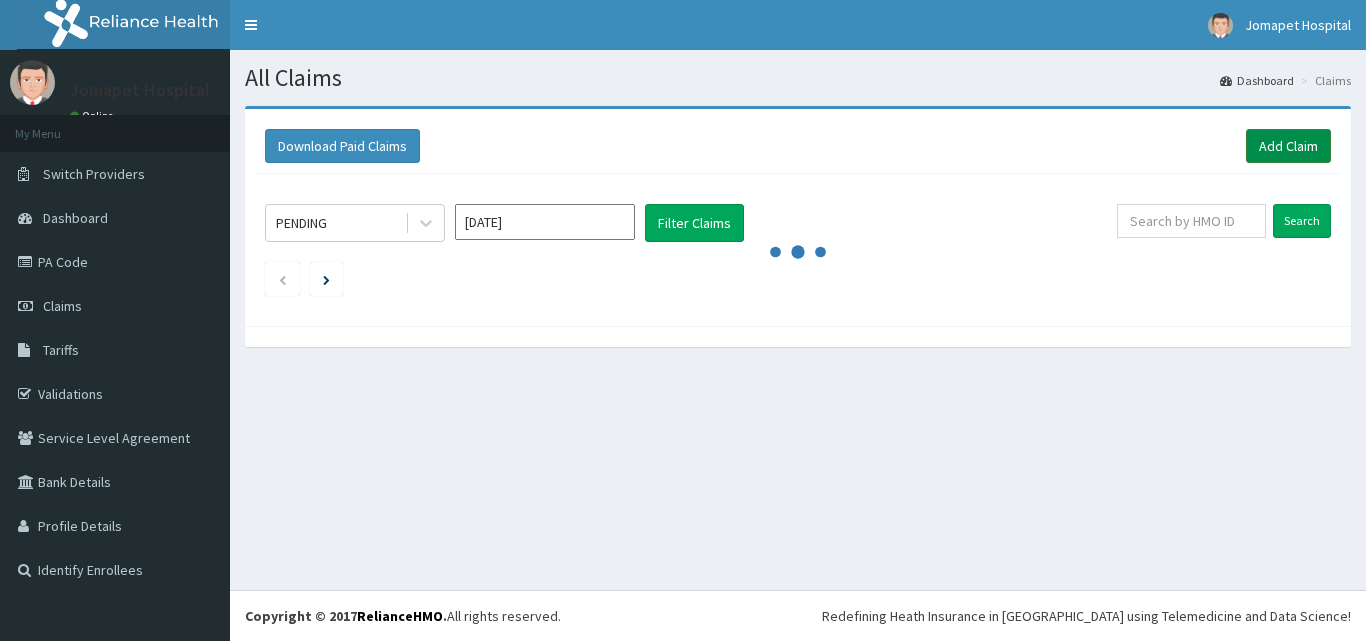 click on "Add Claim" at bounding box center [1288, 146] 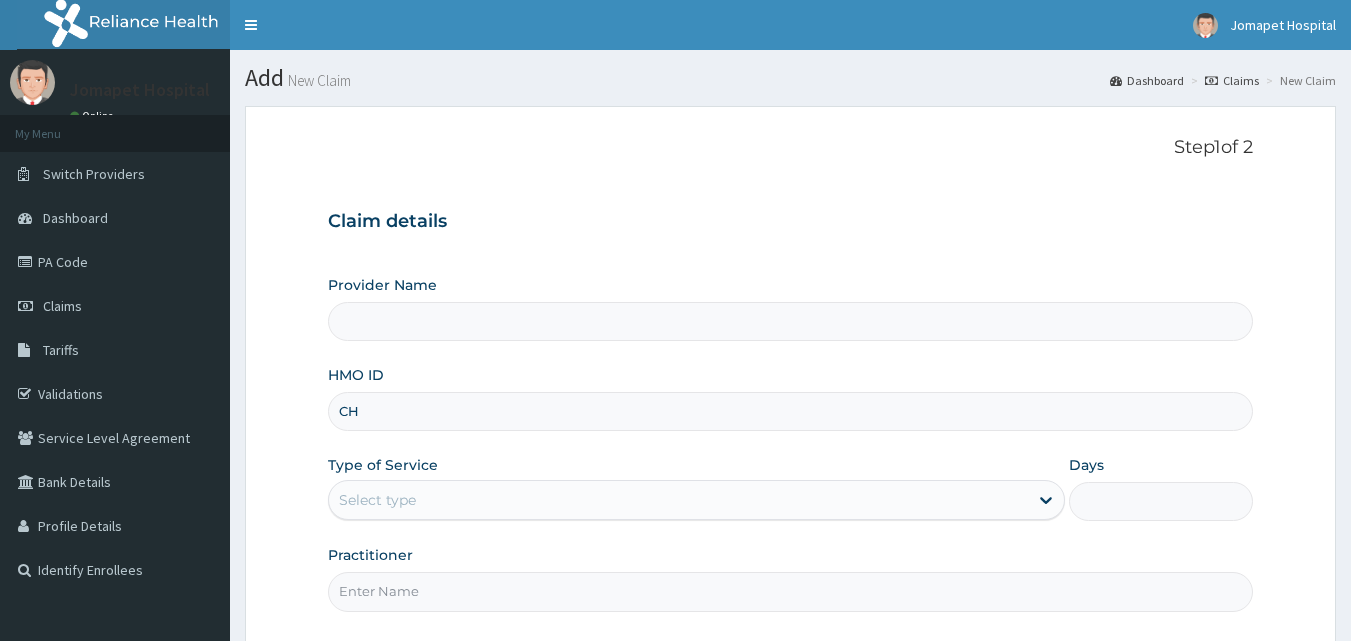 scroll, scrollTop: 0, scrollLeft: 0, axis: both 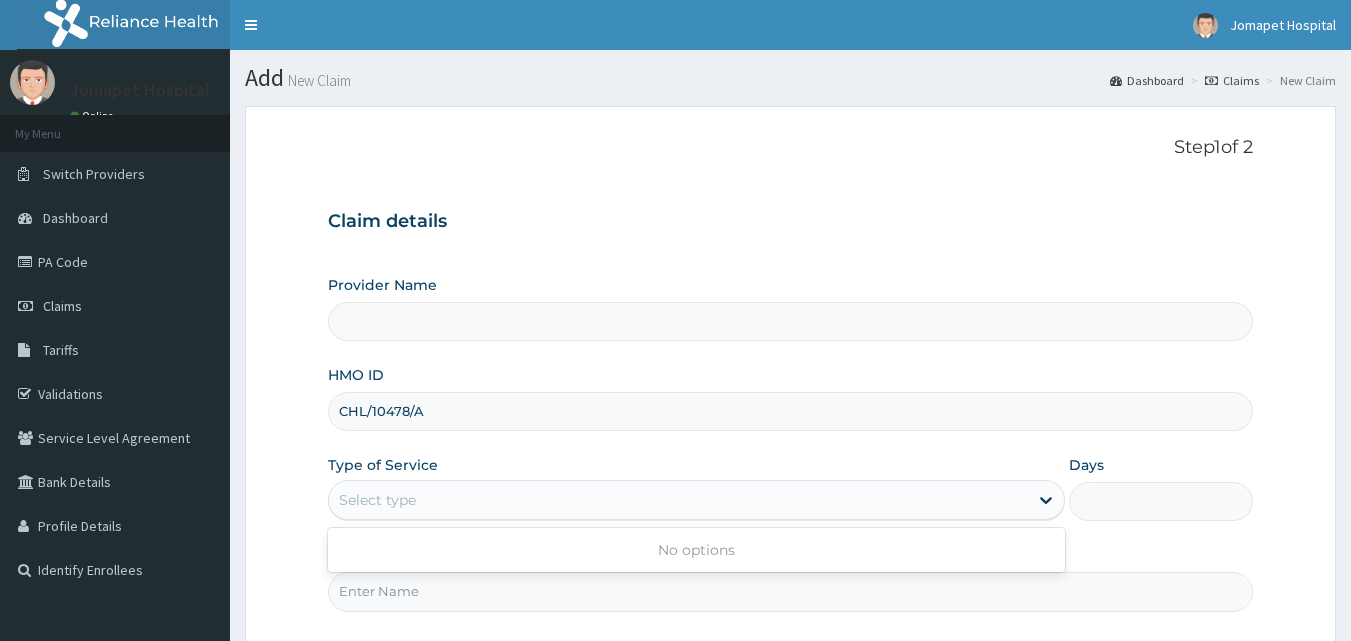 click on "Select type" at bounding box center (377, 500) 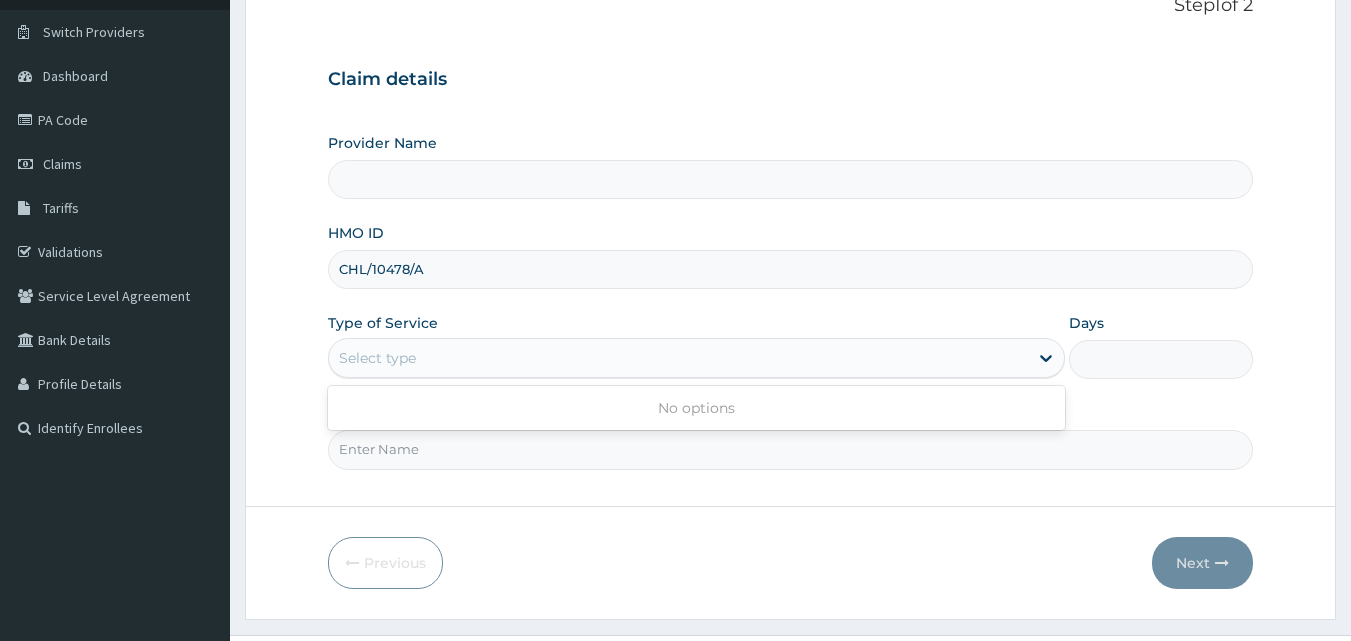 scroll, scrollTop: 187, scrollLeft: 0, axis: vertical 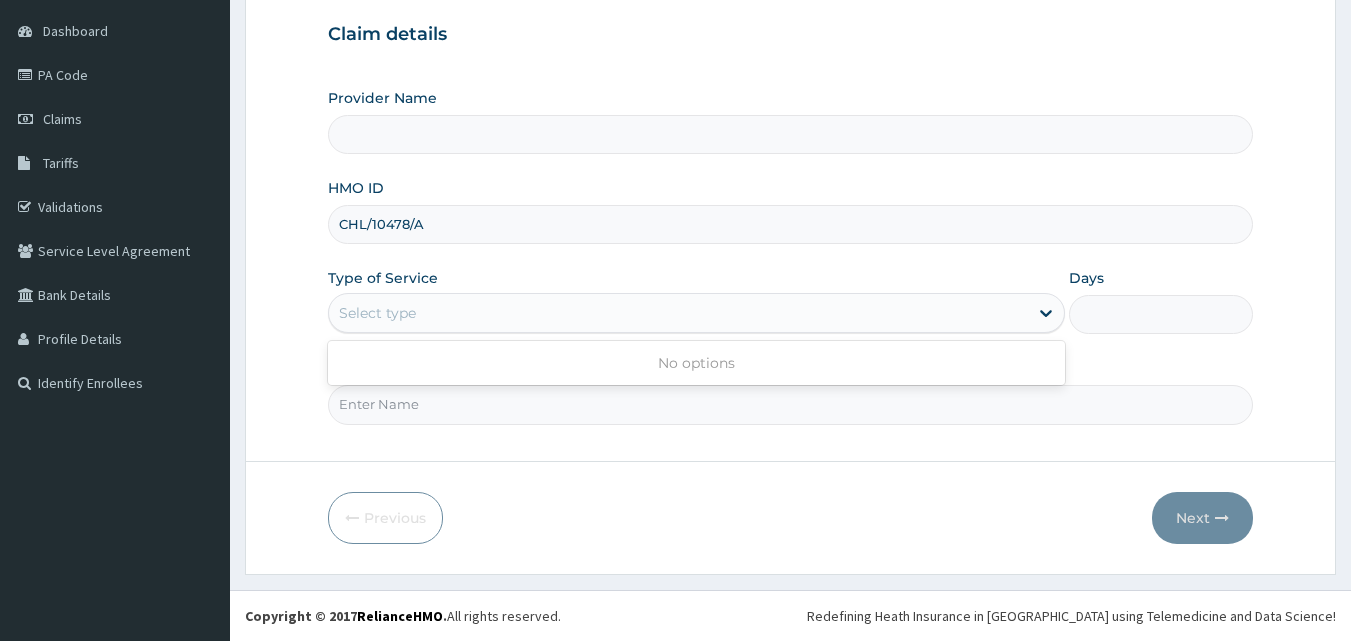 click on "Provider Name" at bounding box center [791, 134] 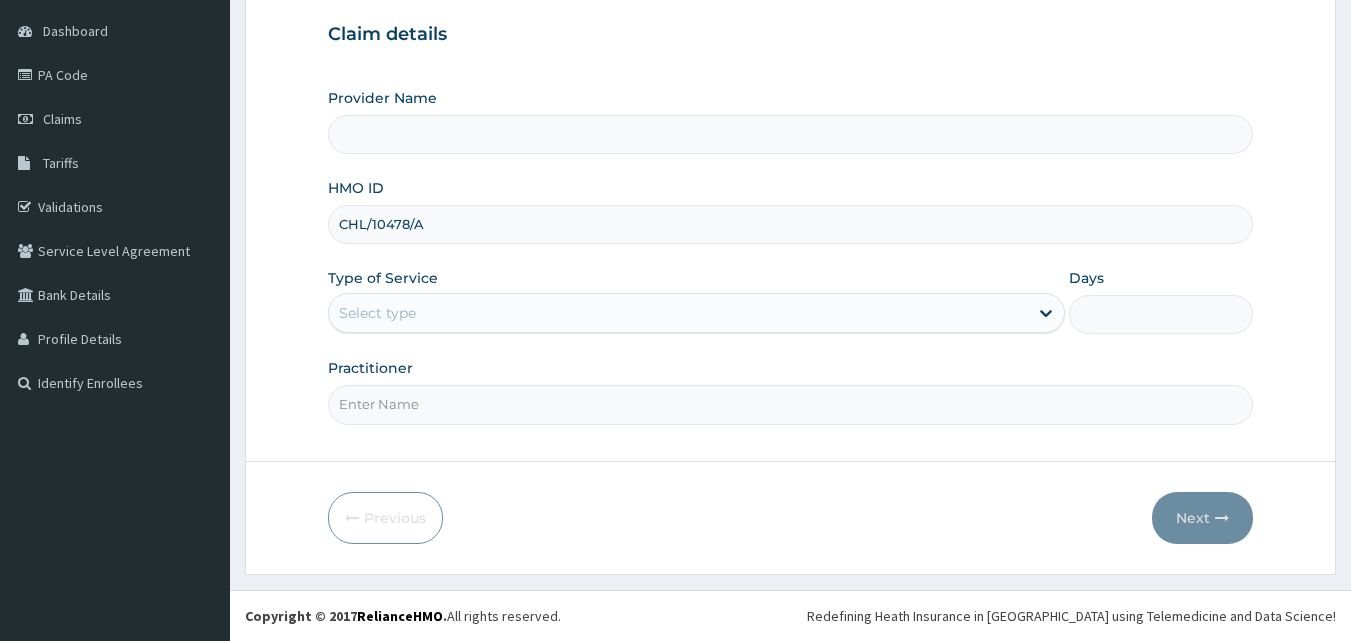 click on "Provider Name" at bounding box center [791, 134] 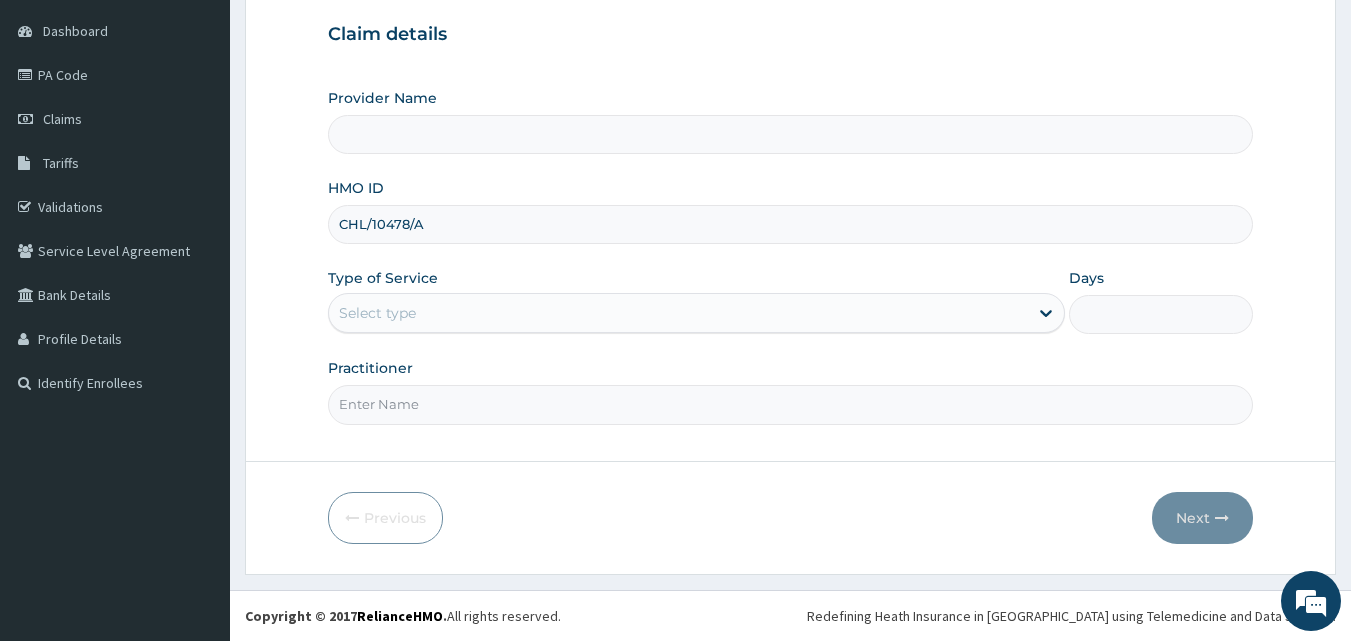 scroll, scrollTop: 0, scrollLeft: 0, axis: both 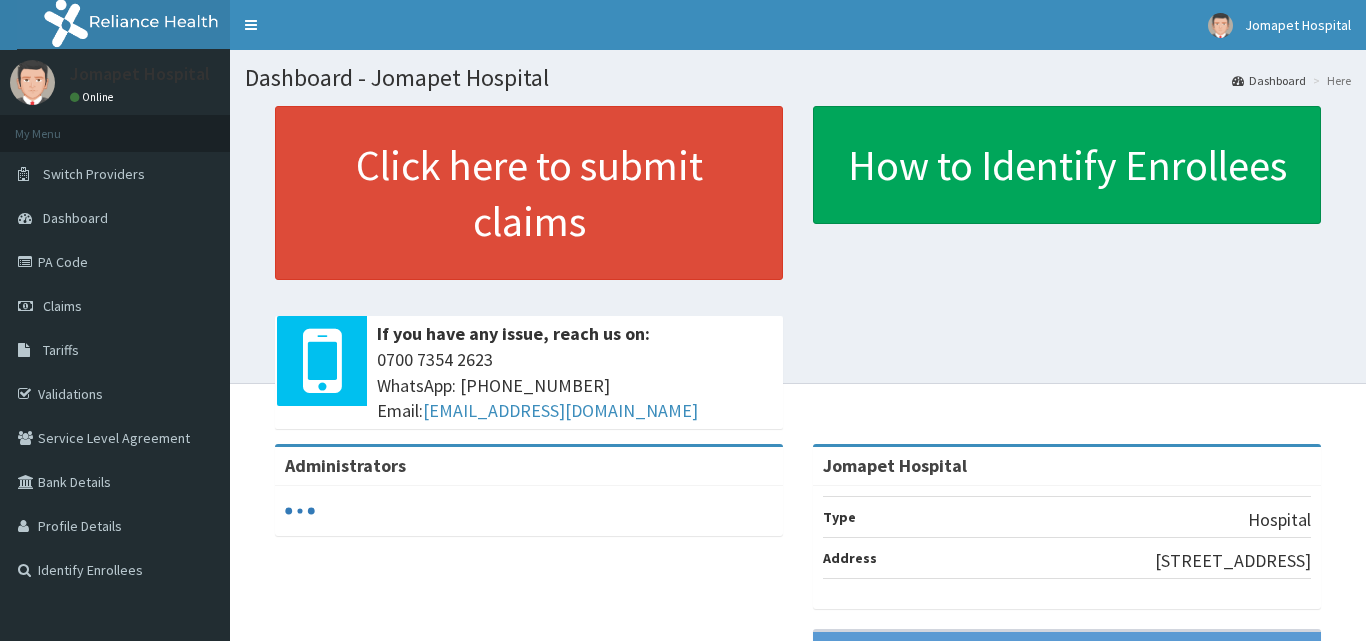 click on "Claims" at bounding box center (62, 306) 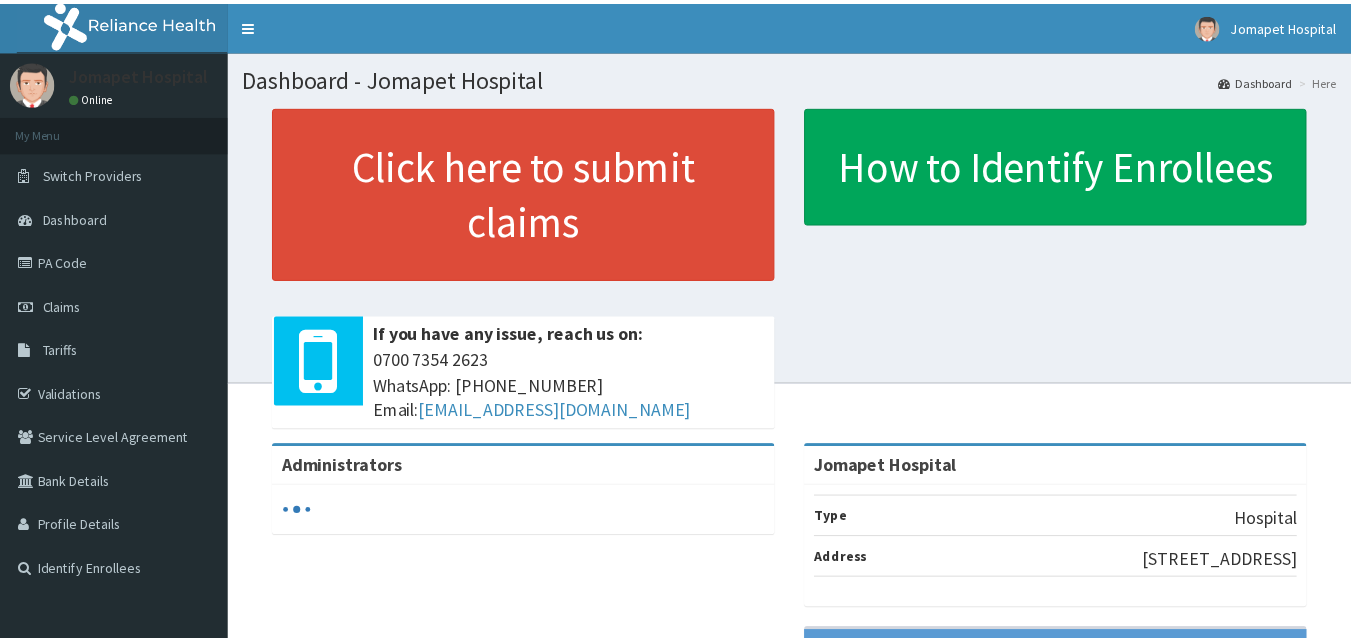 scroll, scrollTop: 0, scrollLeft: 0, axis: both 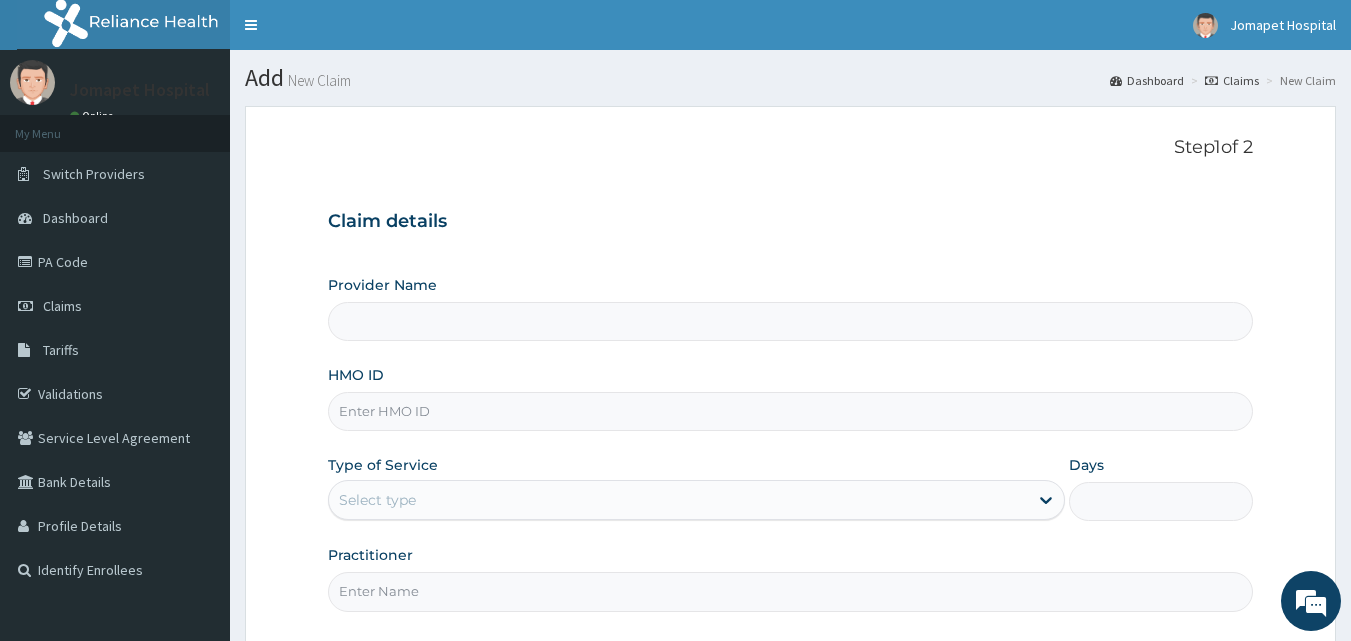 type on "Jomapet  Hospital" 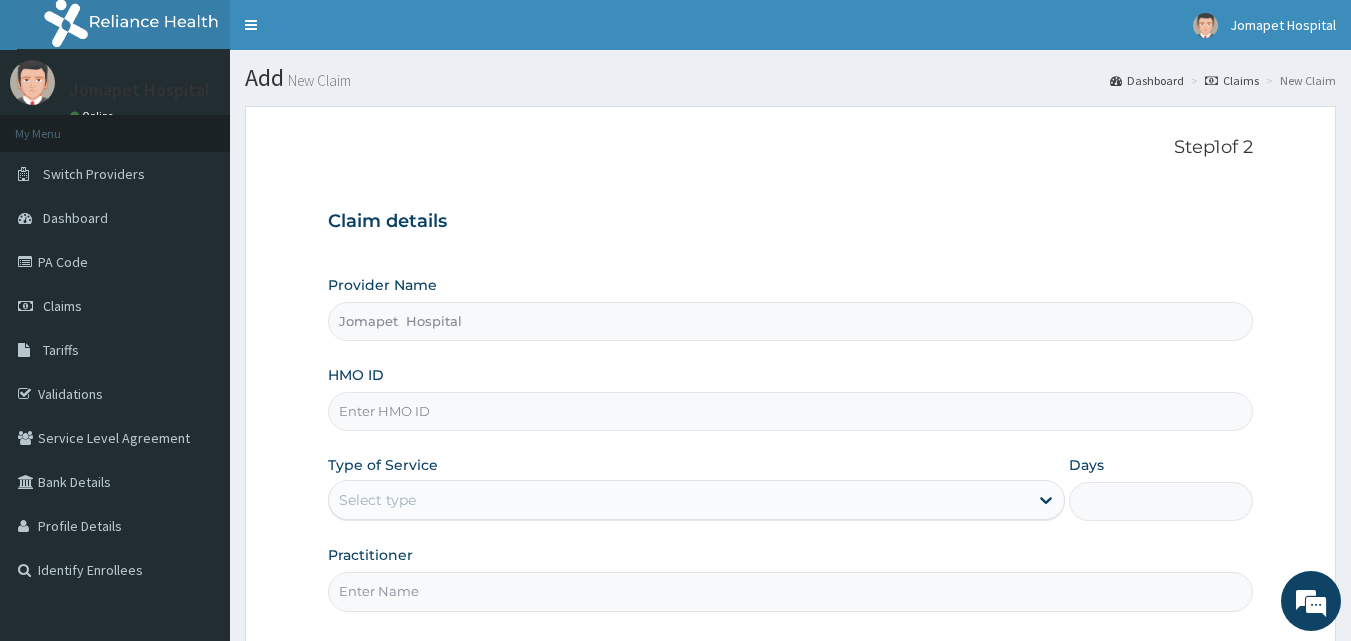 scroll, scrollTop: 0, scrollLeft: 0, axis: both 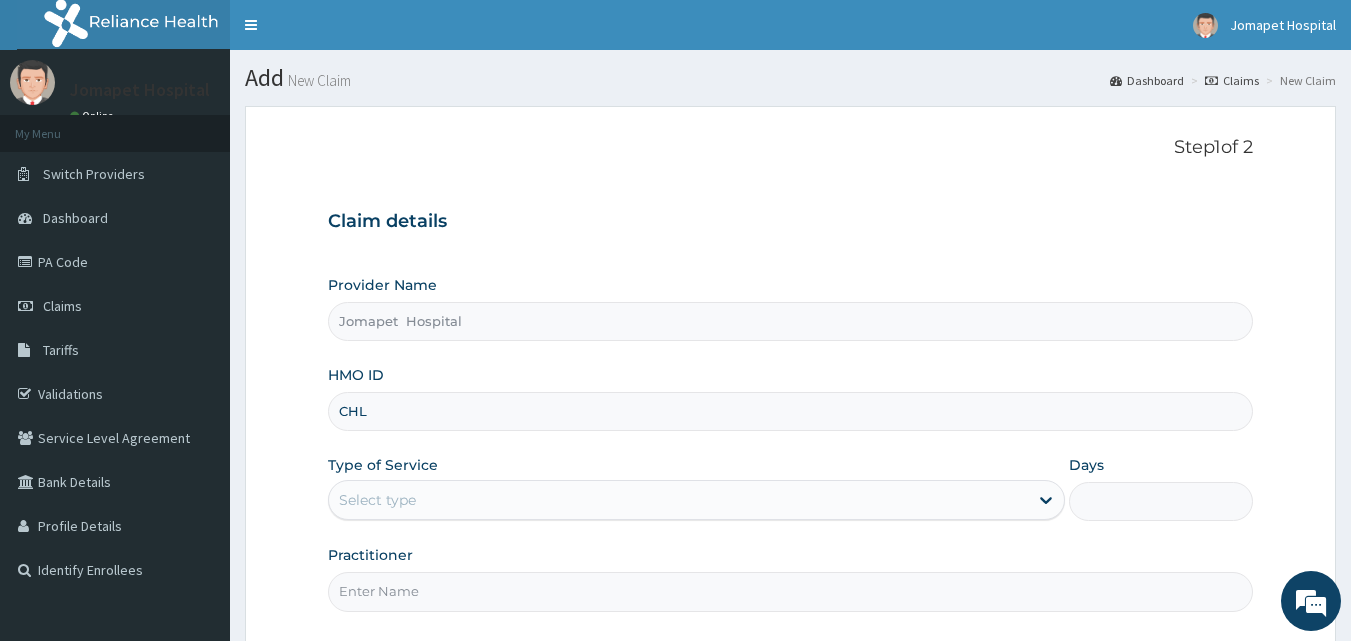 type on "CHL/10478/A" 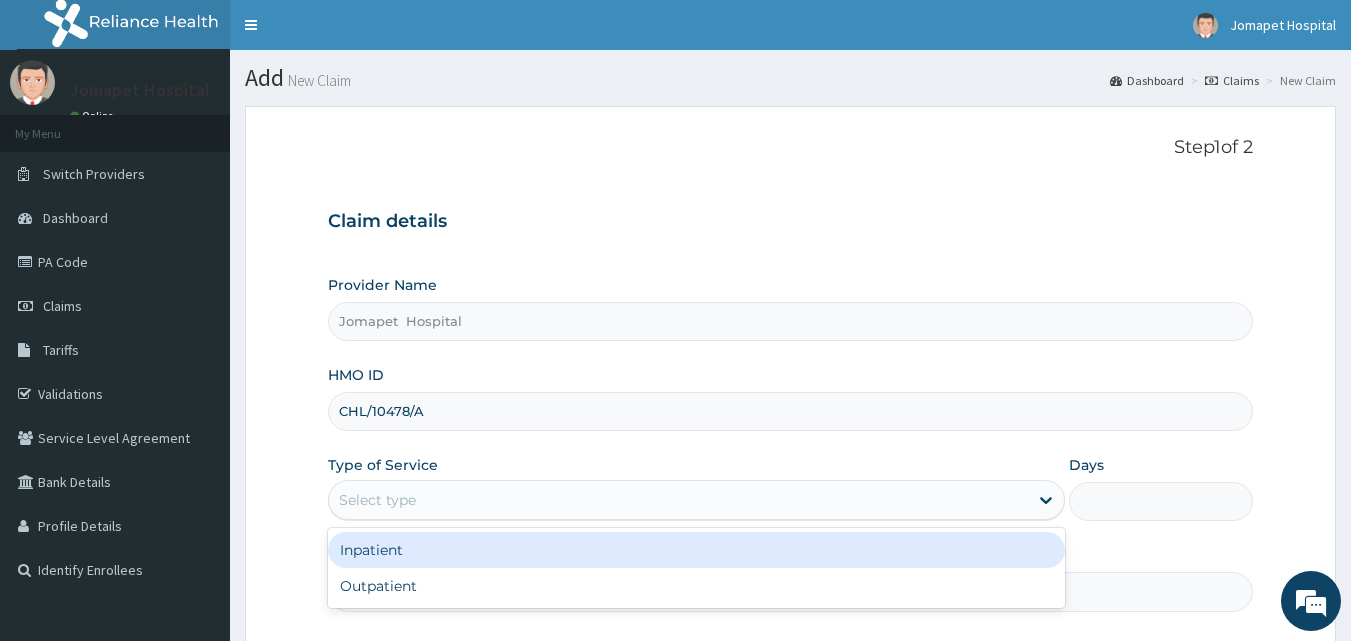 click on "Select type" at bounding box center [377, 500] 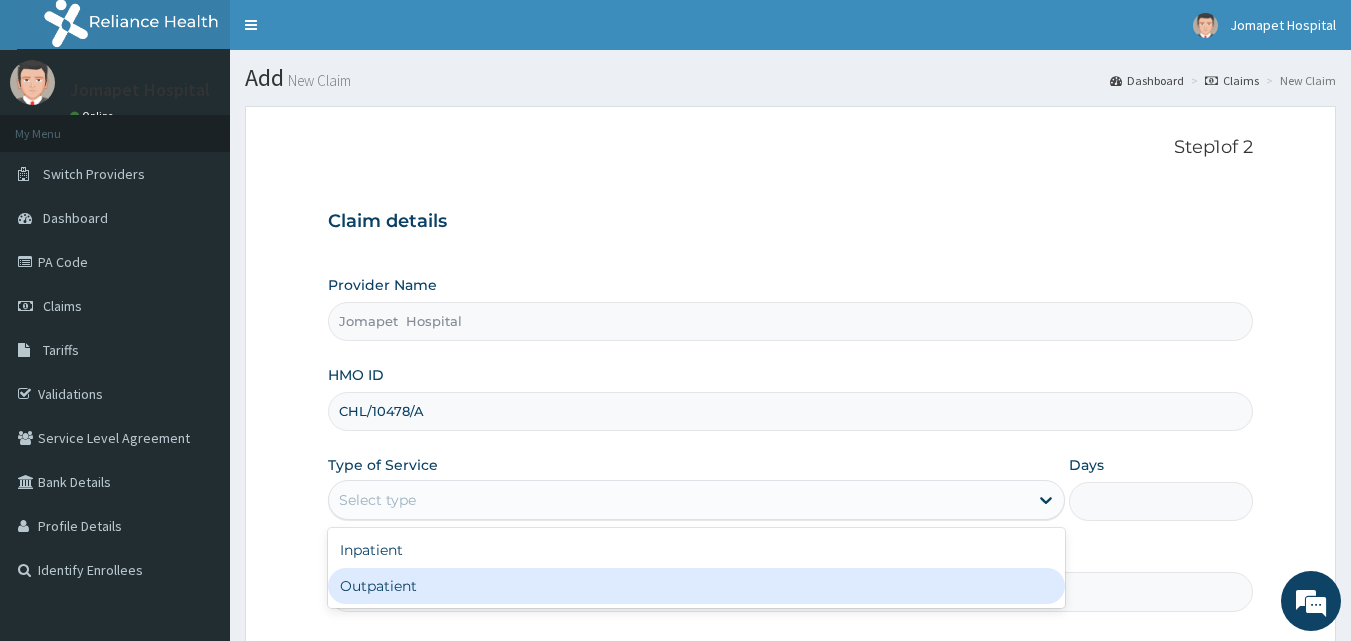 click on "Outpatient" at bounding box center (696, 586) 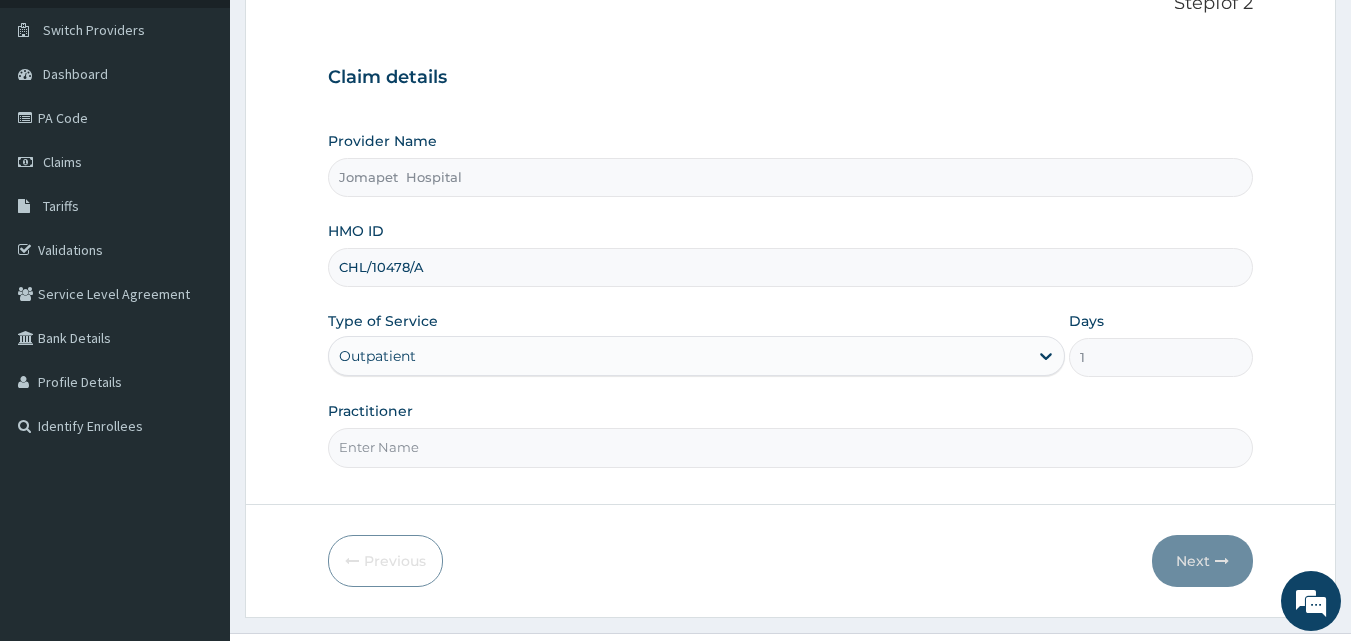 scroll, scrollTop: 160, scrollLeft: 0, axis: vertical 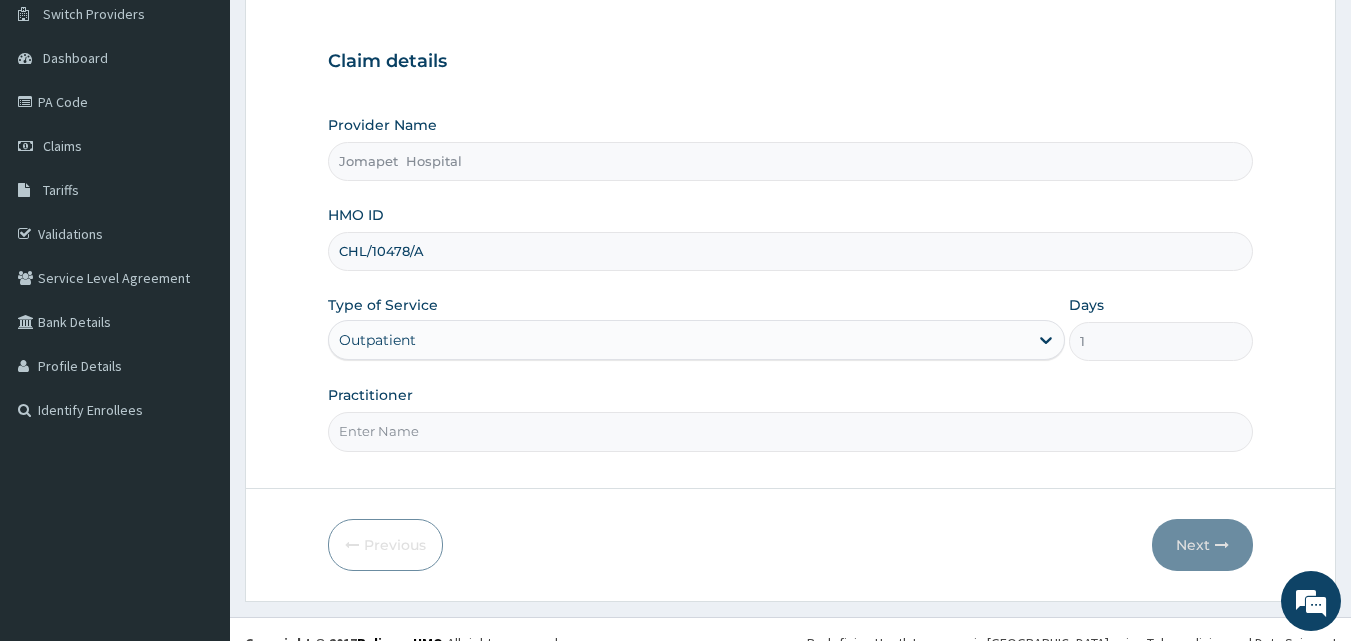 click on "Practitioner" at bounding box center [791, 431] 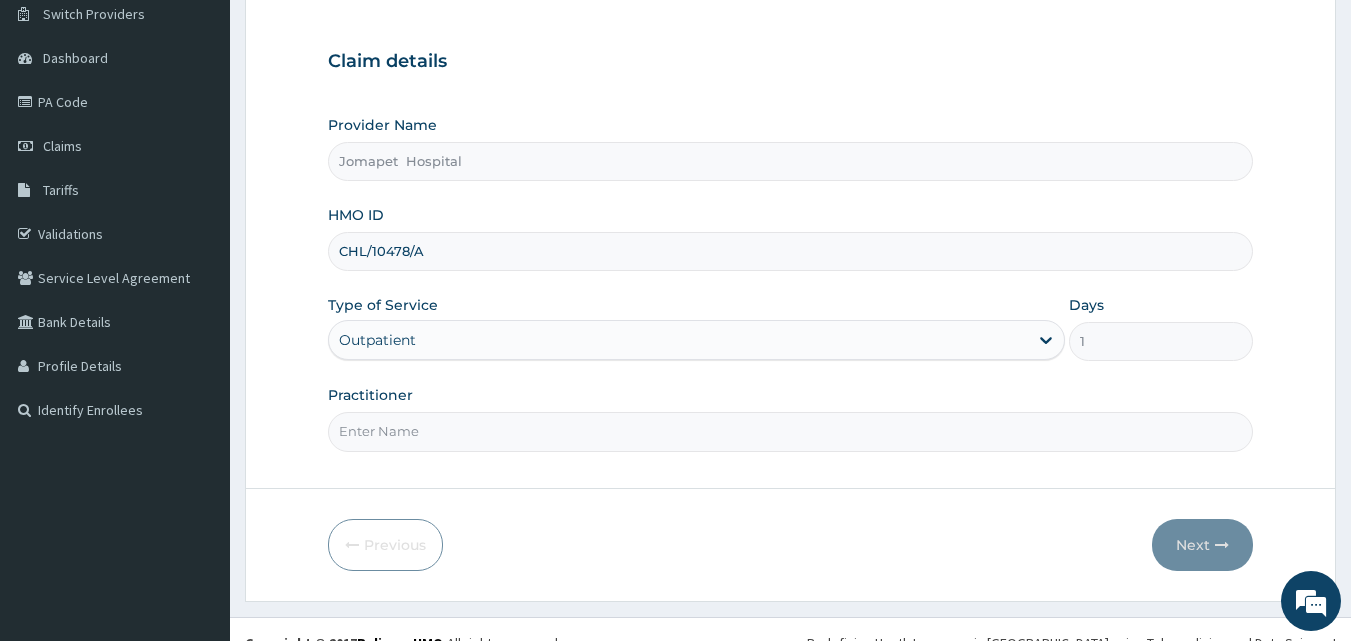 type on "DR JOACHIM" 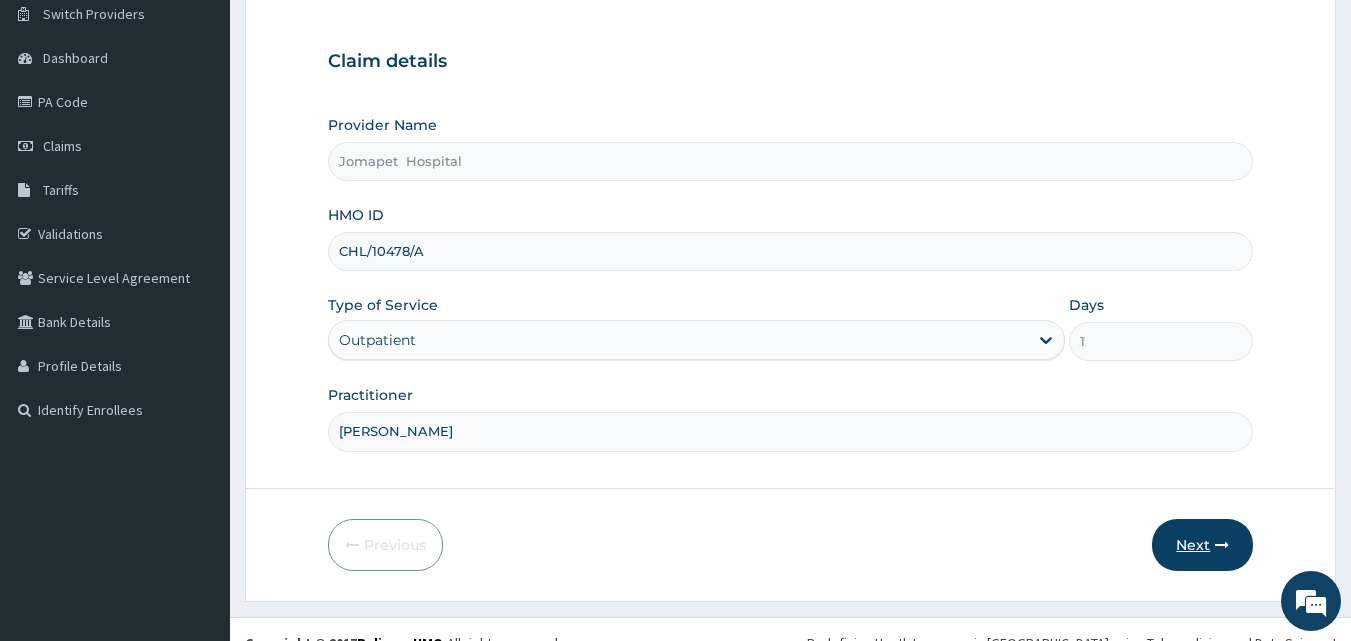 click on "Next" at bounding box center (1202, 545) 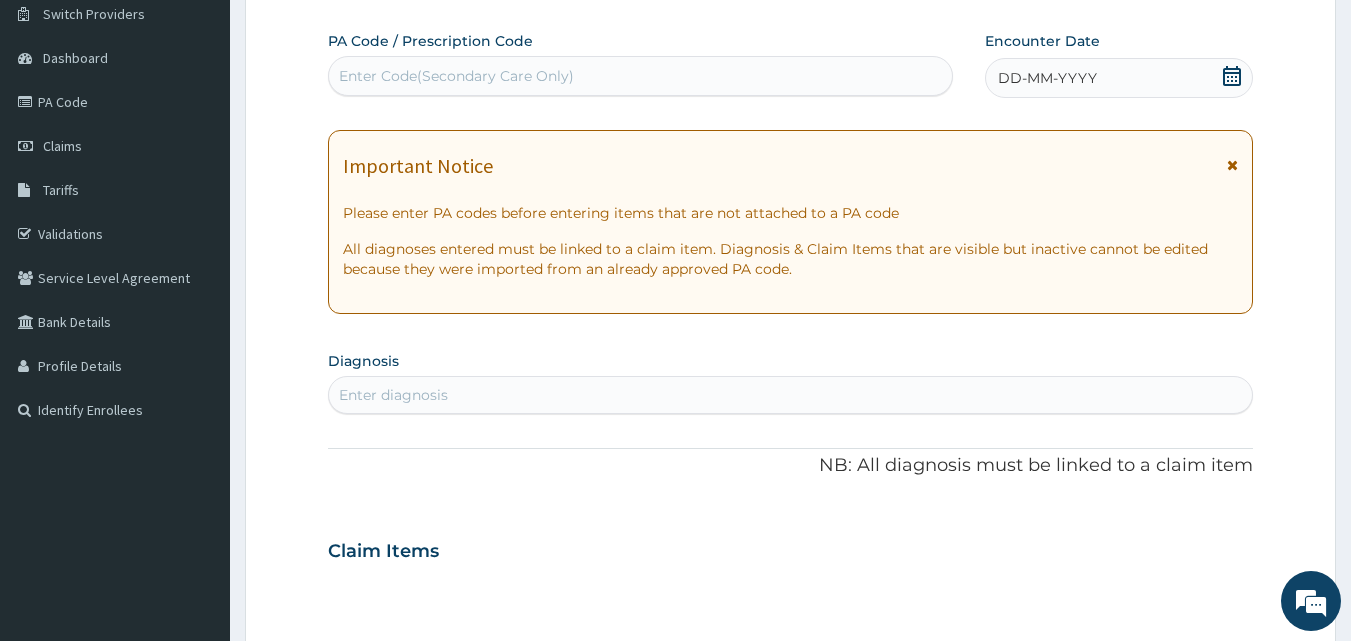 click on "DD-MM-YYYY" at bounding box center (1047, 78) 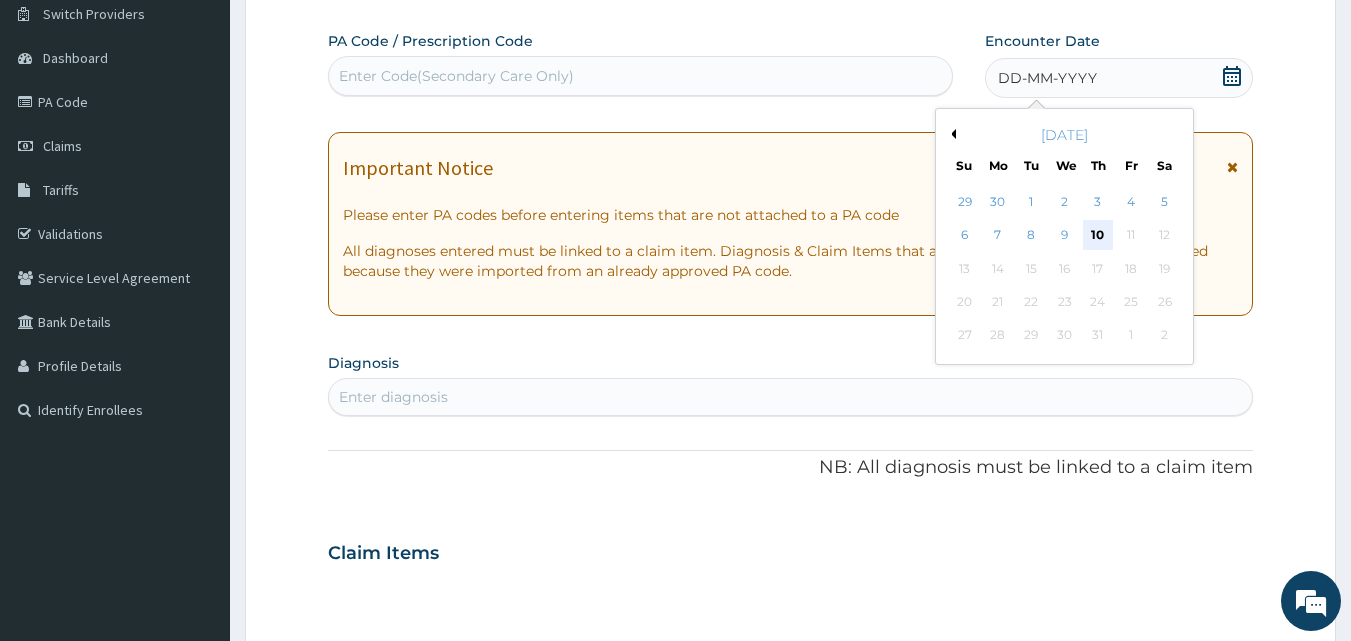 click on "10" at bounding box center [1098, 236] 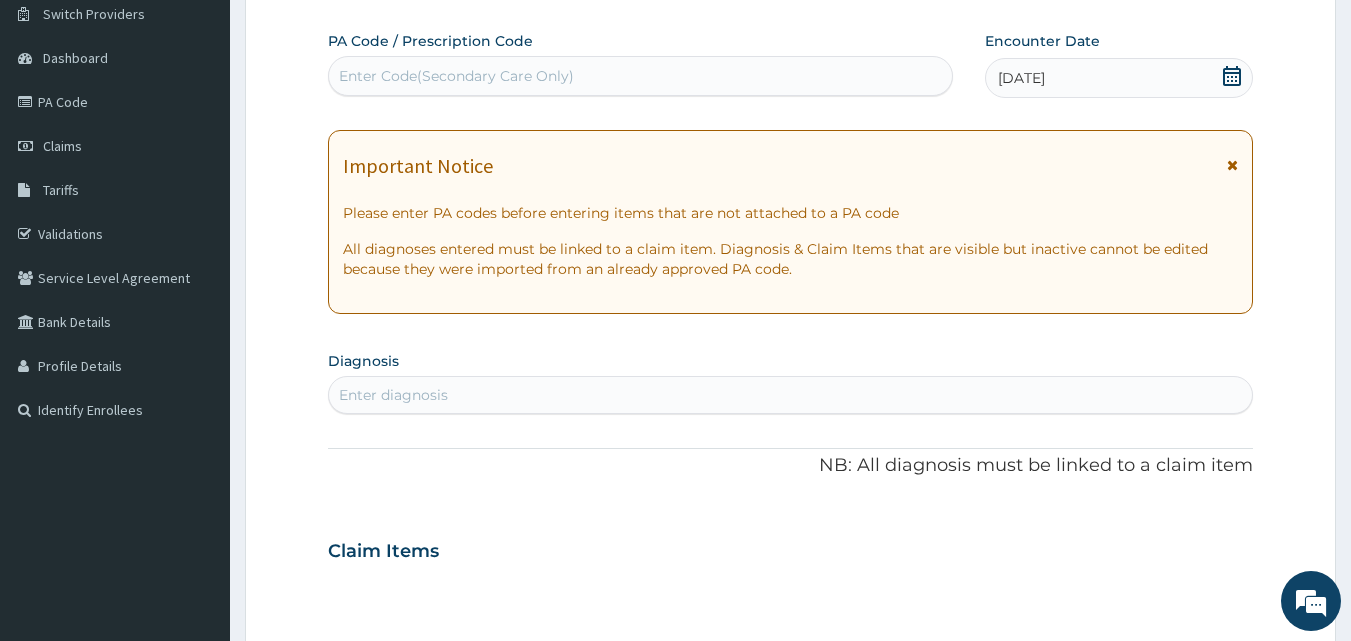 click on "Enter diagnosis" at bounding box center [791, 395] 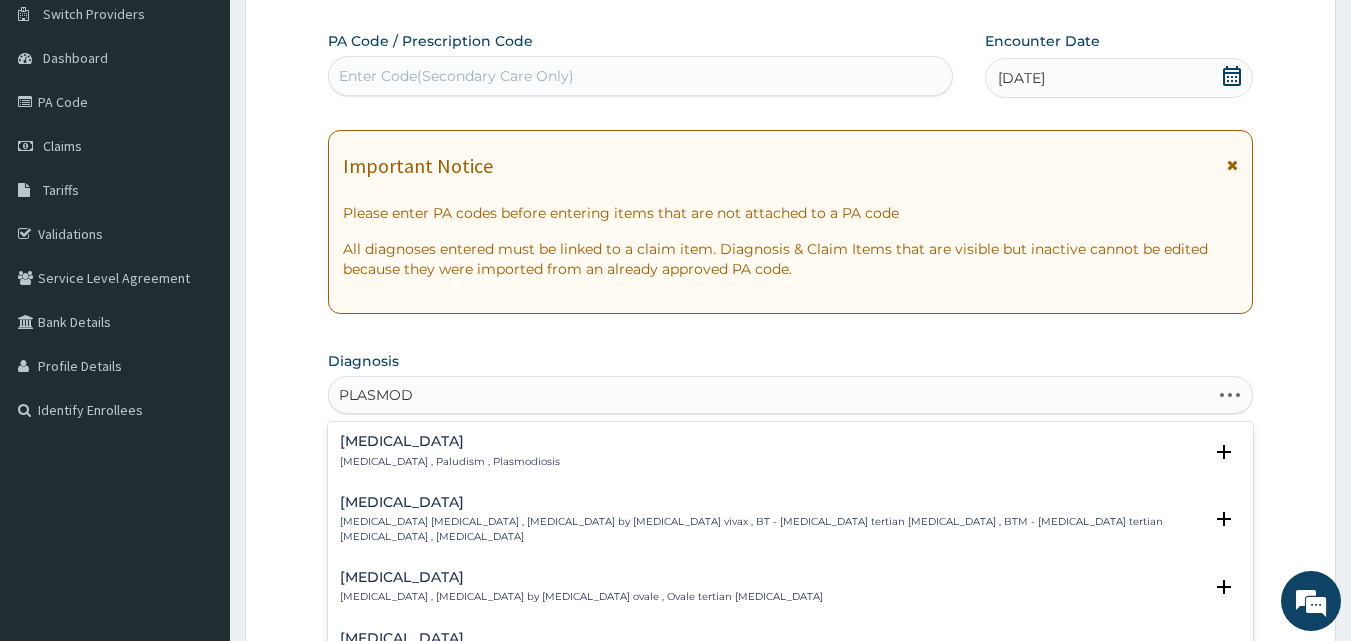 type on "PLASMODI" 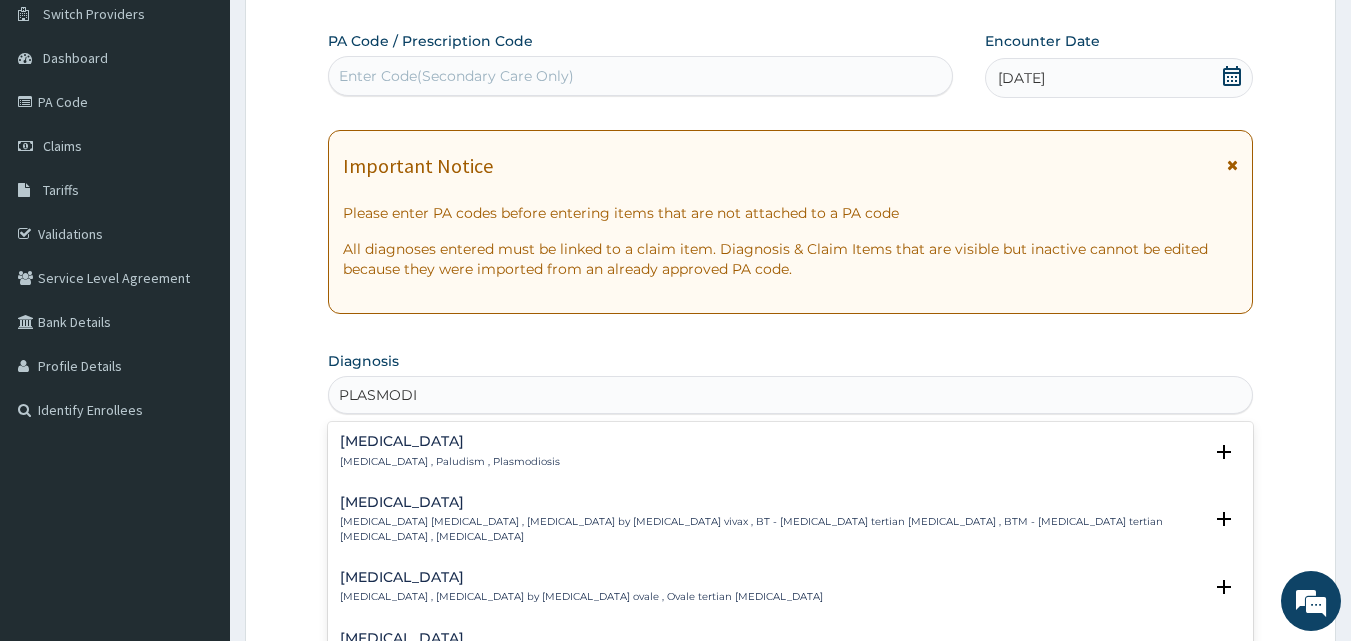 click on "Malaria Malaria , Paludism , Plasmodiosis" at bounding box center [450, 451] 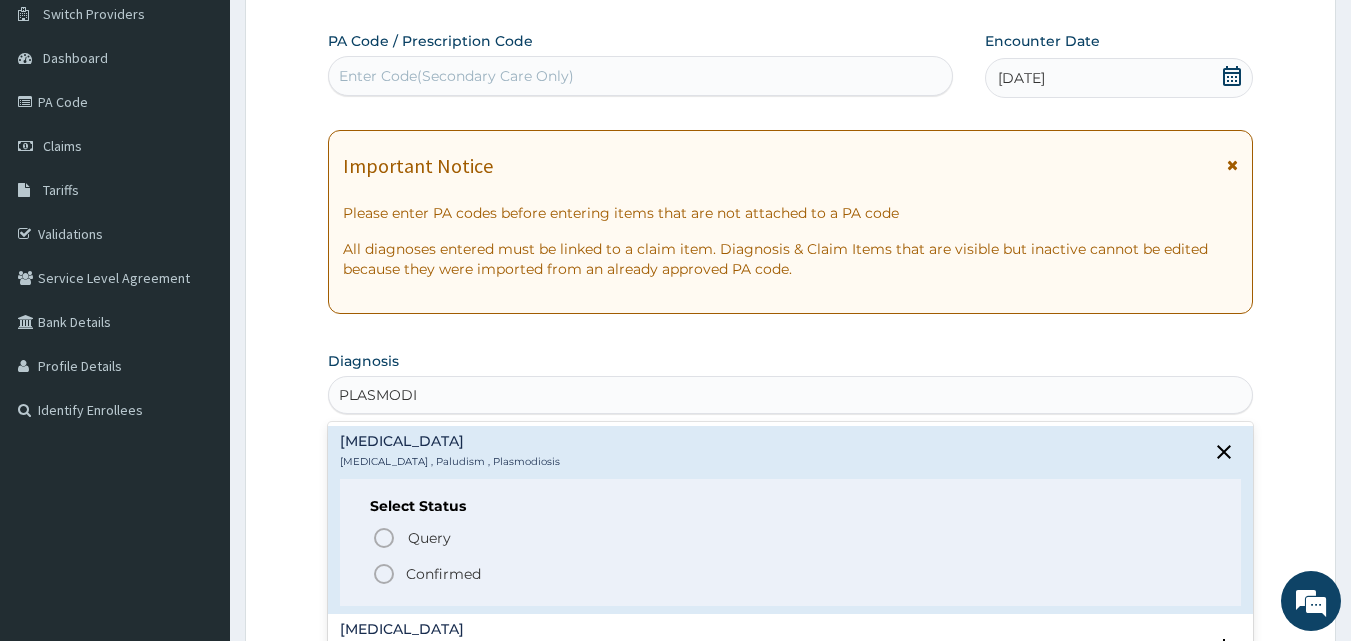 click 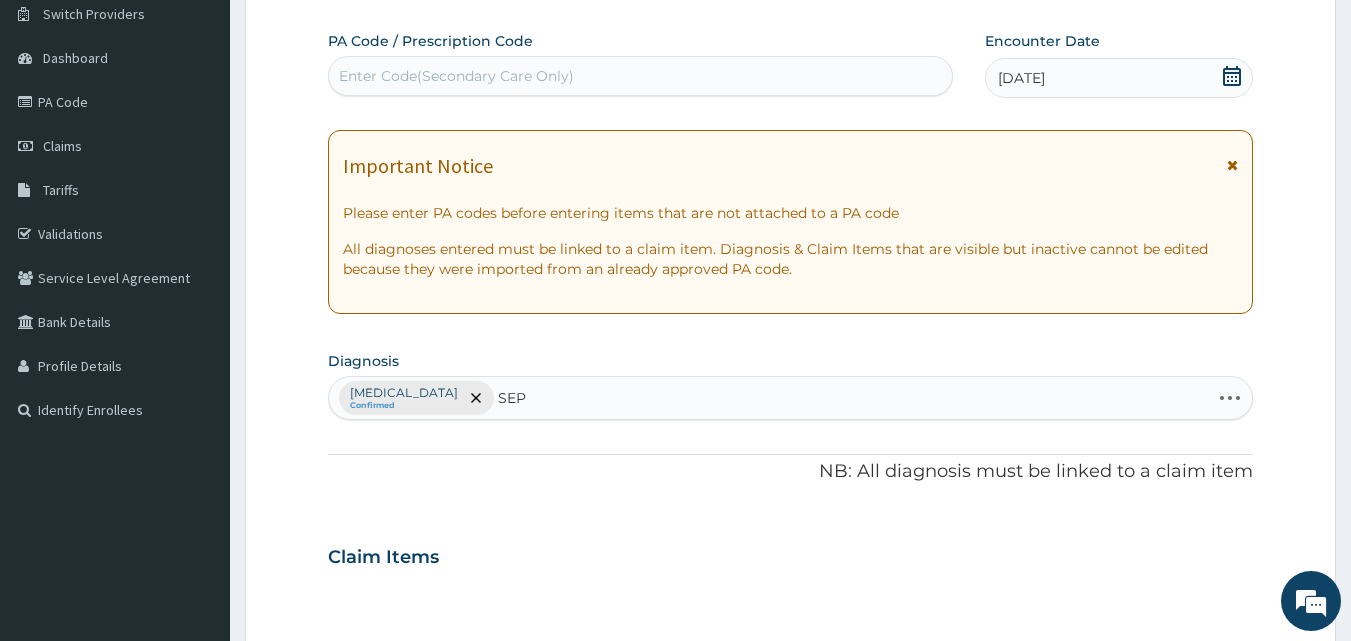 type on "SEPS" 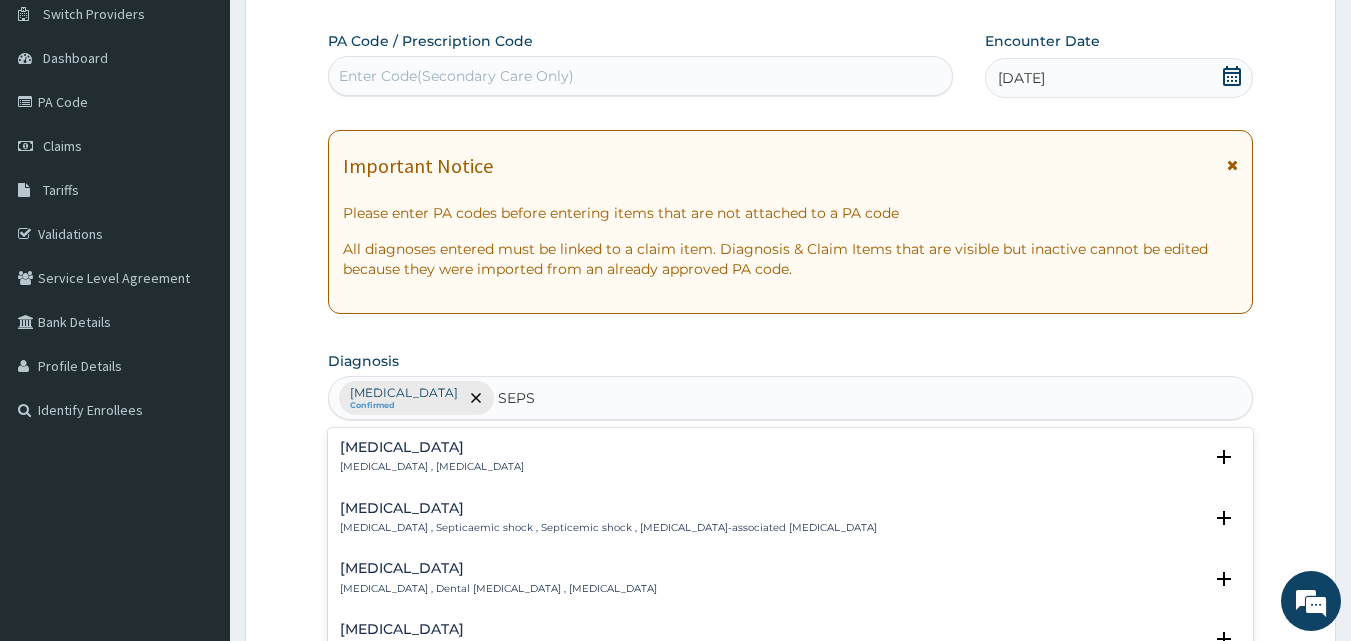 click on "Sepsis Systemic infection , Sepsis" at bounding box center (432, 457) 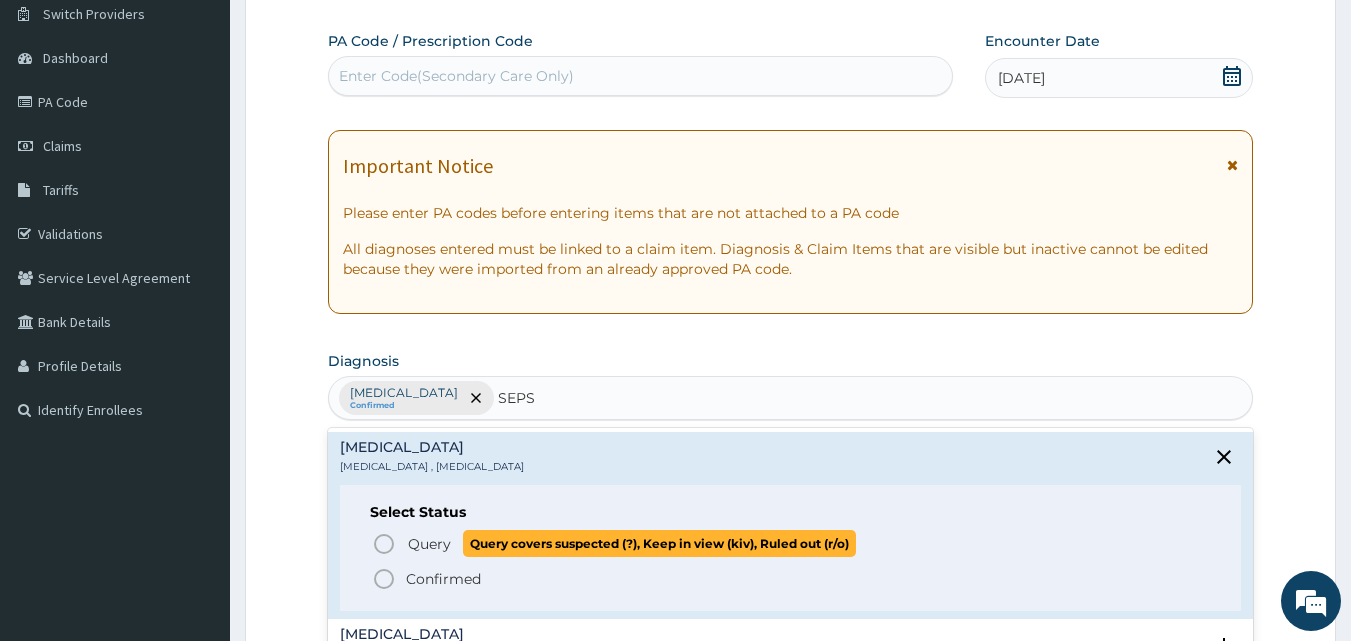 click 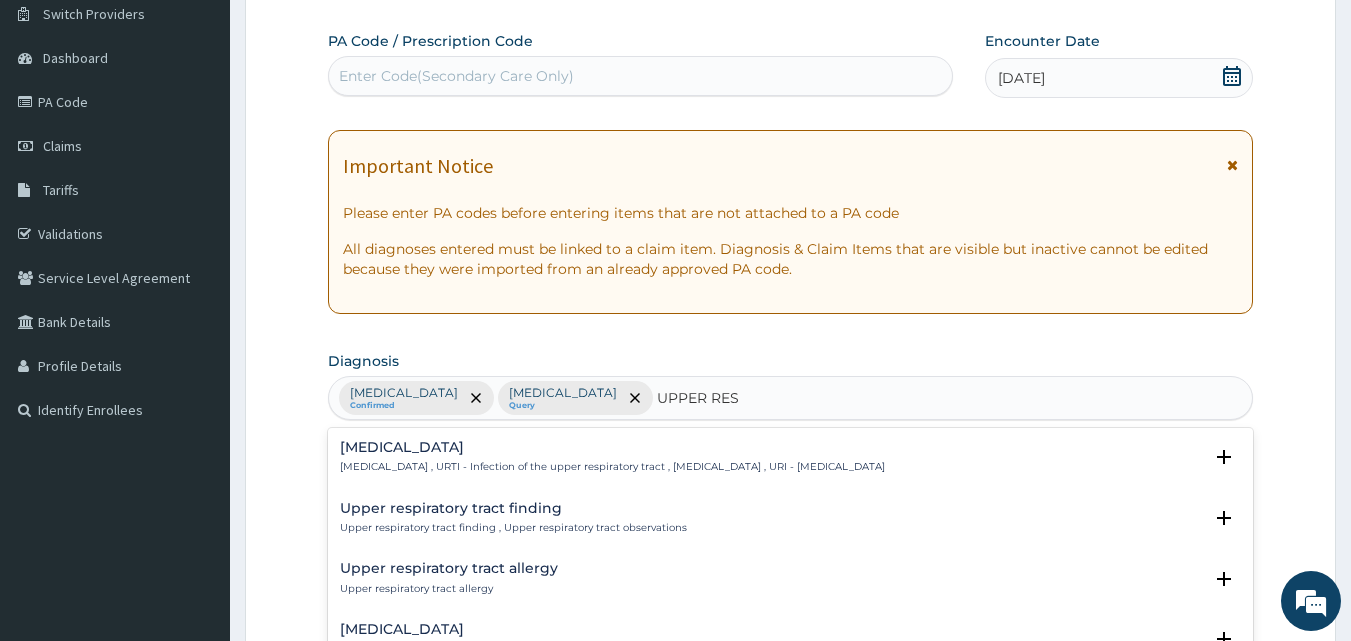 type on "UPPER RESP" 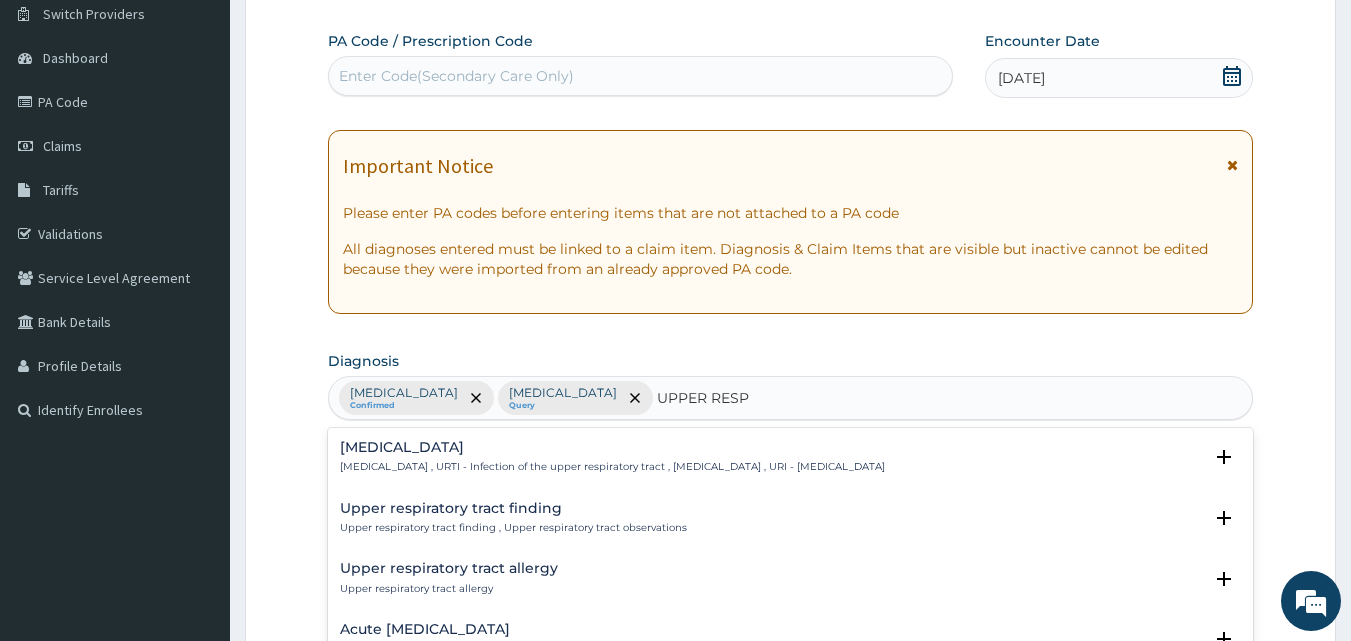 click on "Upper respiratory infection , URTI - Infection of the upper respiratory tract , Upper respiratory tract infection , URI - Upper respiratory infection" at bounding box center (612, 467) 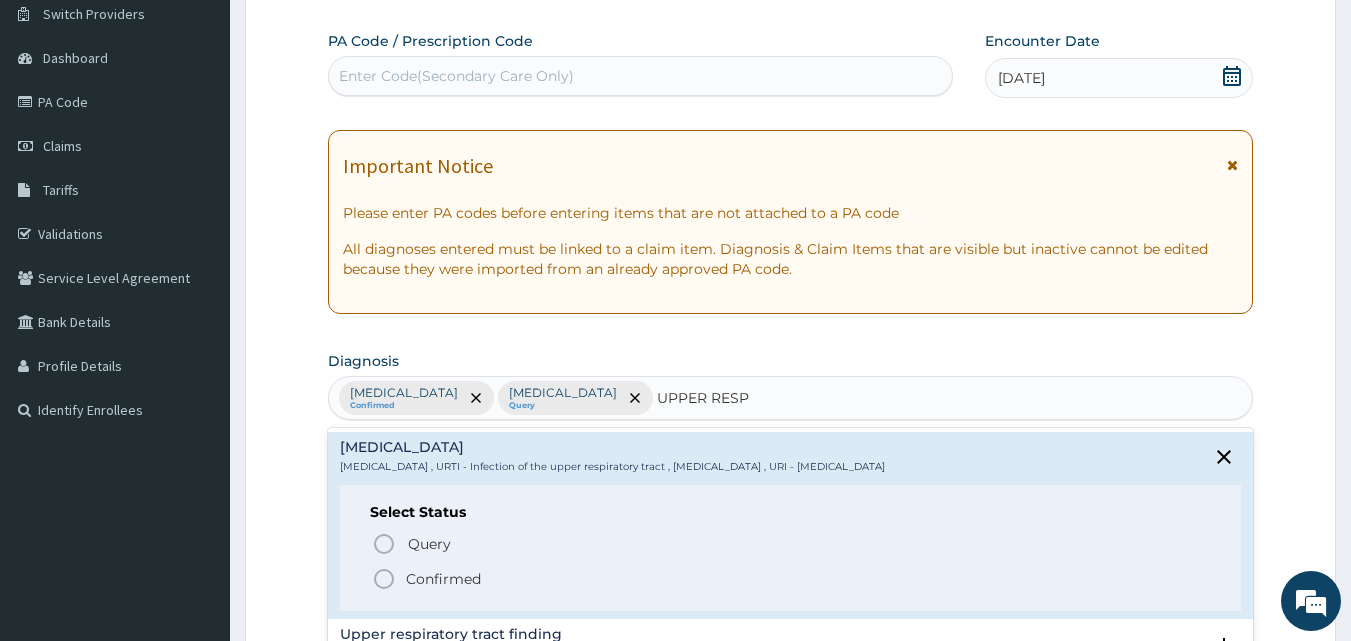 click 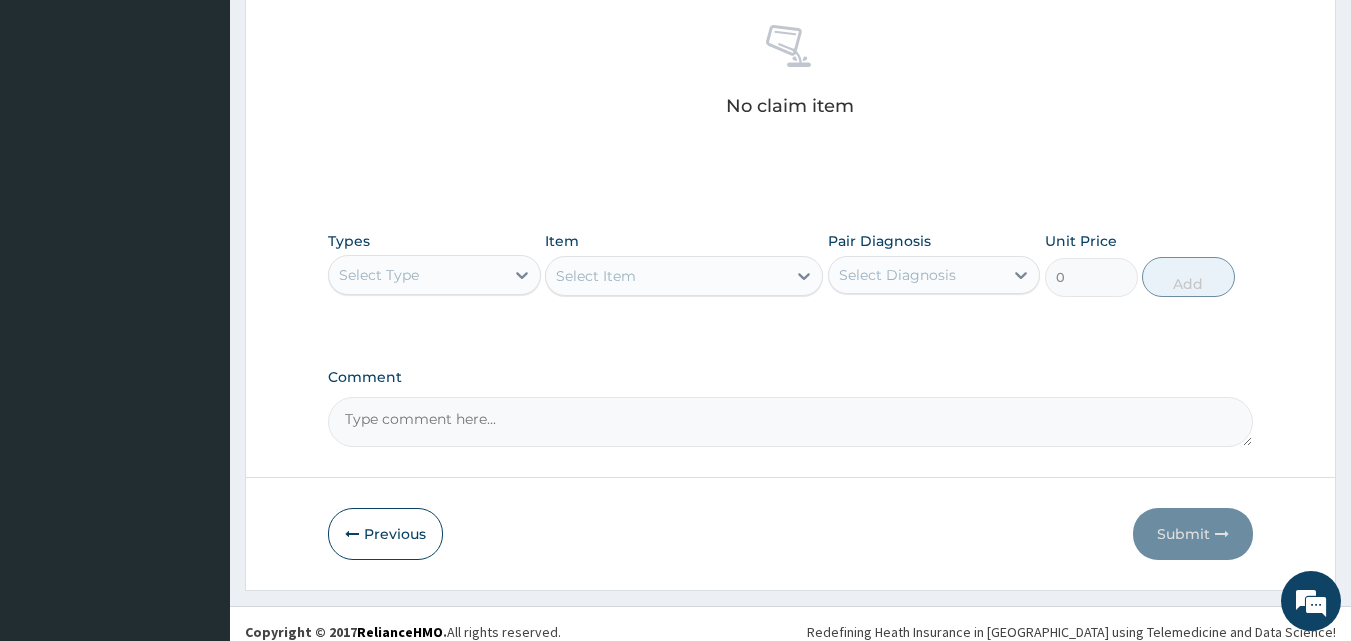 scroll, scrollTop: 801, scrollLeft: 0, axis: vertical 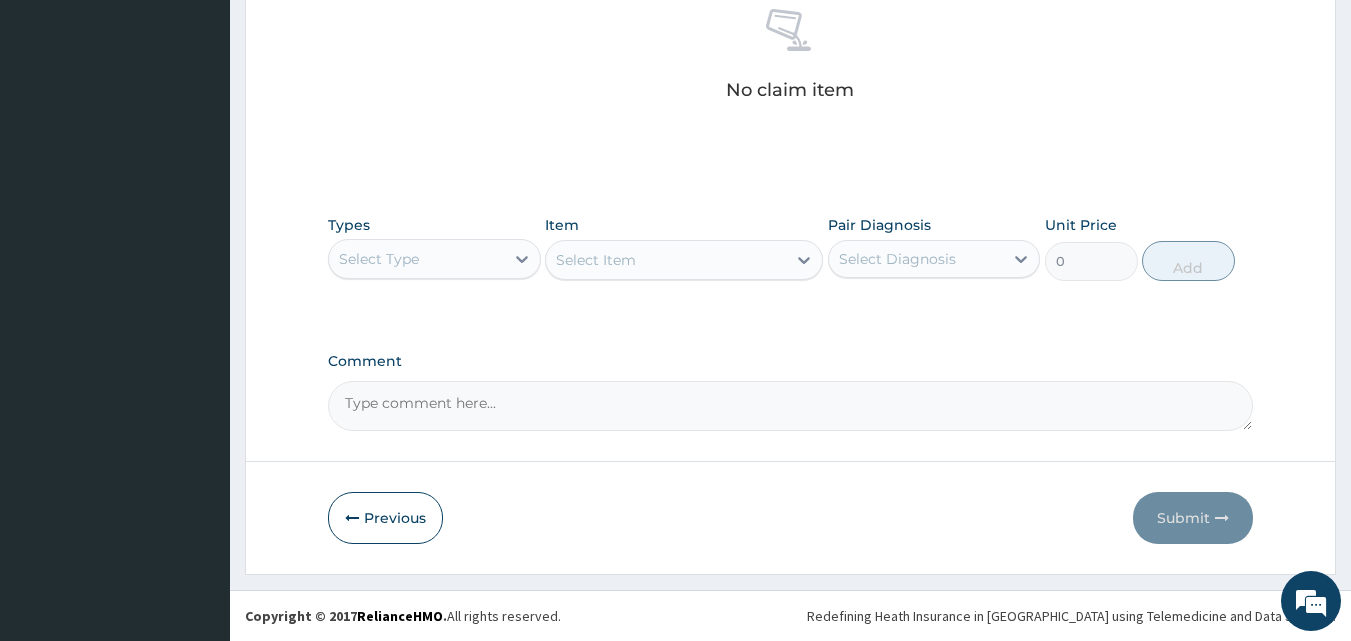 click on "Select Type" at bounding box center [379, 259] 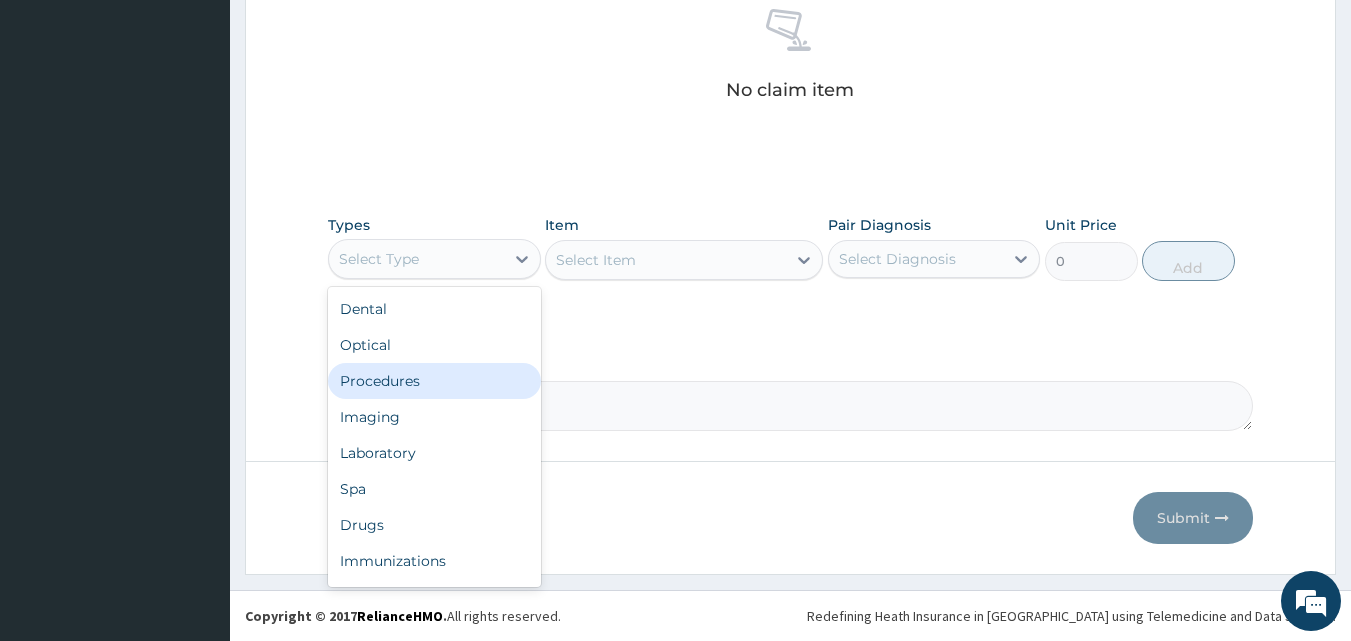 click on "Procedures" at bounding box center (434, 381) 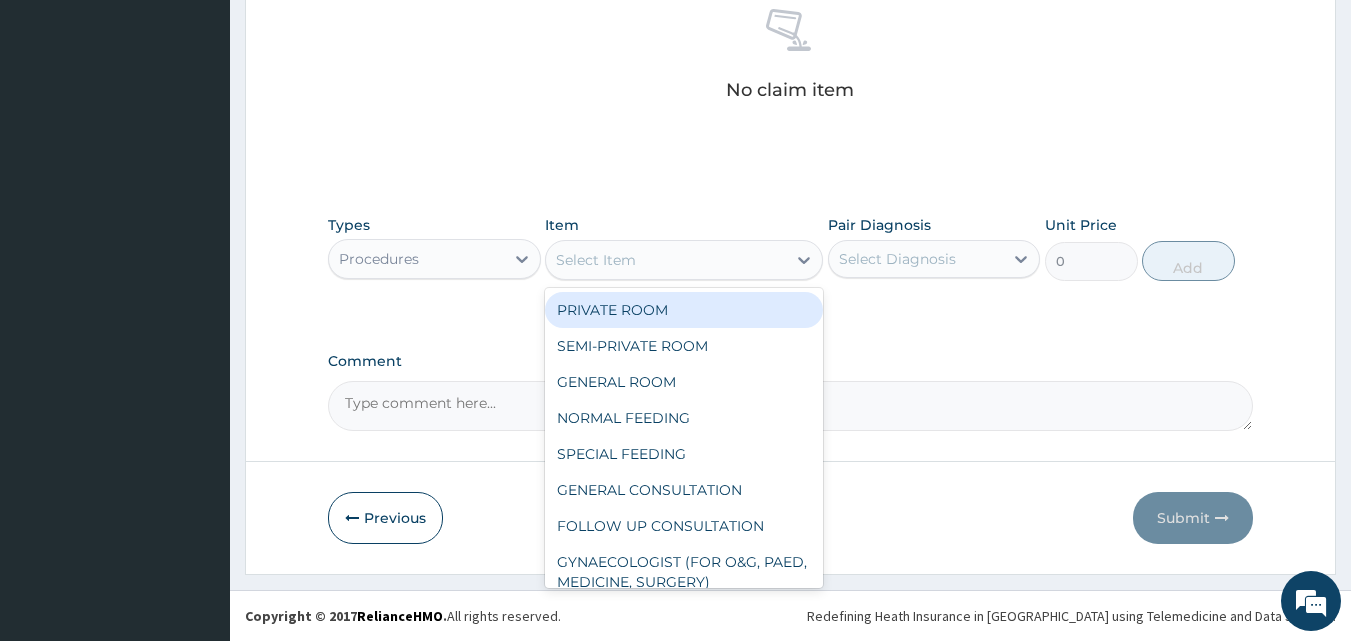 click on "Select Item" at bounding box center [596, 260] 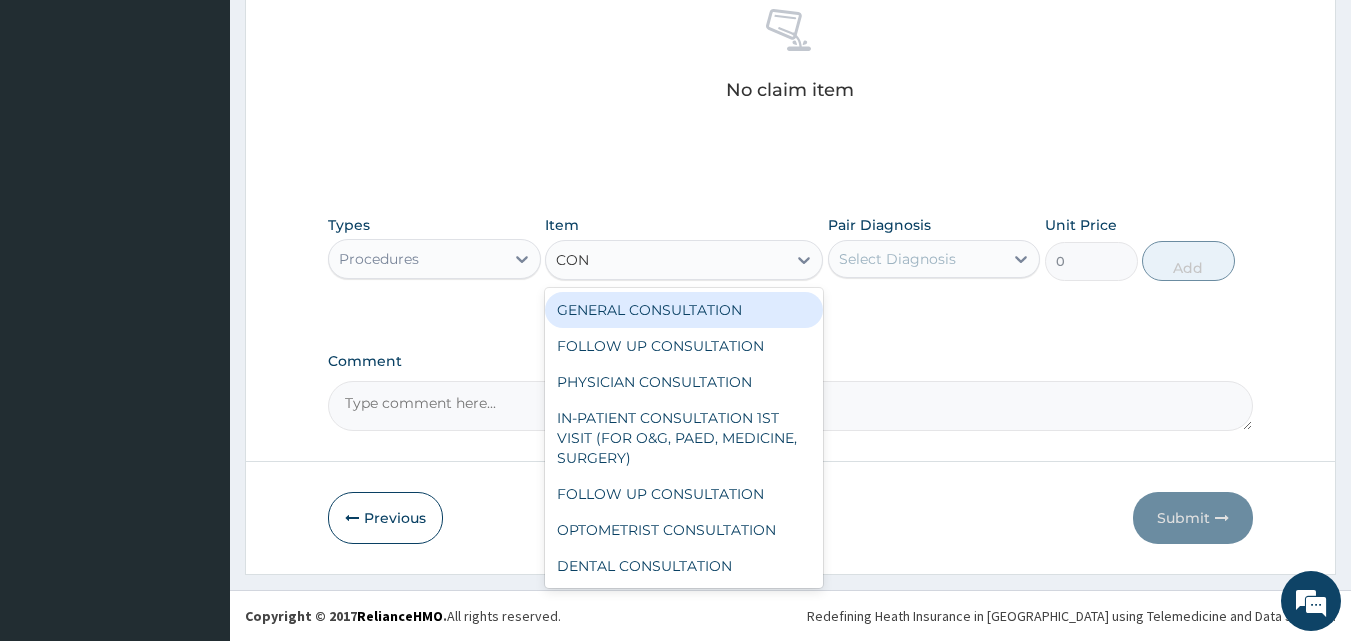 type on "CONS" 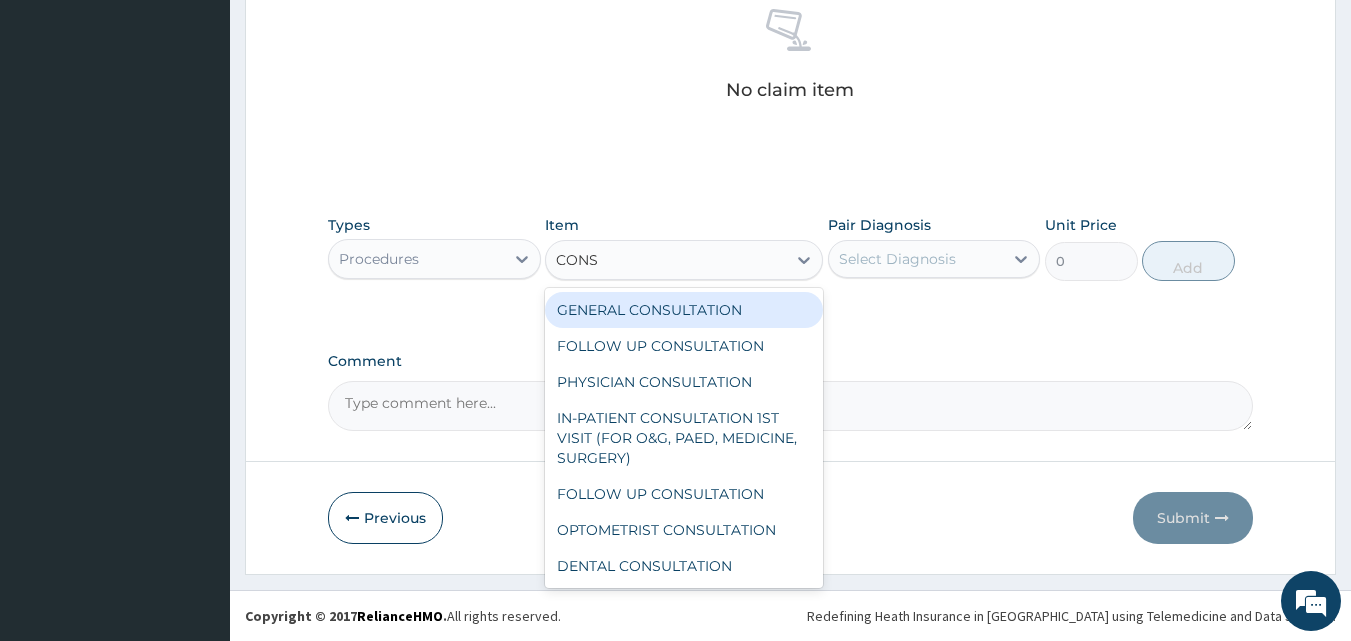 click on "GENERAL CONSULTATION" at bounding box center (684, 310) 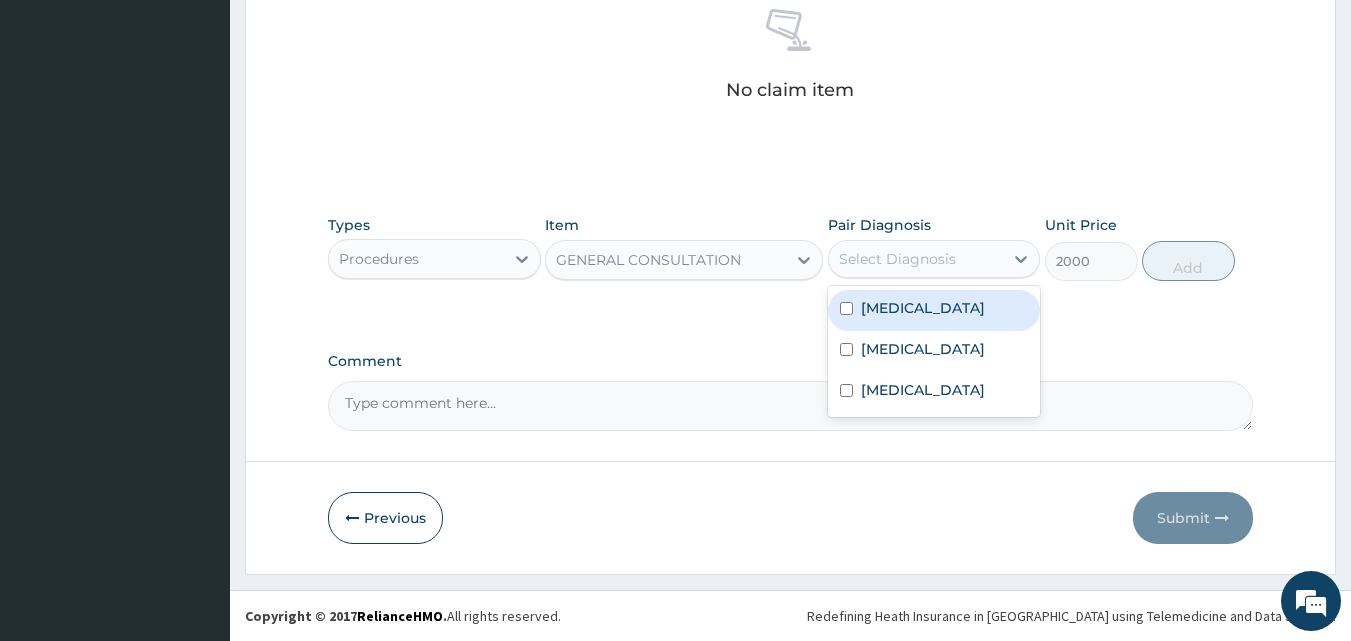 click on "Select Diagnosis" at bounding box center (897, 259) 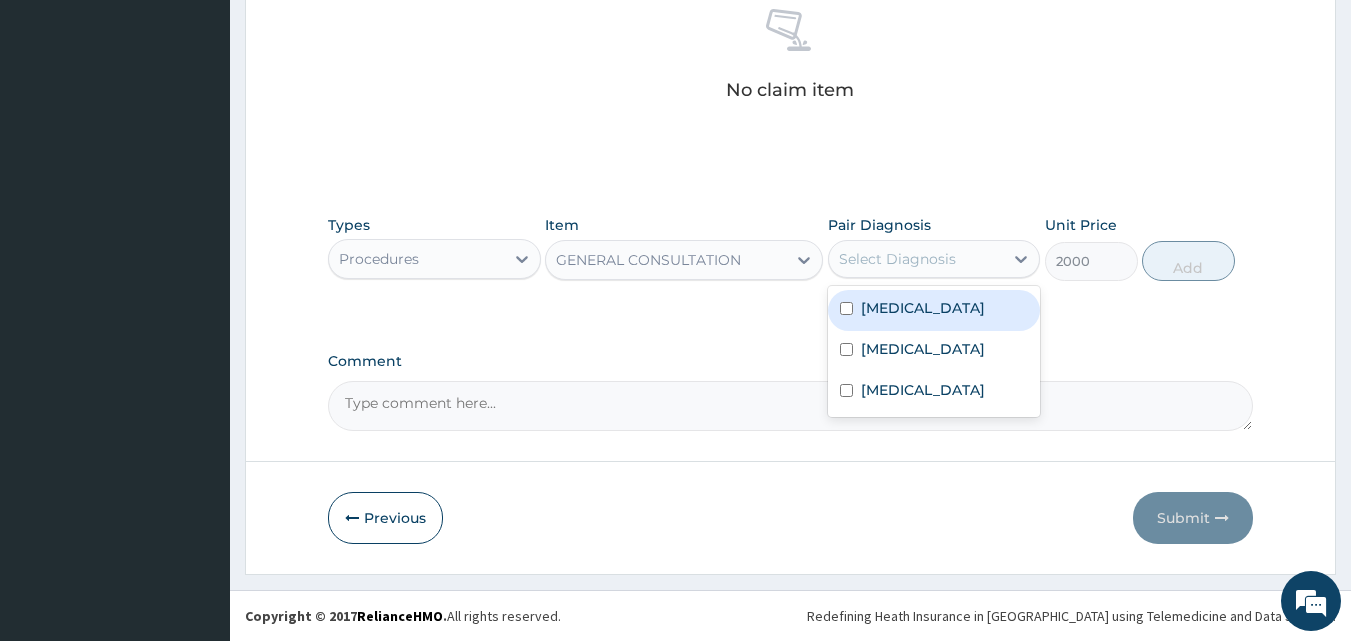 click at bounding box center [846, 308] 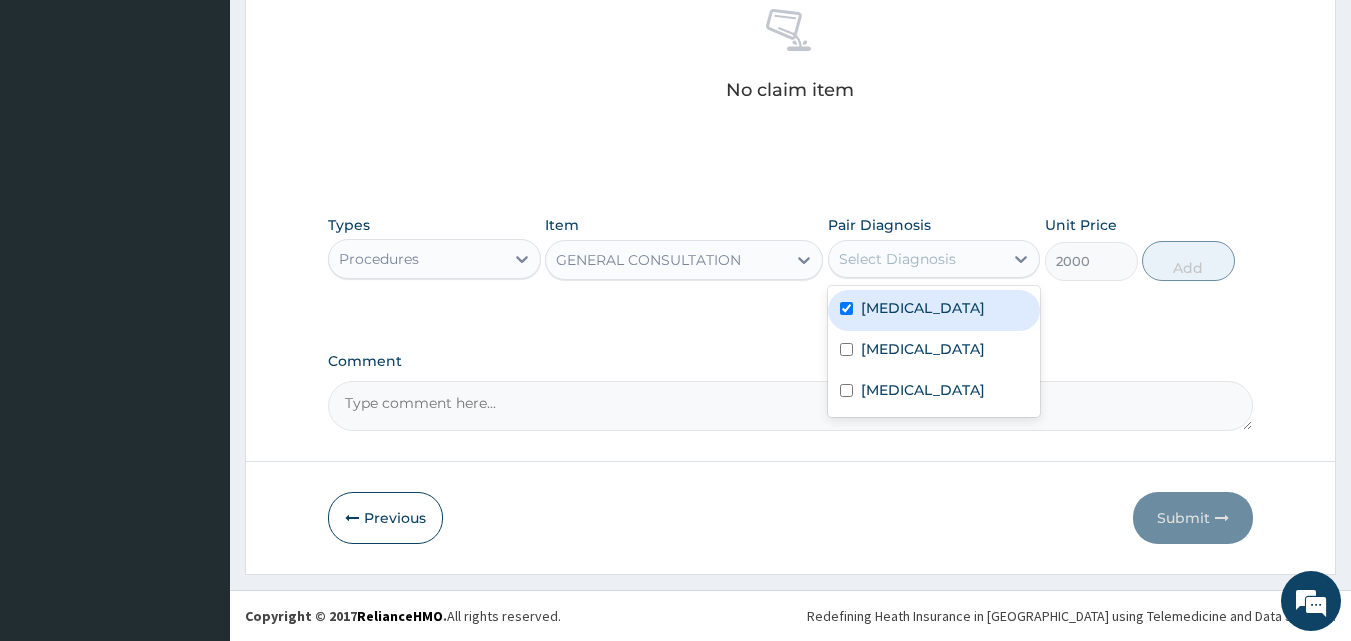 checkbox on "true" 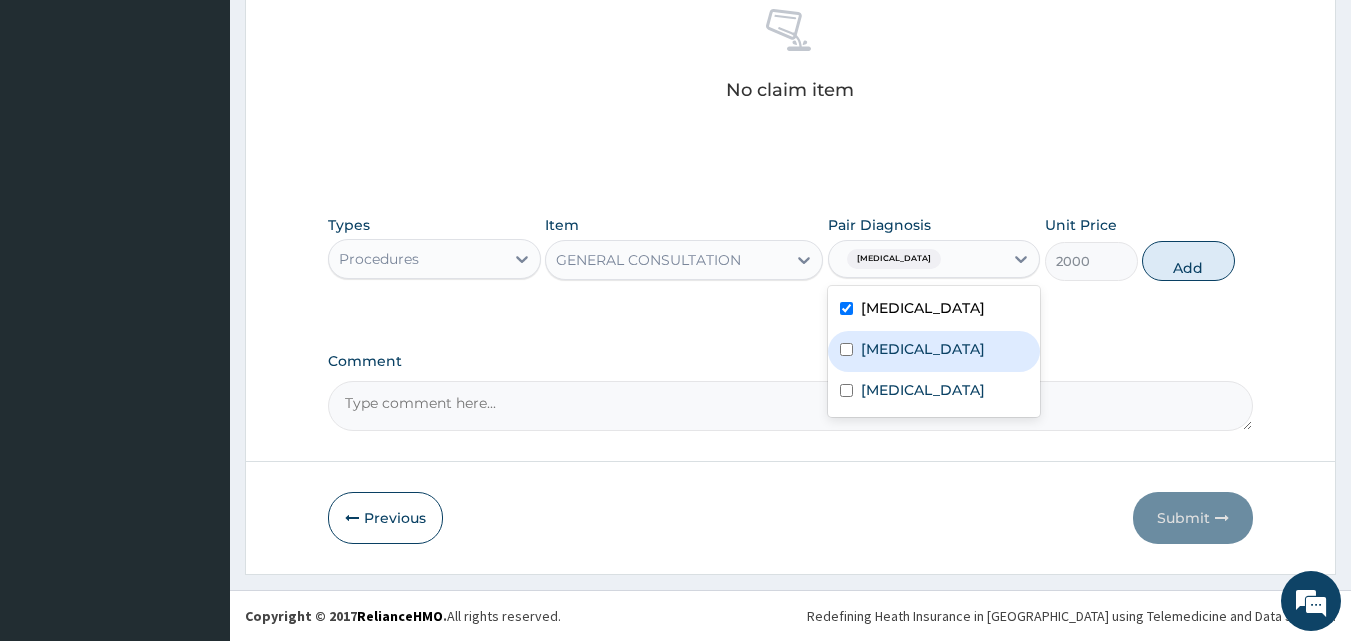 click at bounding box center [846, 349] 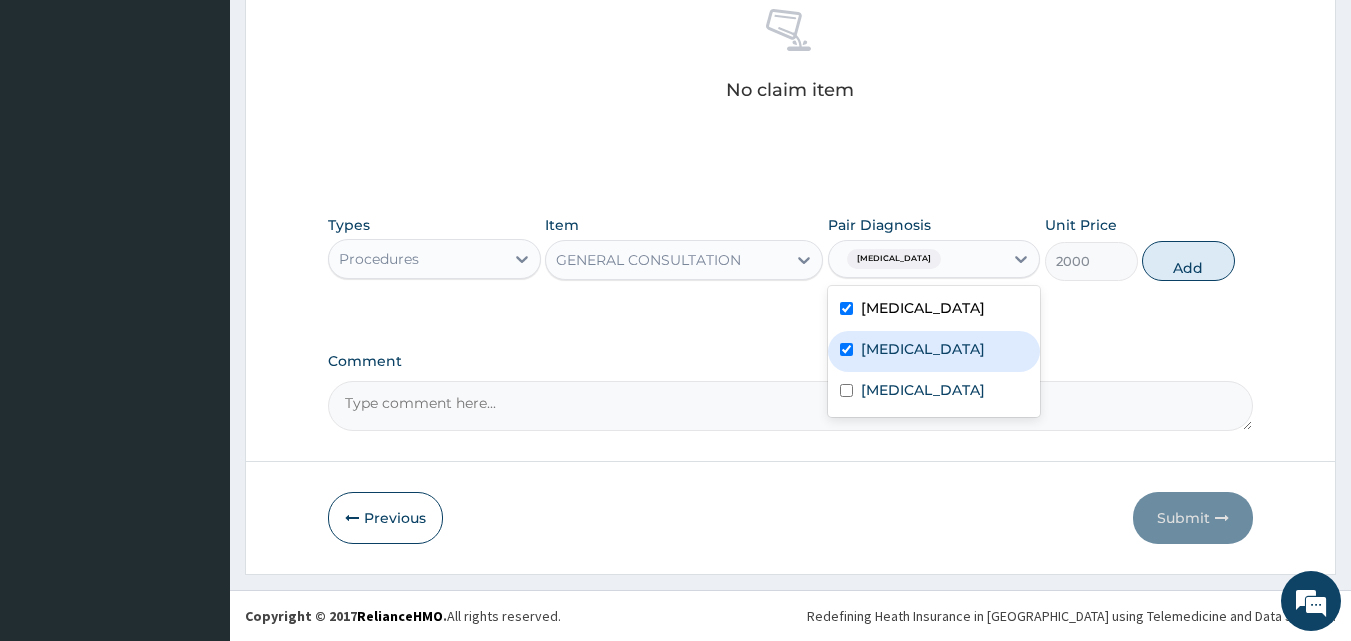checkbox on "true" 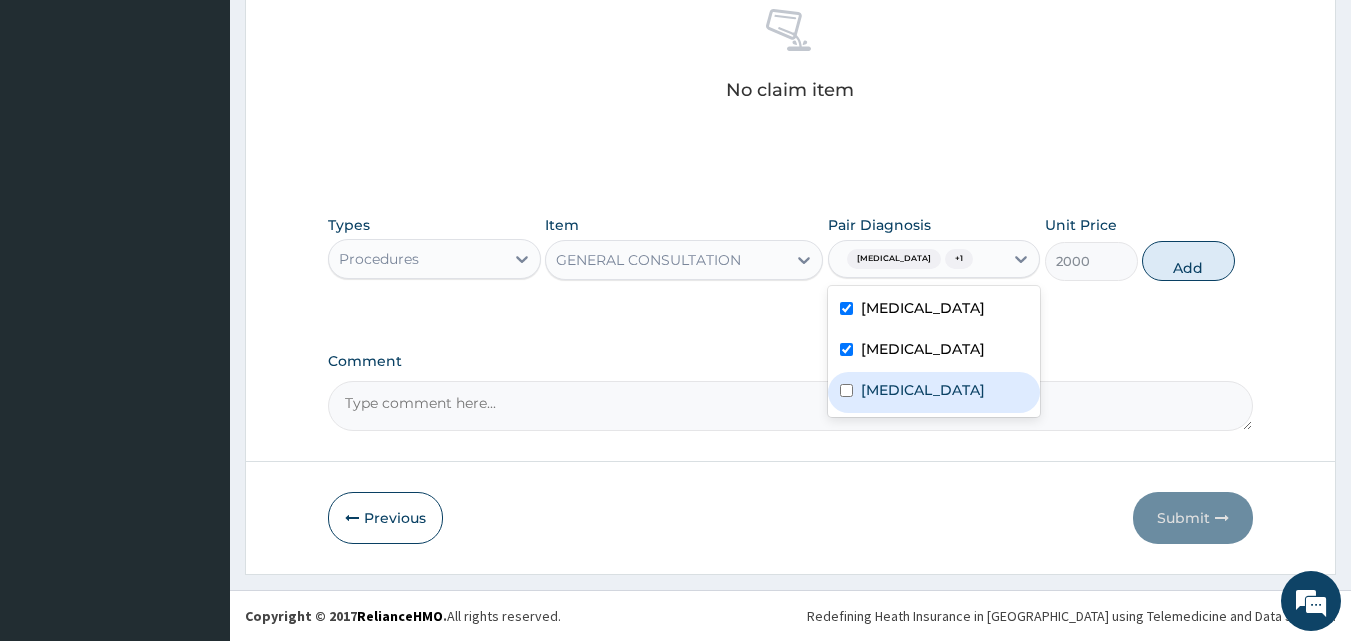 click at bounding box center (846, 390) 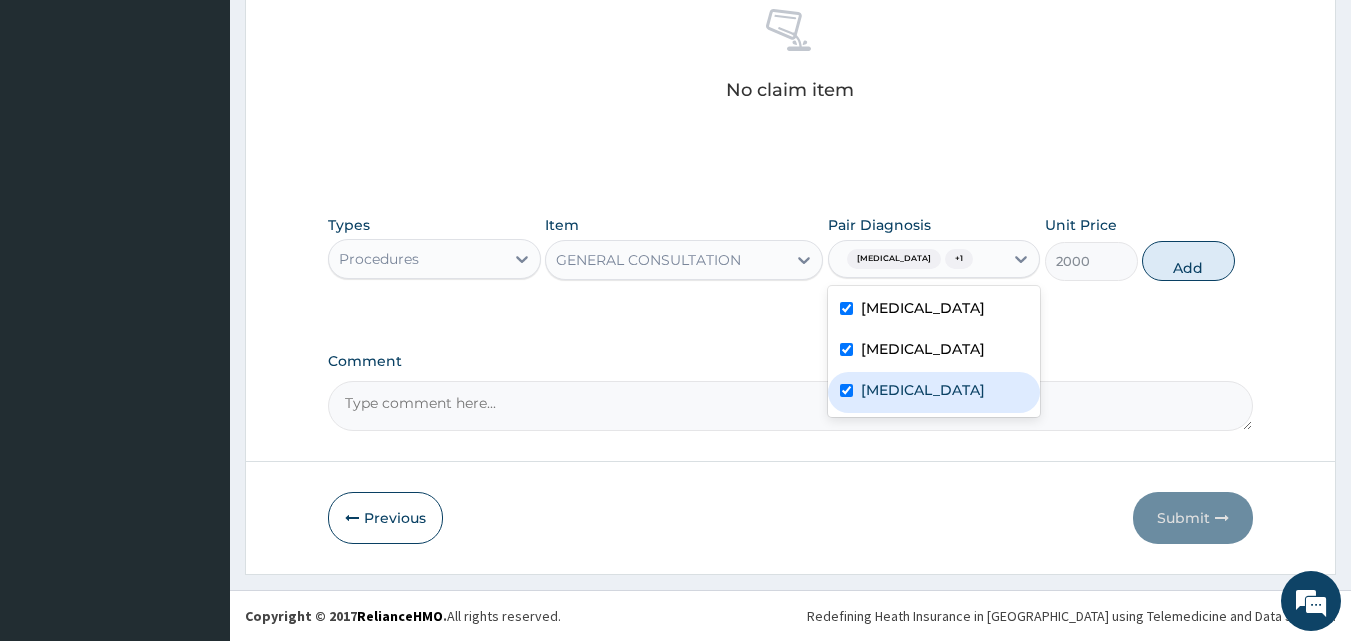 checkbox on "true" 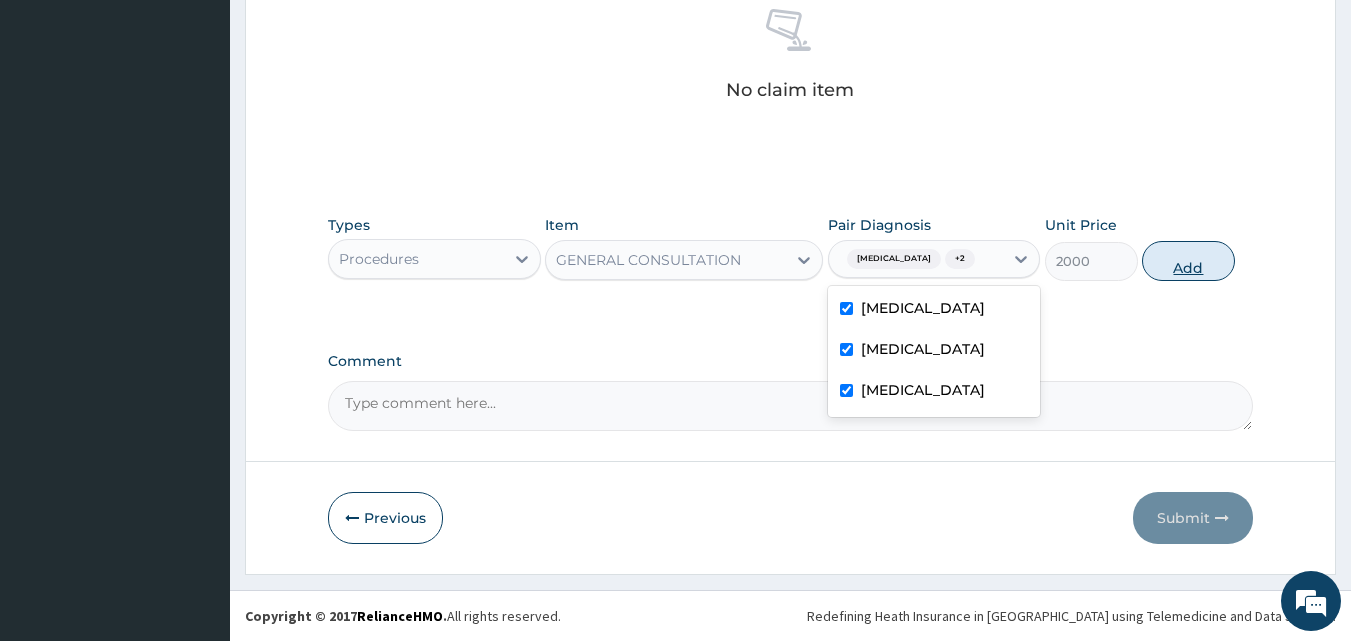 click on "Add" at bounding box center [1188, 261] 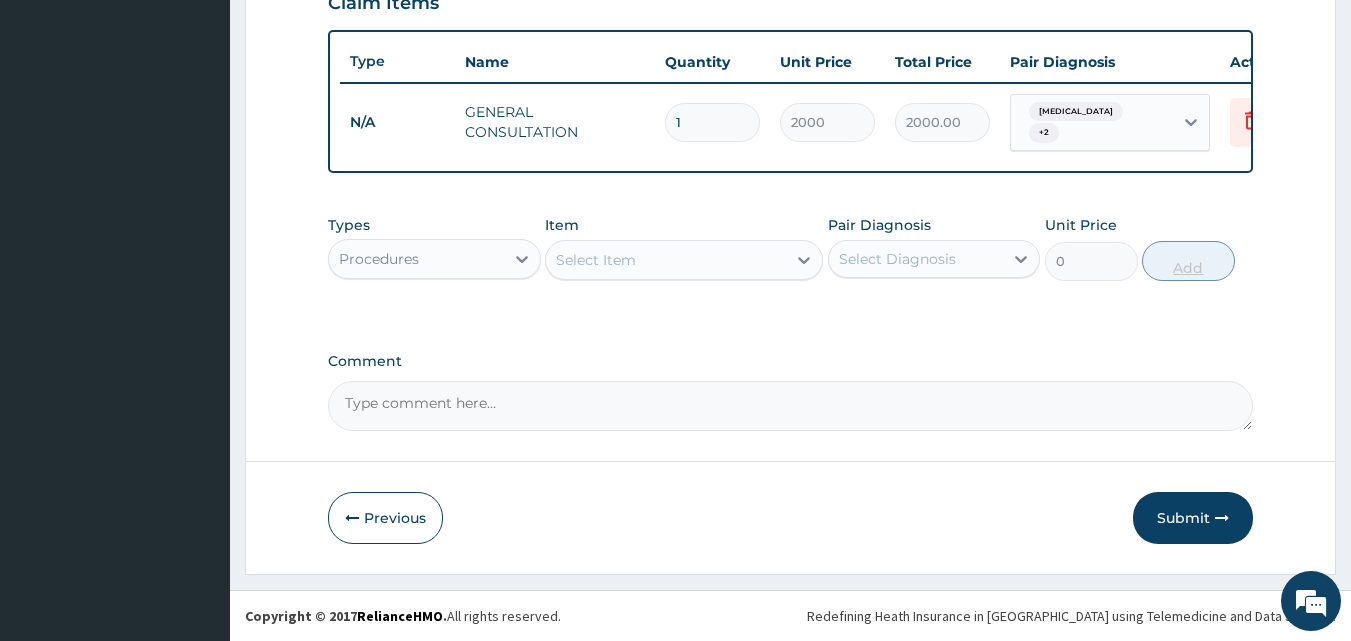 scroll, scrollTop: 721, scrollLeft: 0, axis: vertical 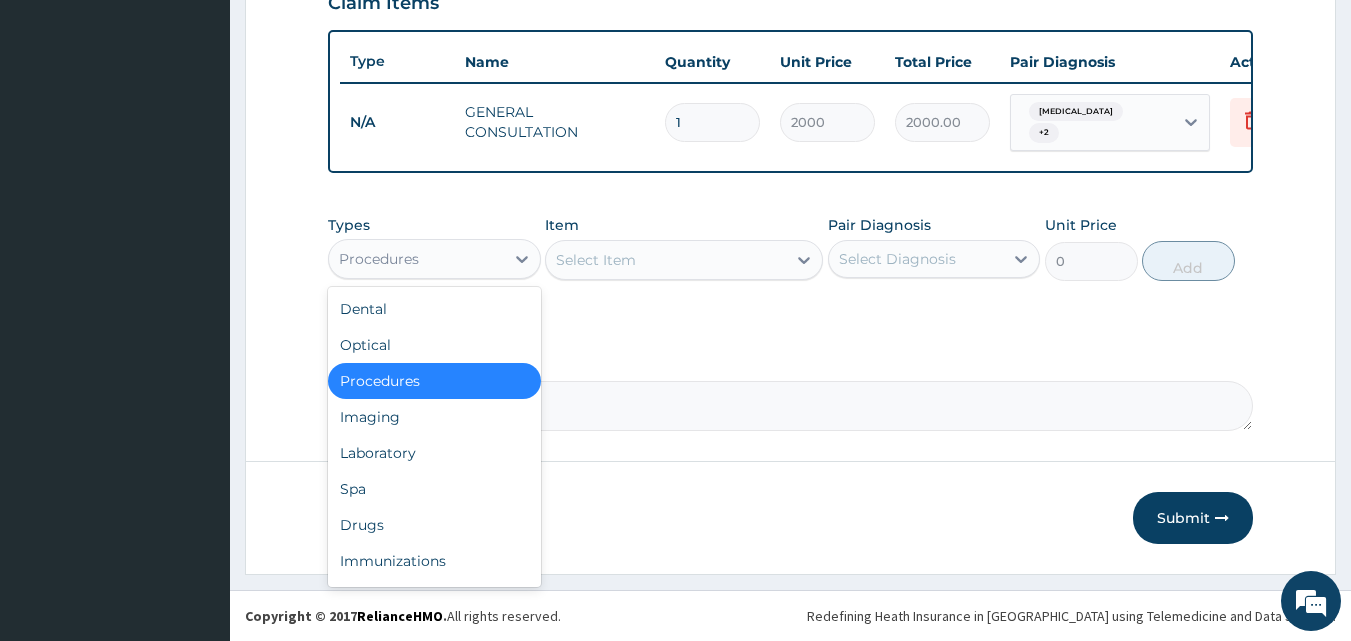 click on "Procedures" at bounding box center (416, 259) 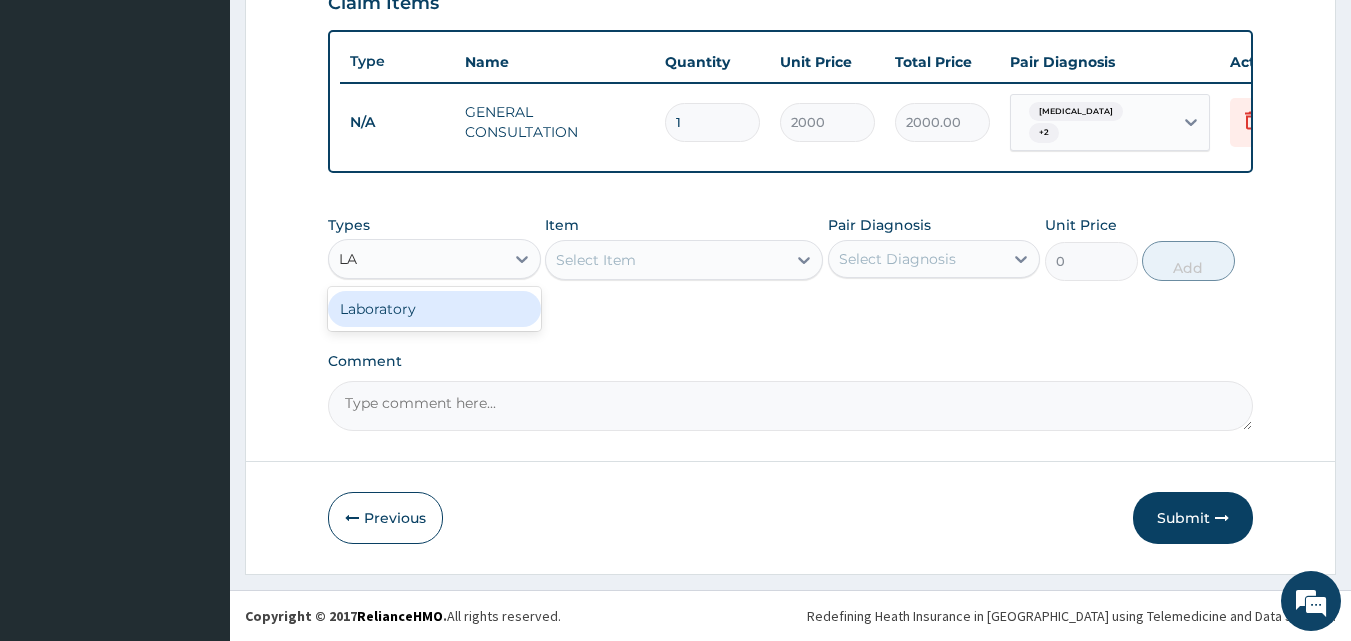 type on "LAB" 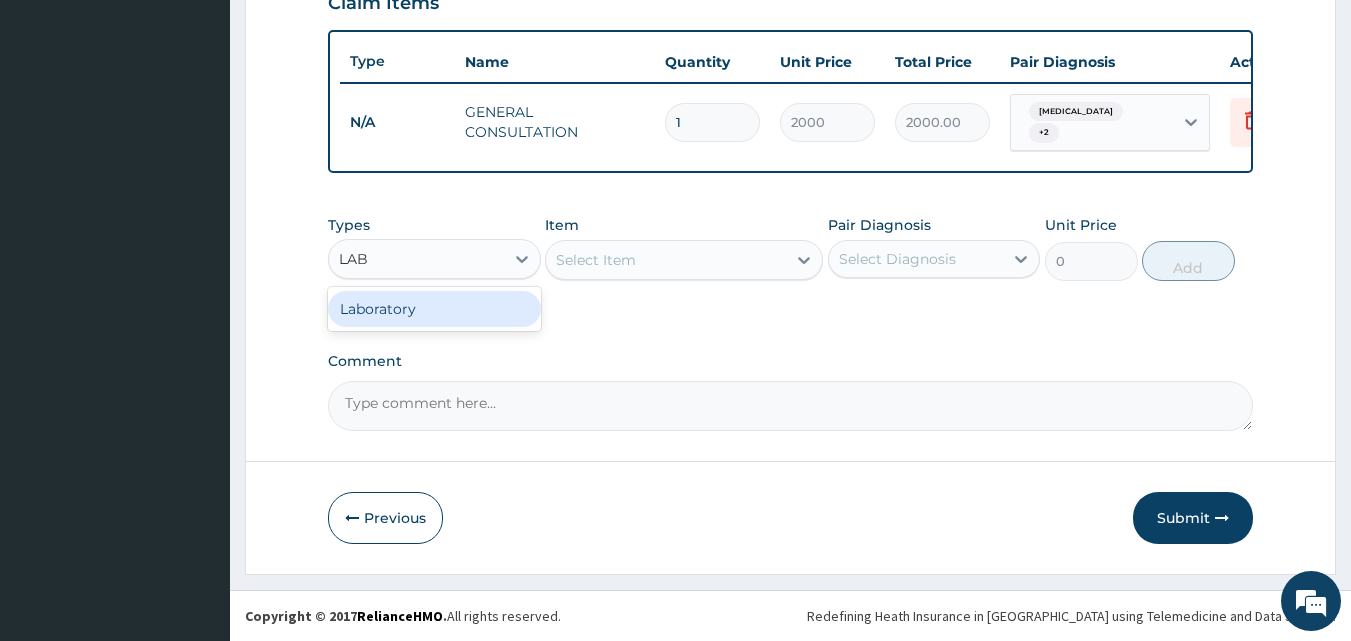 click on "Laboratory" at bounding box center [434, 309] 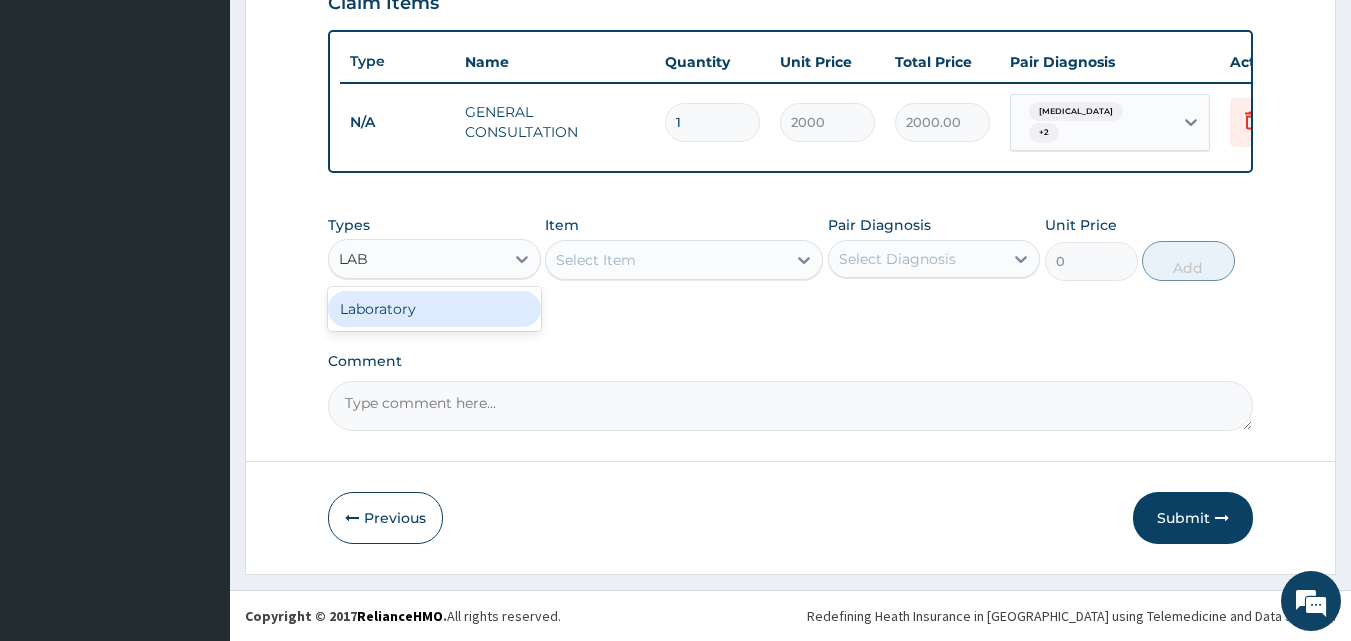 type 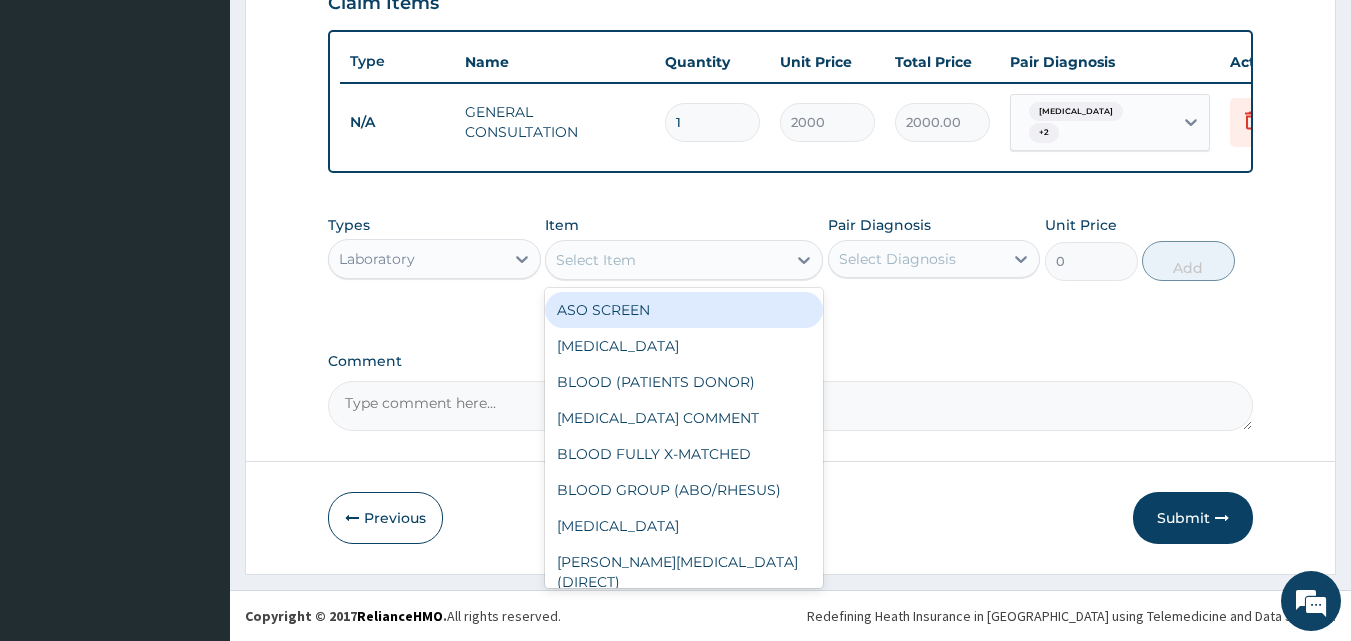 click on "Select Item" at bounding box center (666, 260) 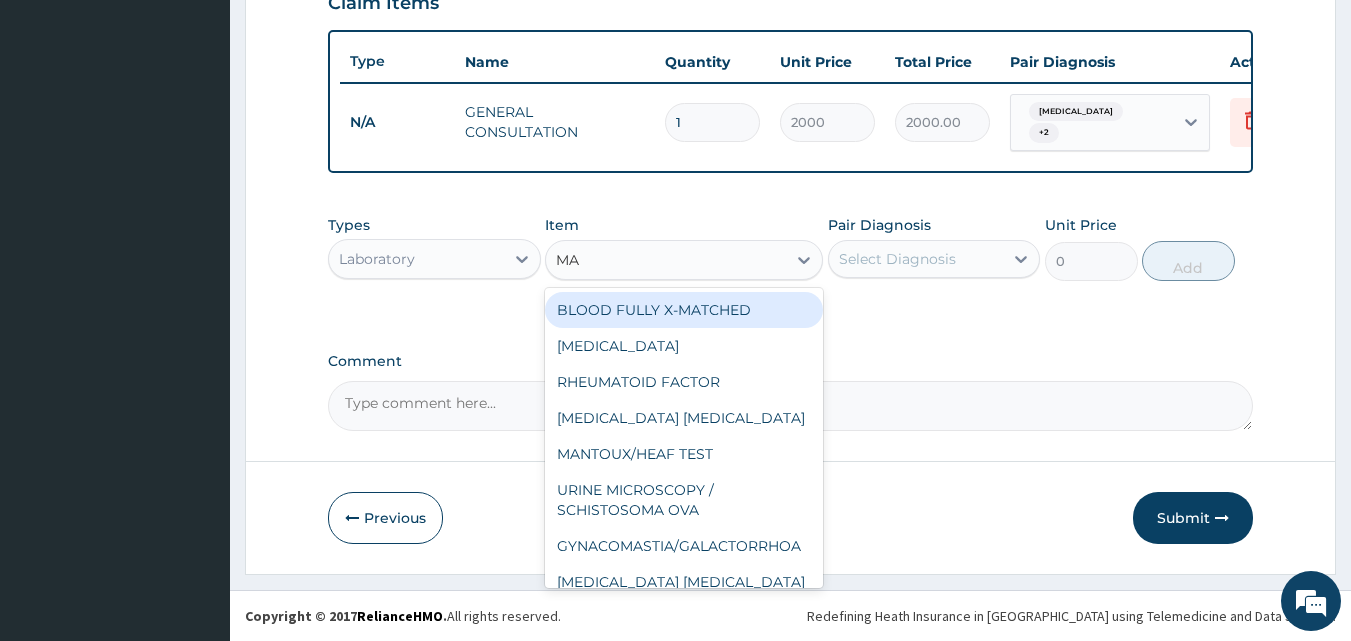 type on "MAL" 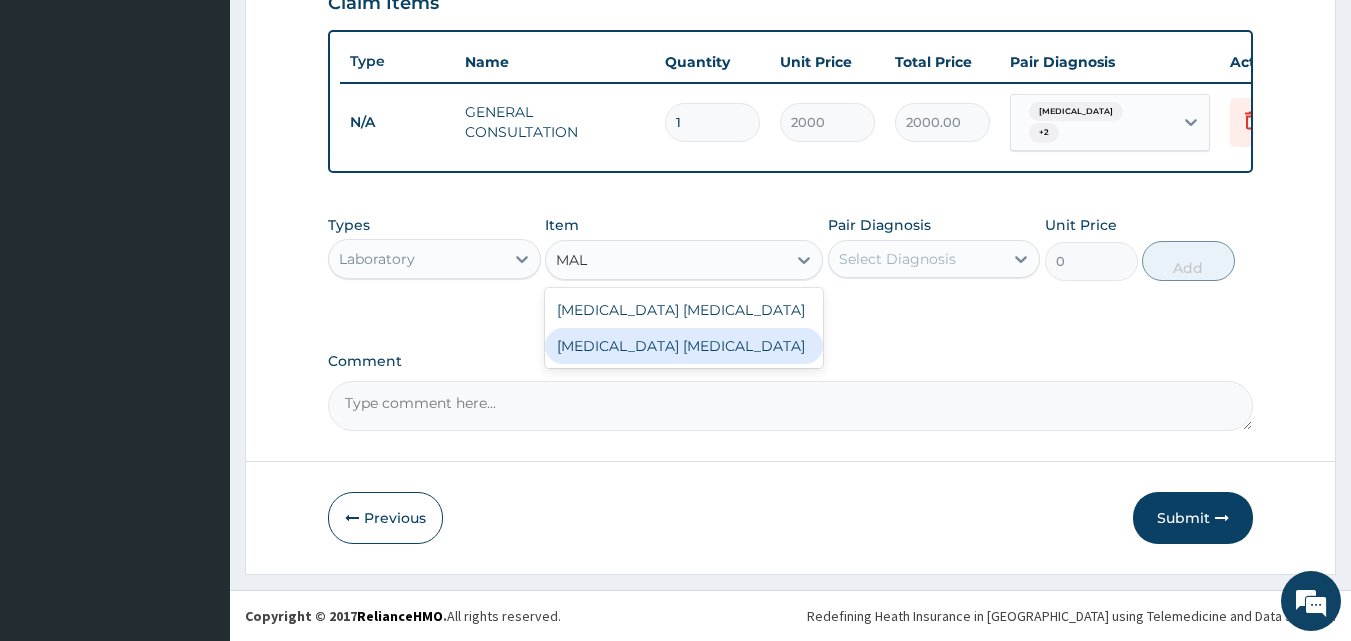 click on "Malaria parasite" at bounding box center (684, 346) 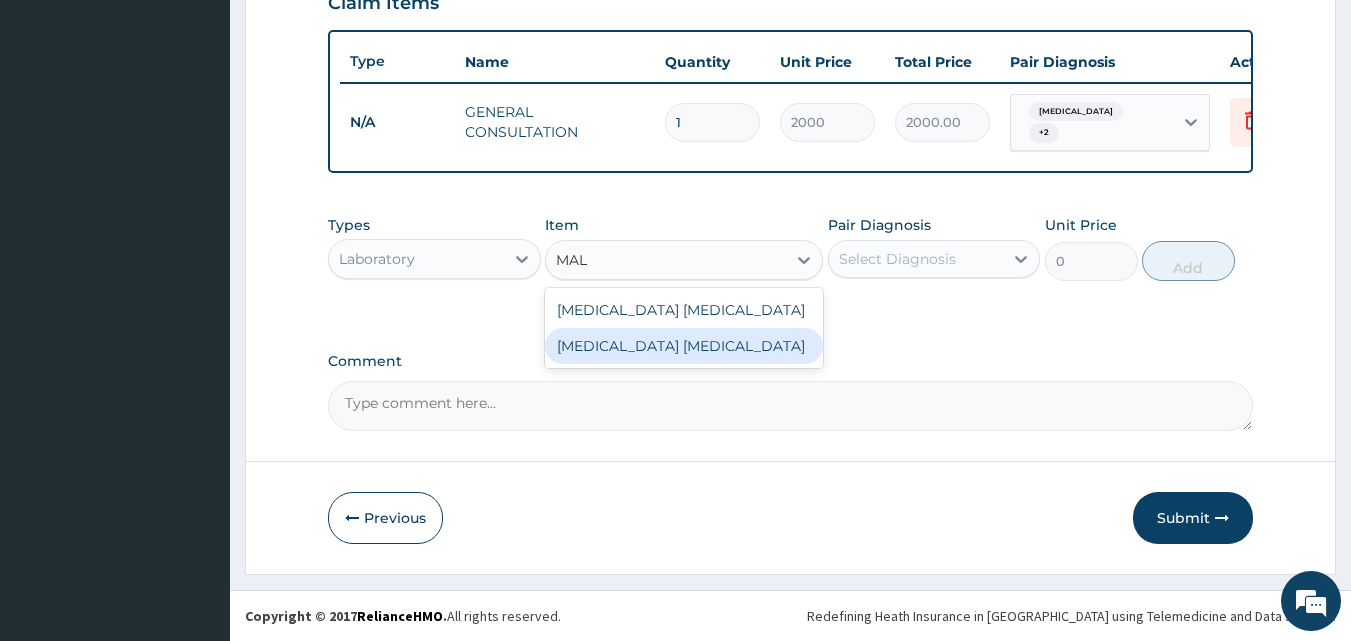type 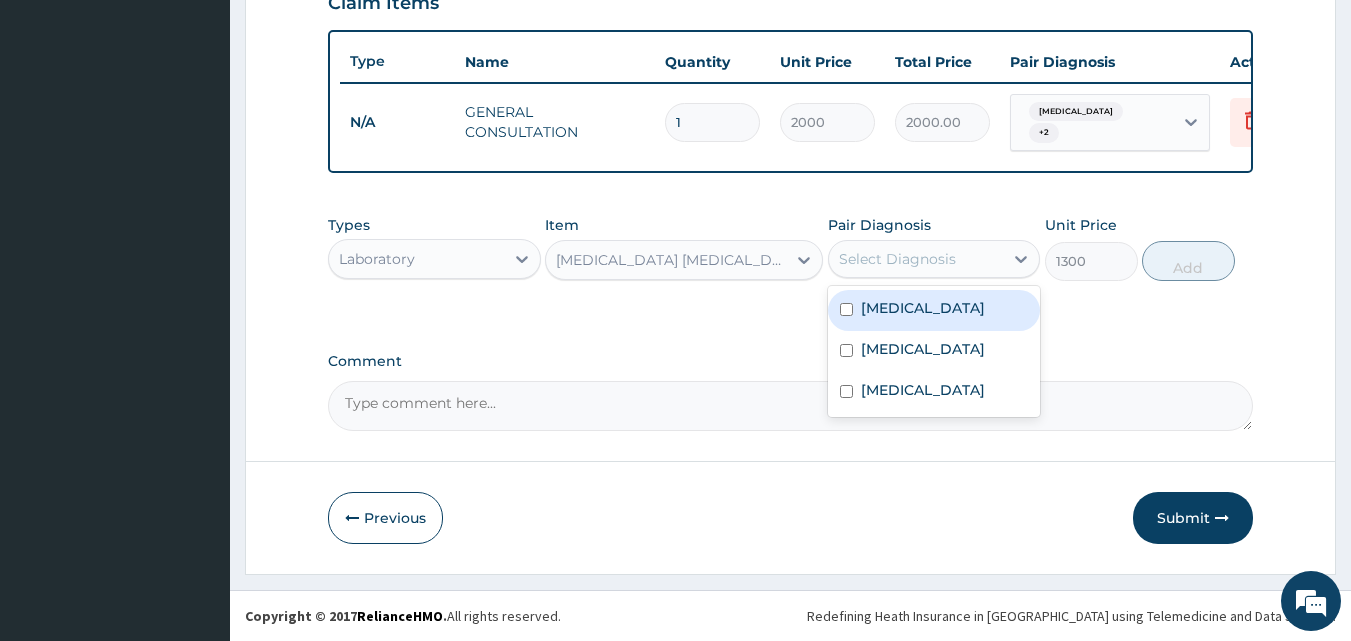 click on "Select Diagnosis" at bounding box center (897, 259) 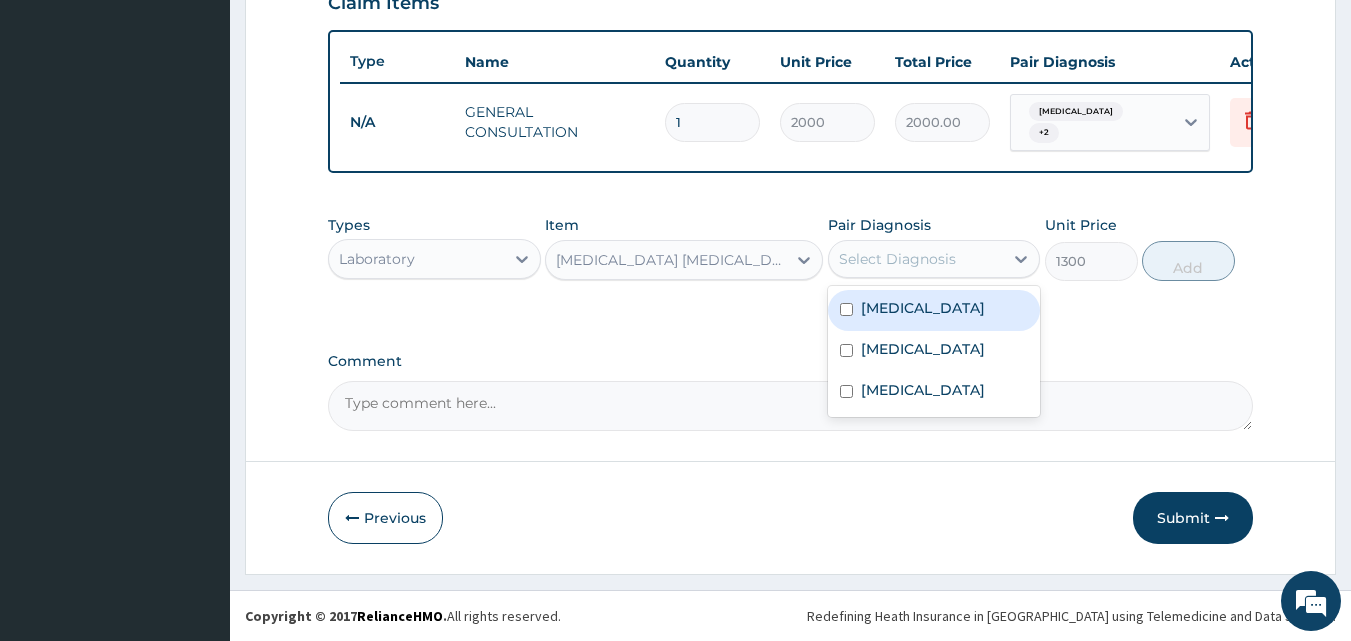 click at bounding box center [846, 309] 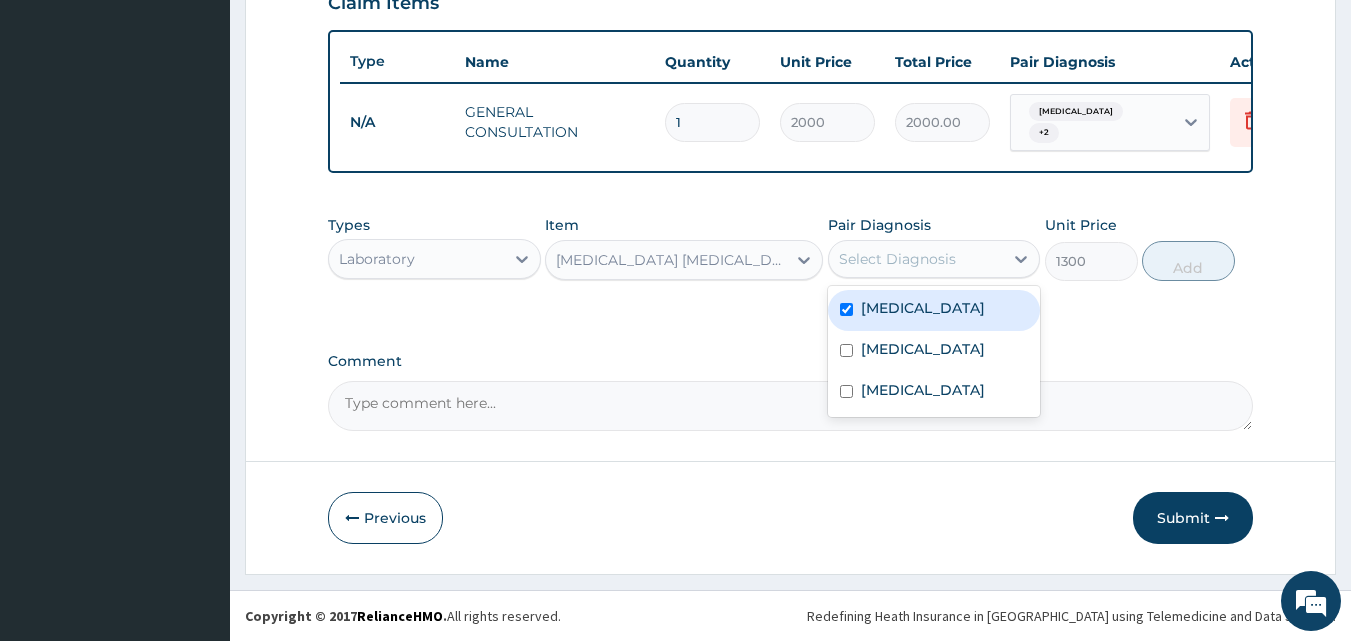 checkbox on "true" 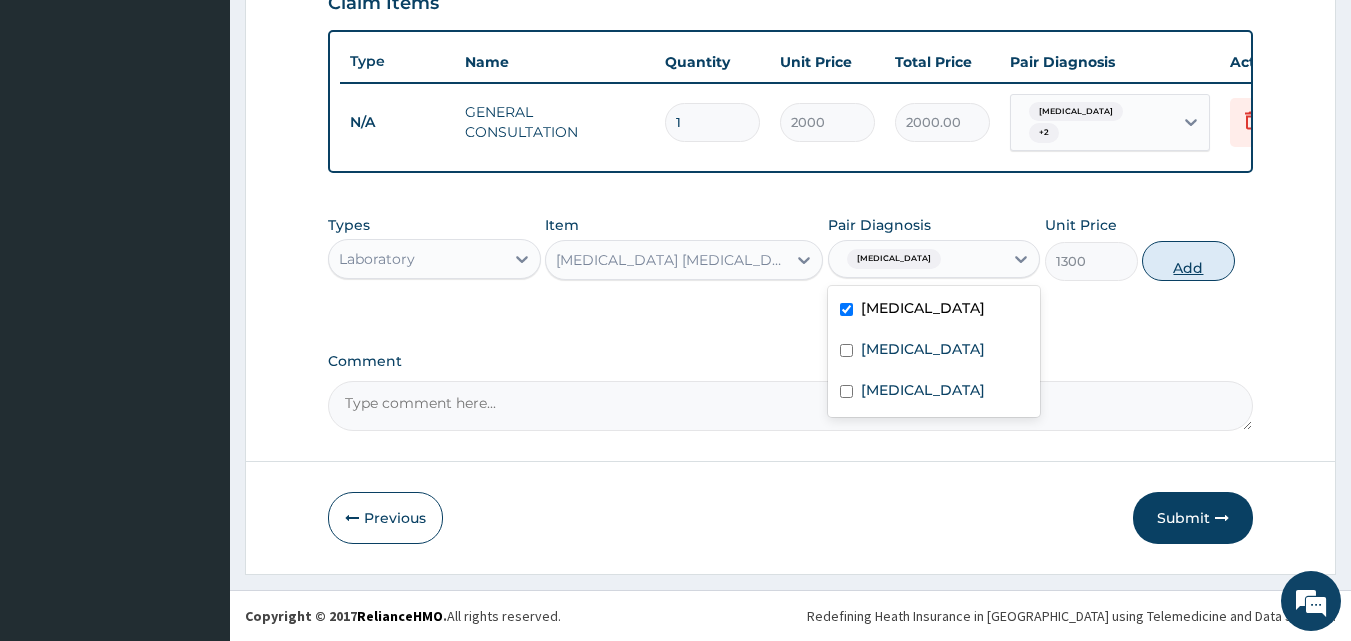 click on "Add" at bounding box center [1188, 261] 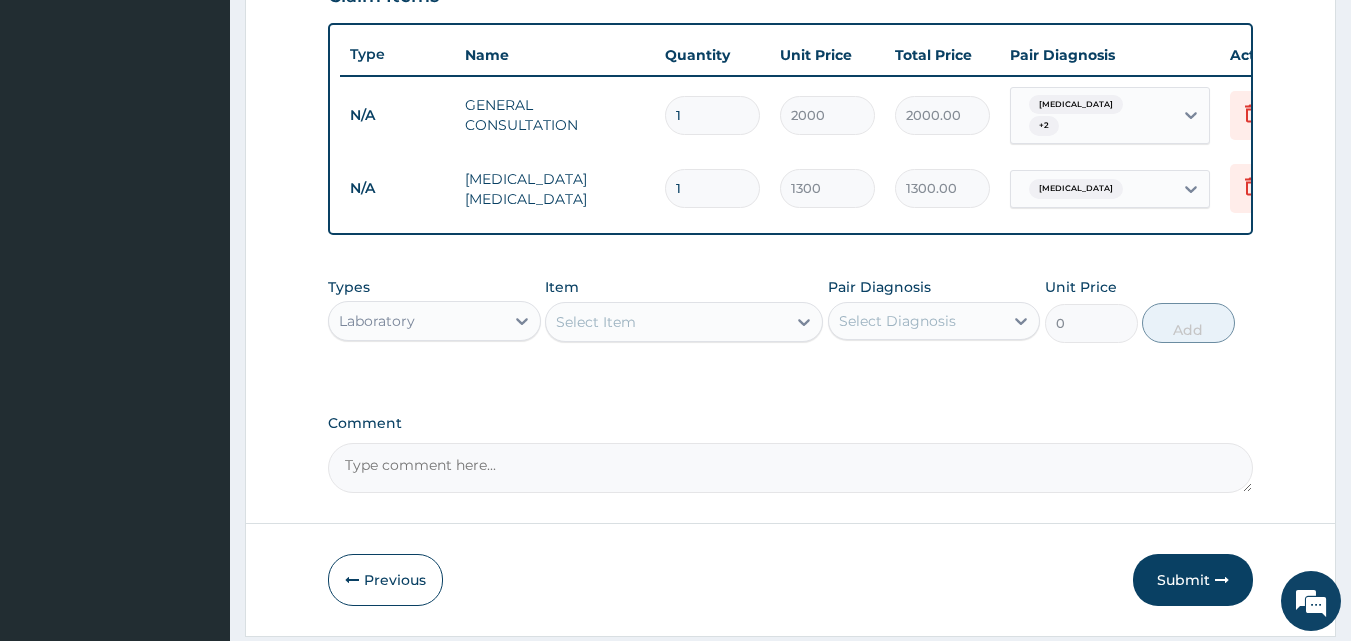 click on "Select Item" at bounding box center [596, 322] 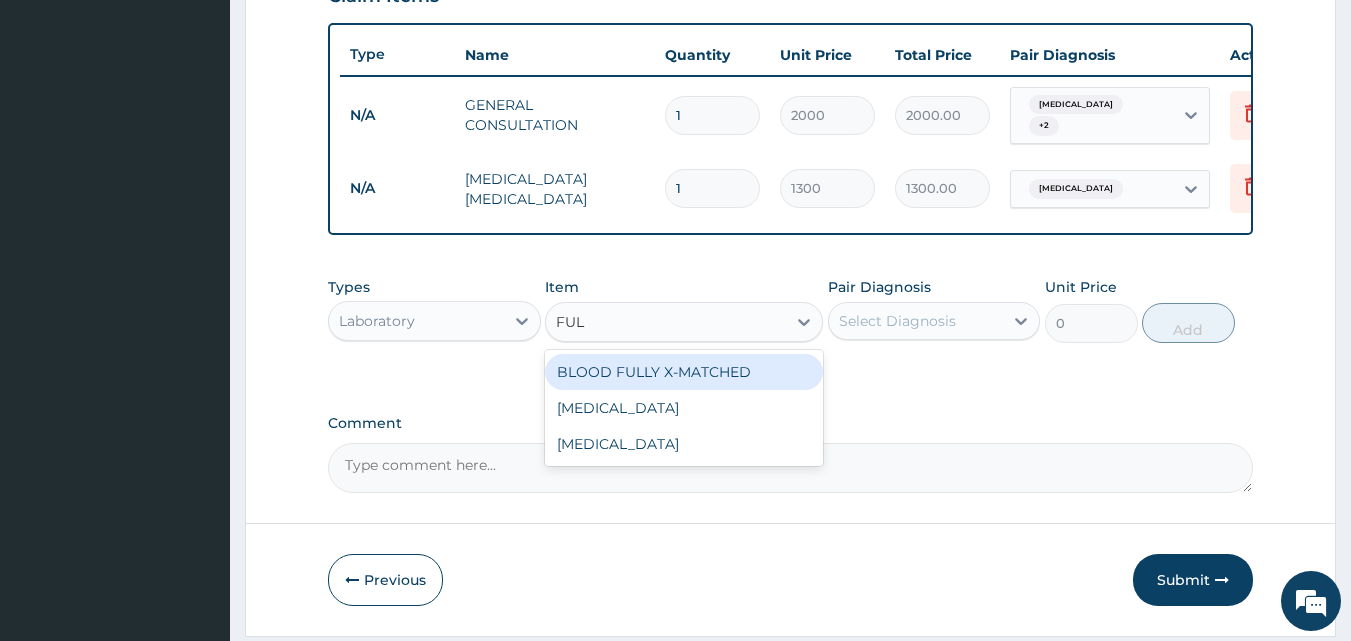 type on "FULL" 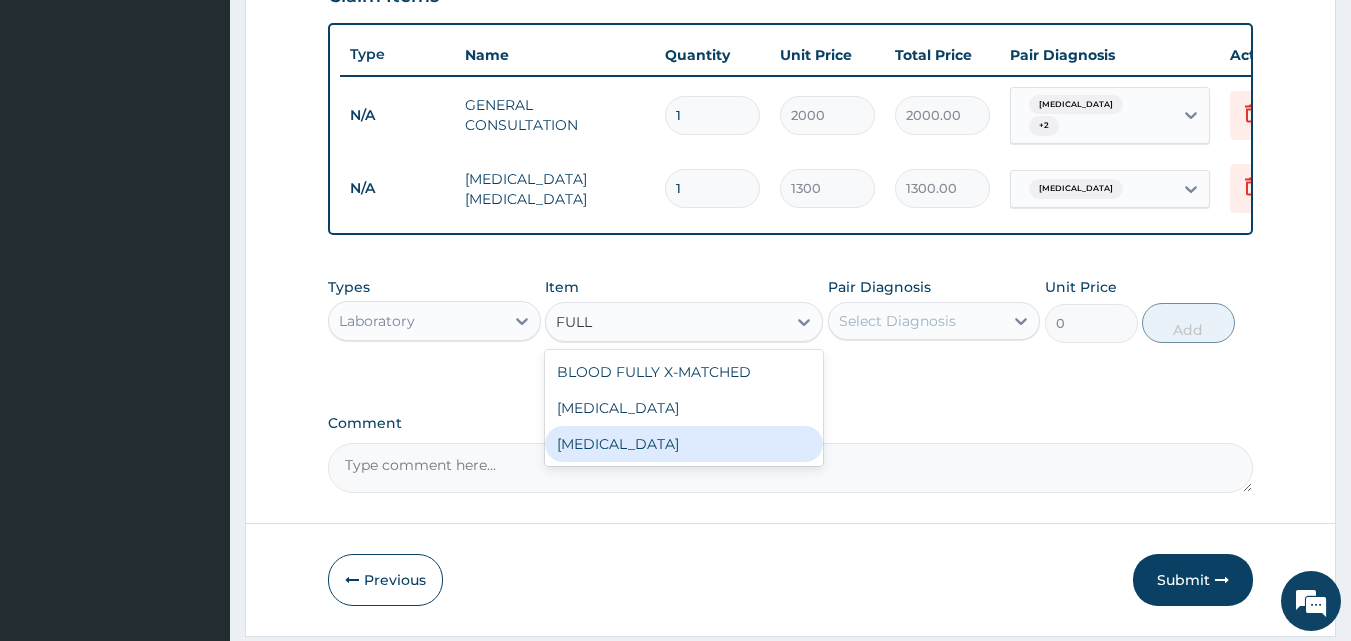 click on "FULL BLOOD COUNT" at bounding box center (684, 444) 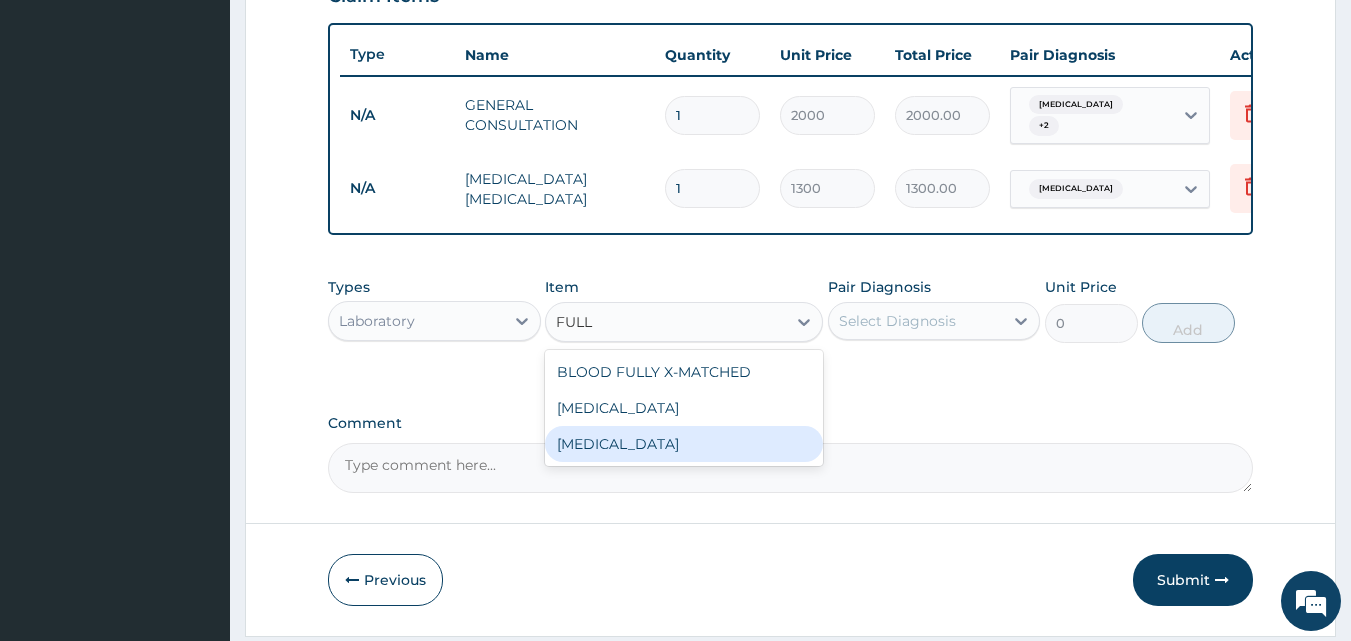 type 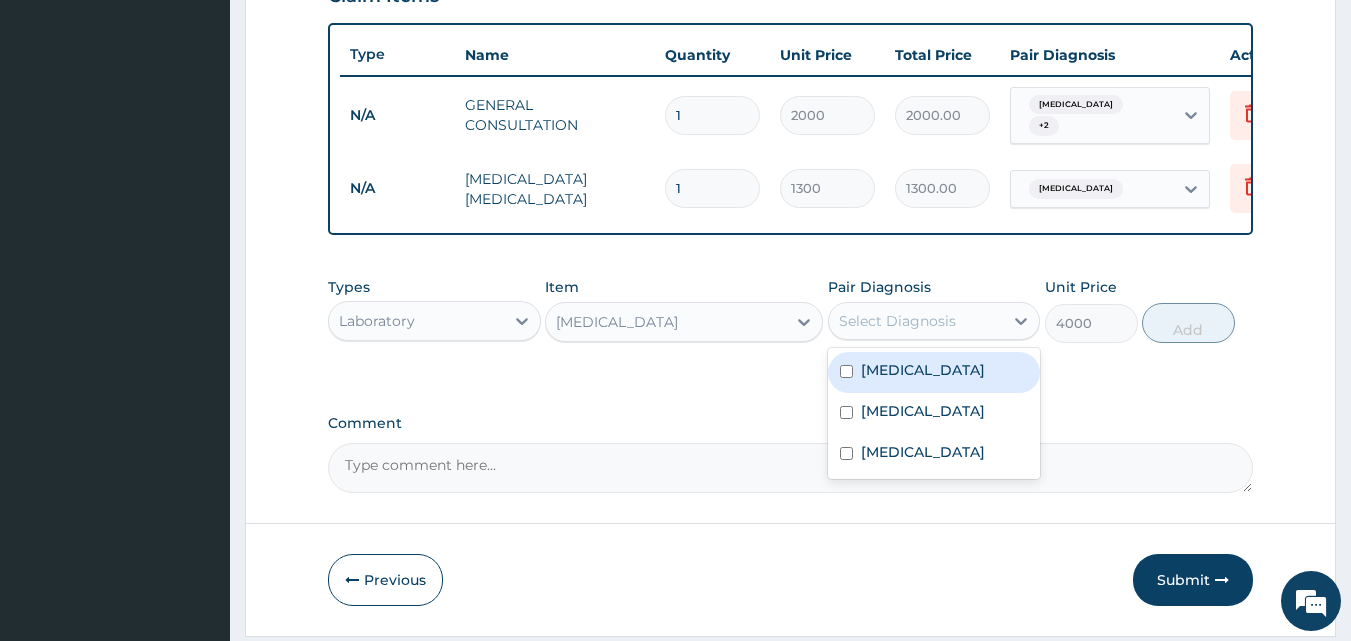 click on "Select Diagnosis" at bounding box center (897, 321) 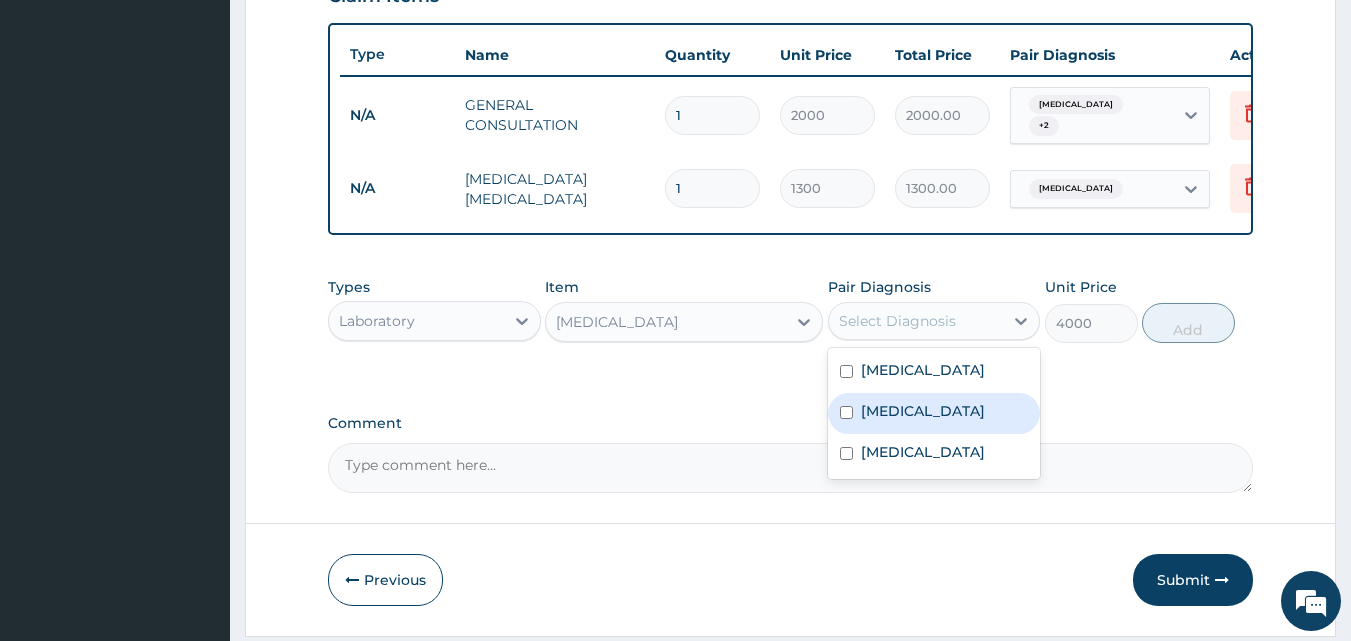 click at bounding box center [846, 412] 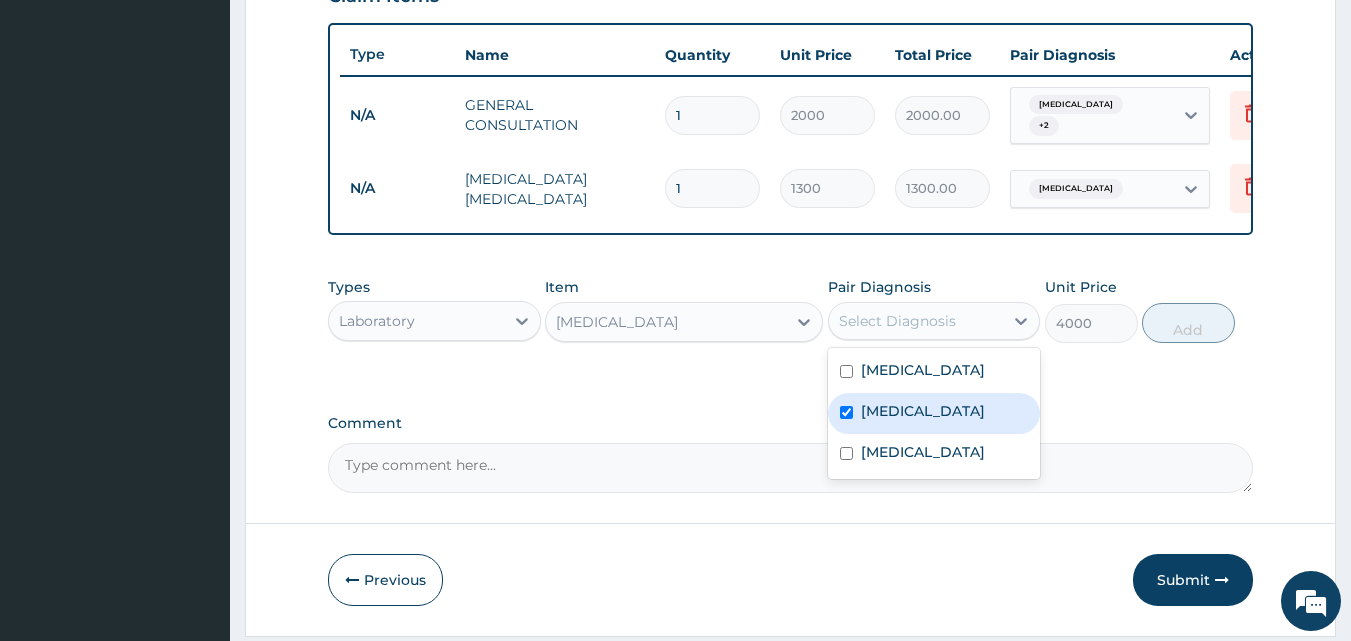 checkbox on "true" 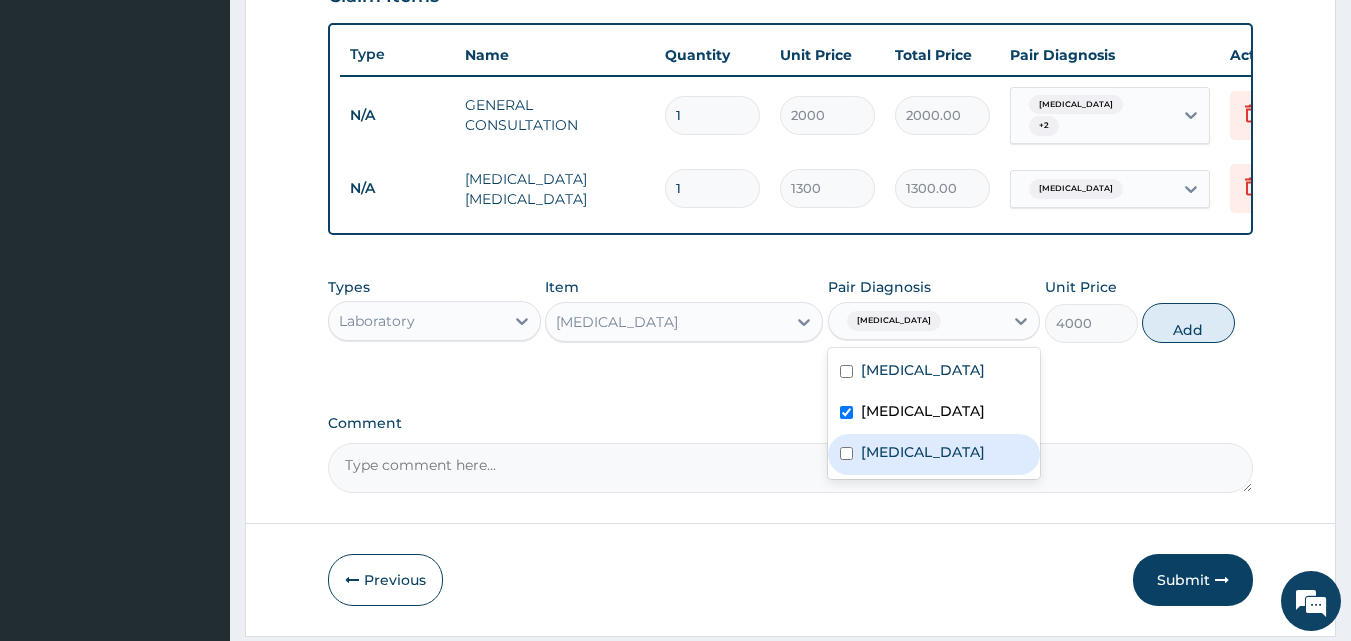 click at bounding box center [846, 453] 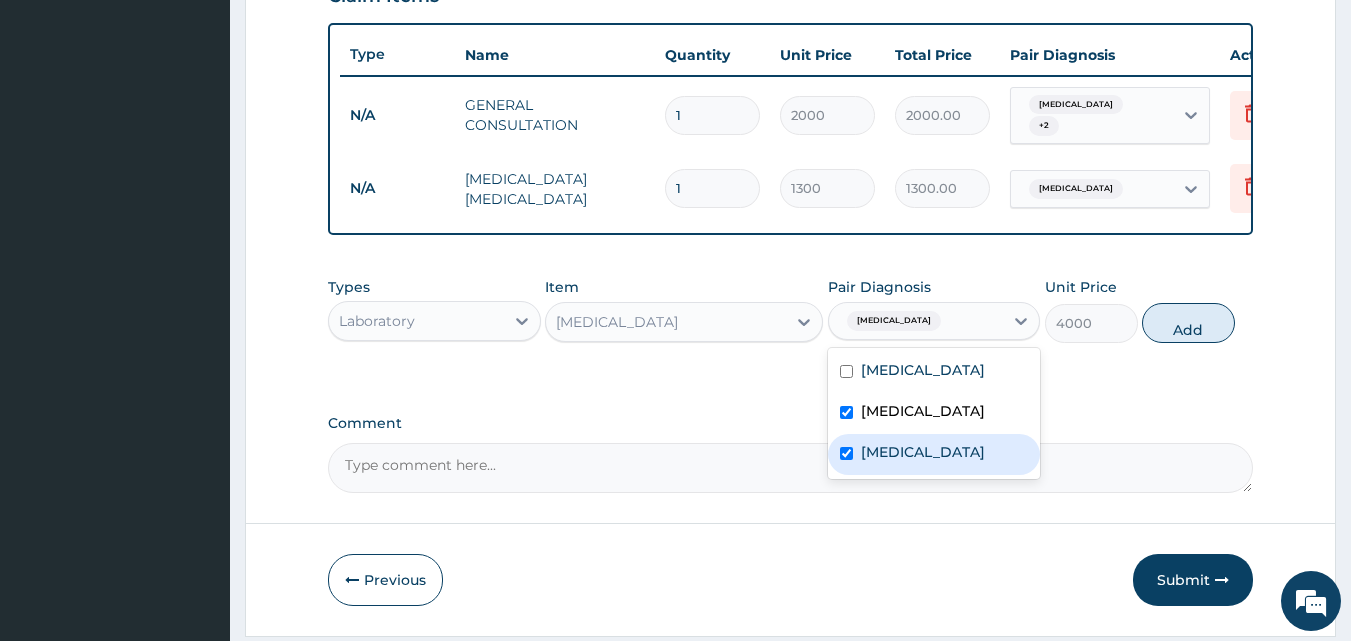 checkbox on "true" 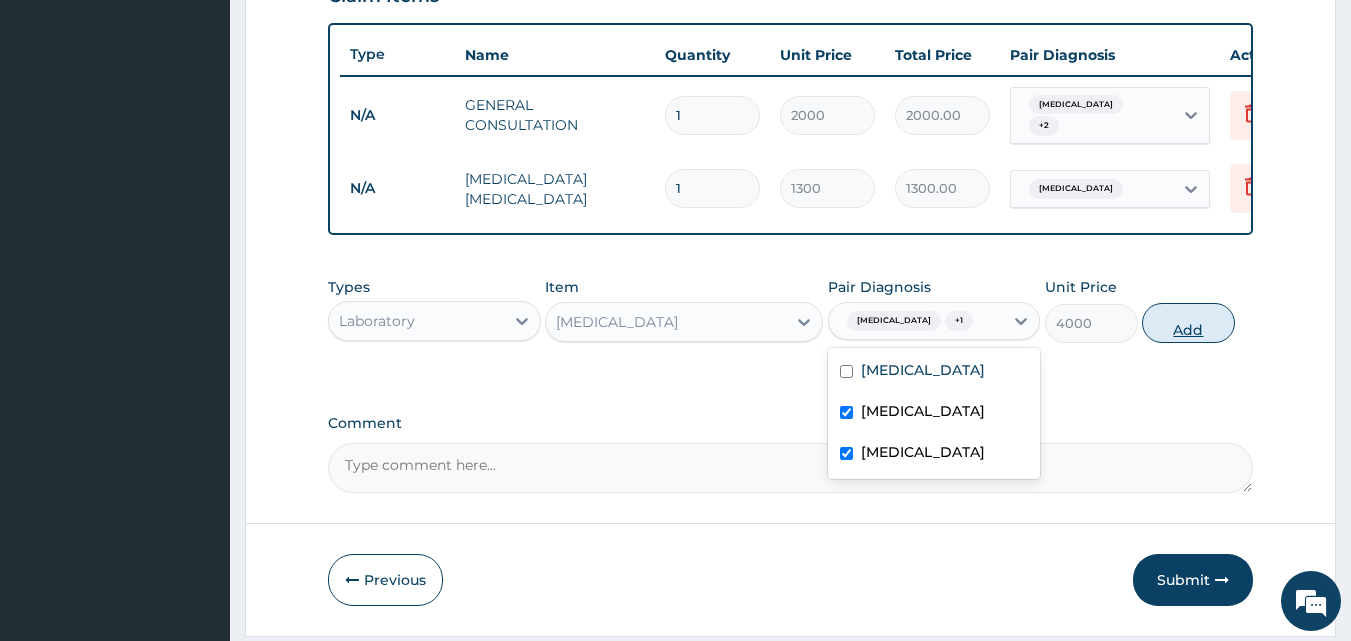 click on "Add" at bounding box center [1188, 323] 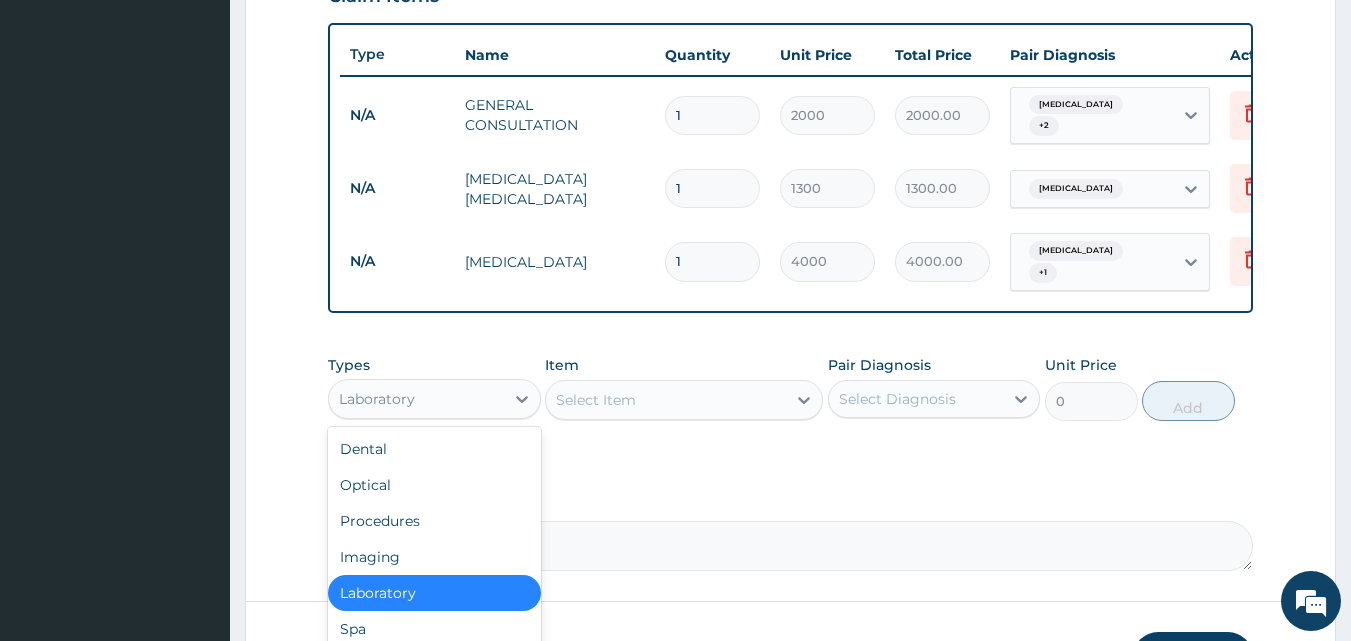 click on "Laboratory" at bounding box center [377, 399] 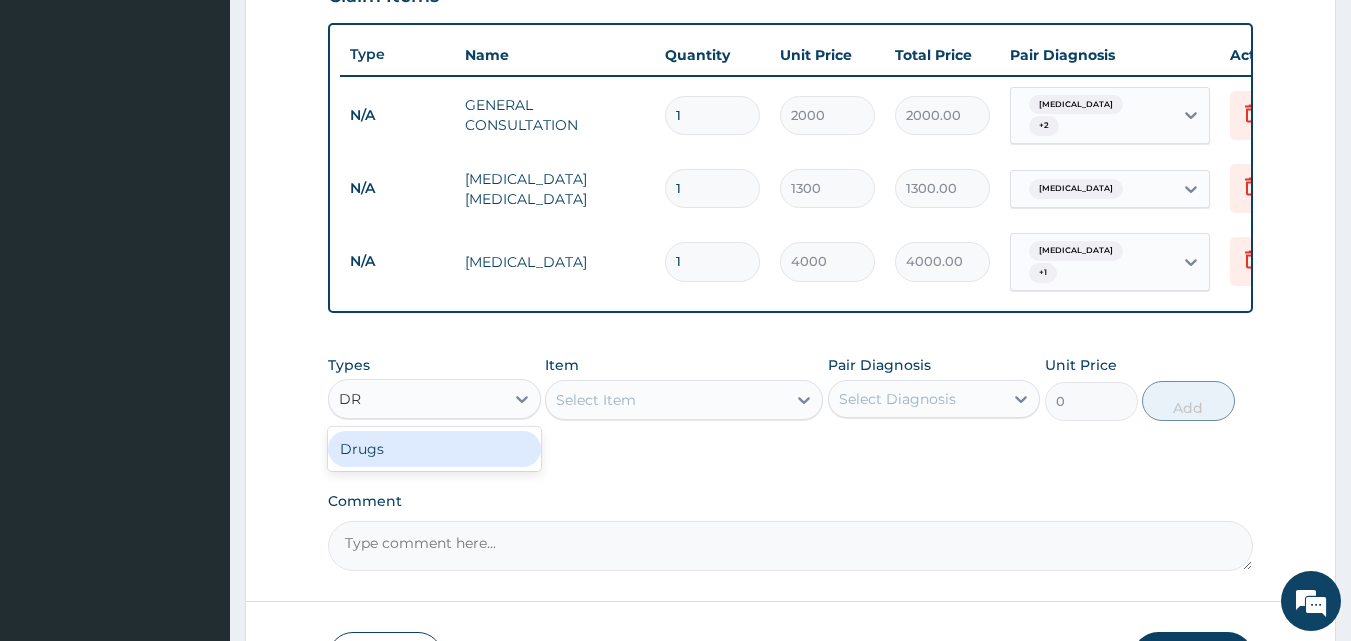 type on "DRU" 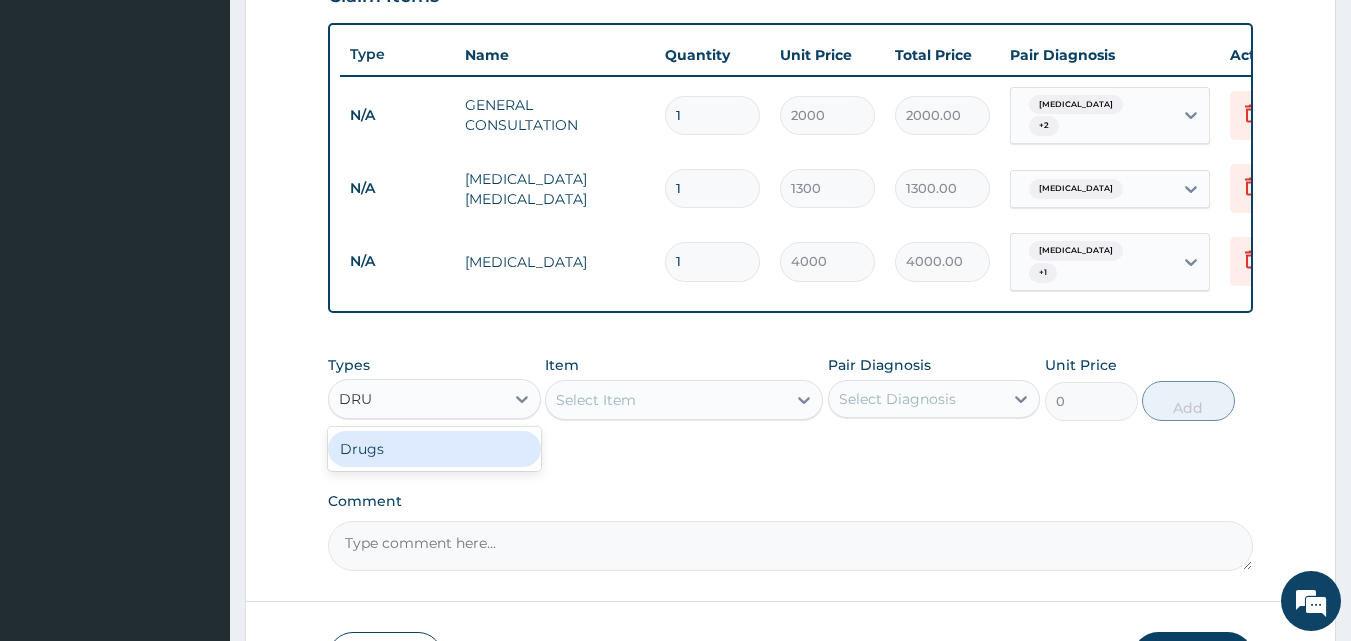 click on "Drugs" at bounding box center [434, 449] 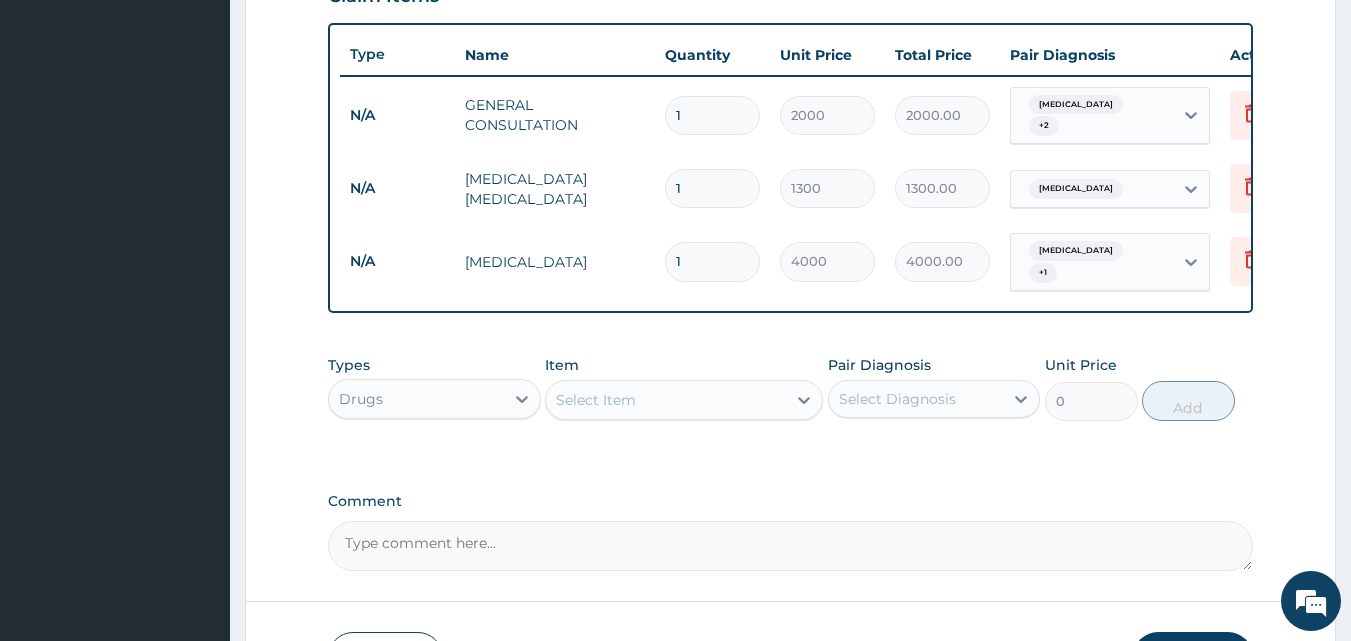 click on "Select Item" at bounding box center [666, 400] 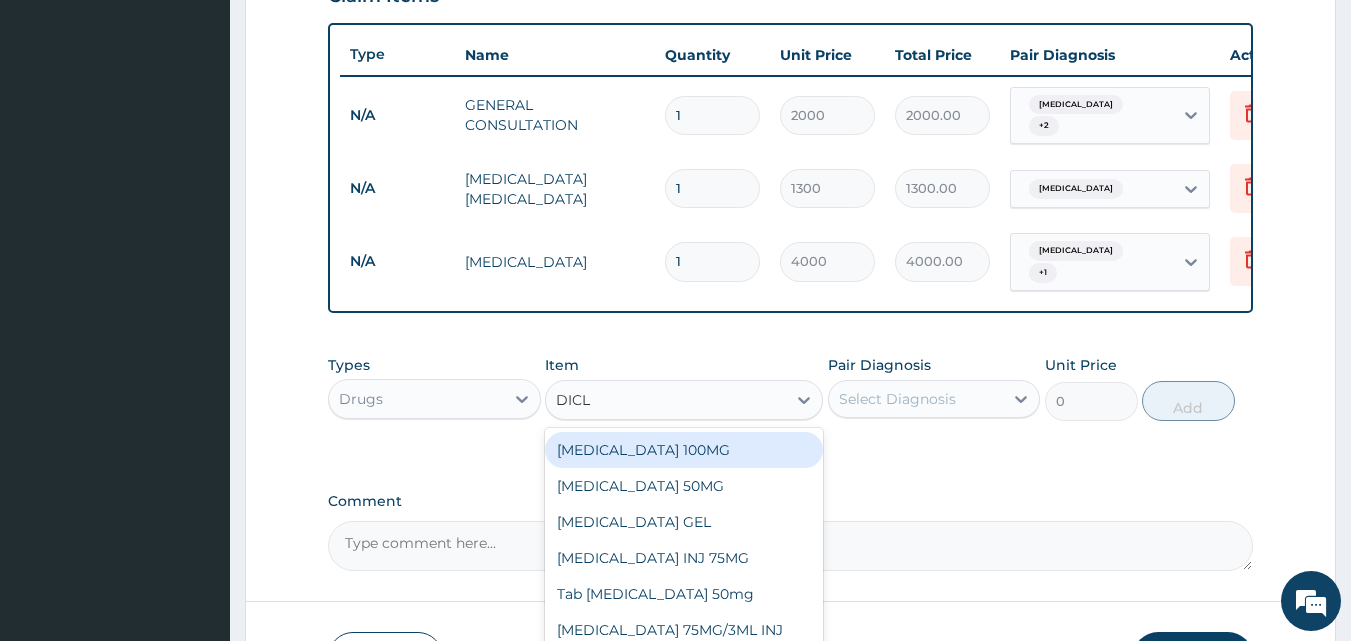 type on "DICLO" 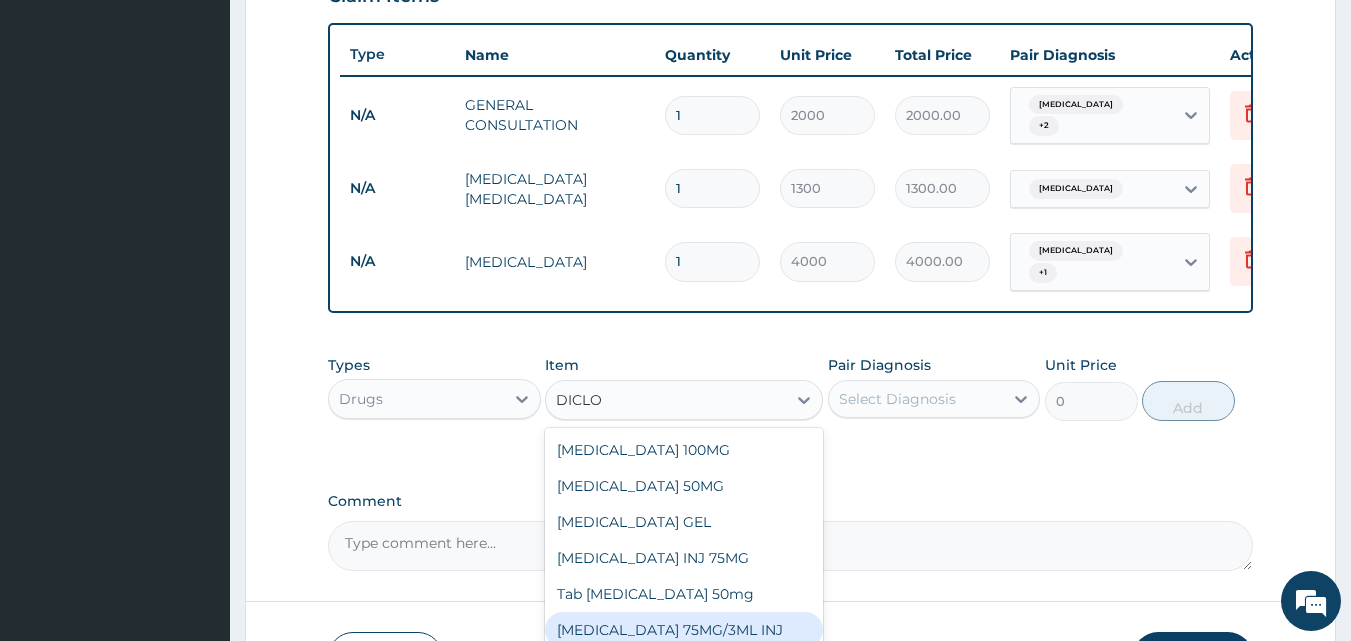 click on "DICLOFENAC 75MG/3ML INJ" at bounding box center [684, 630] 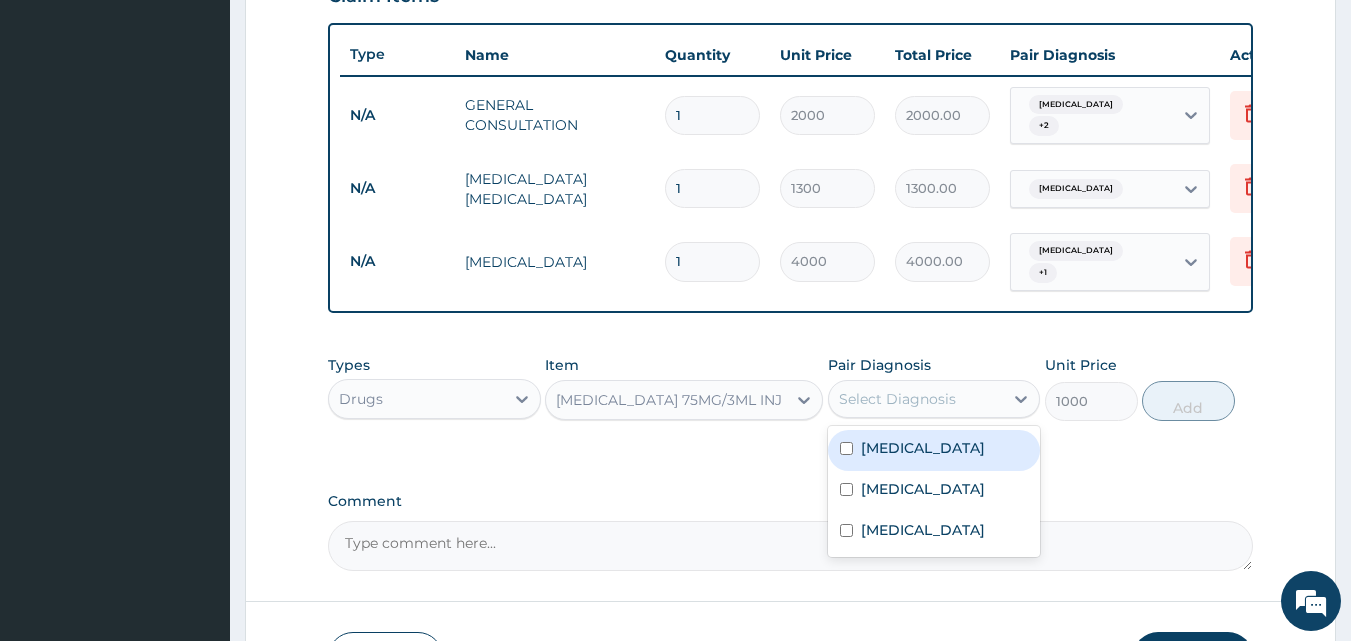 click on "Select Diagnosis" at bounding box center (897, 399) 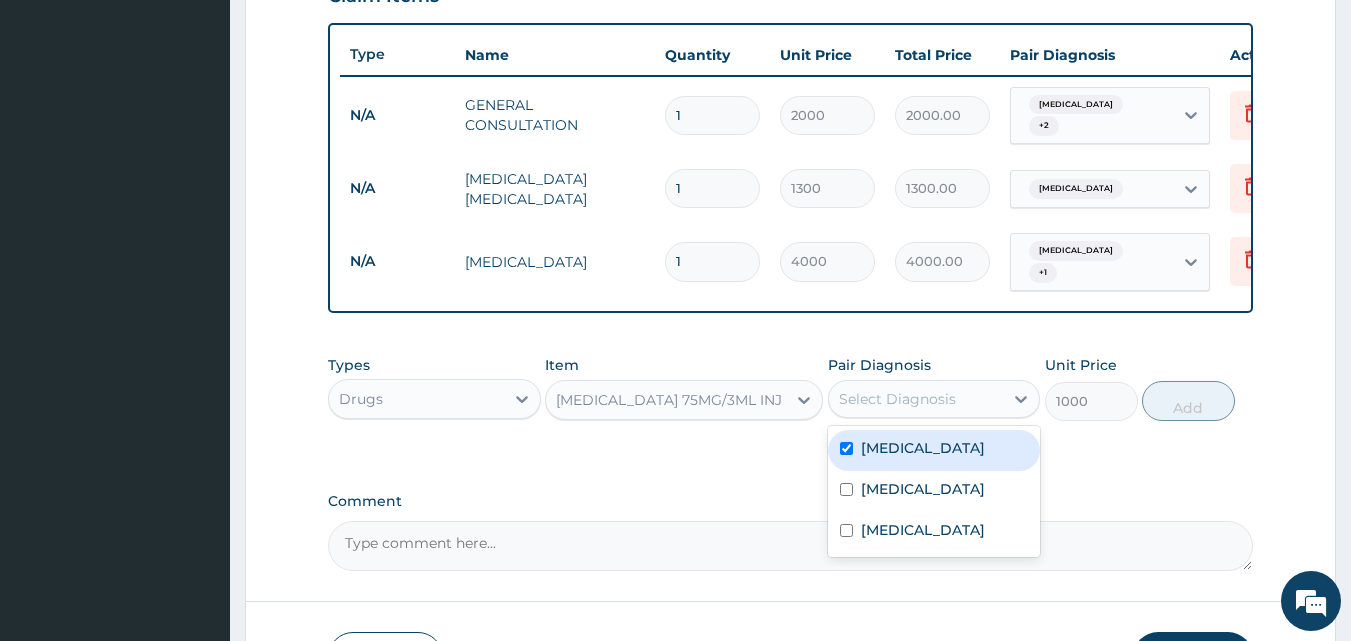 checkbox on "true" 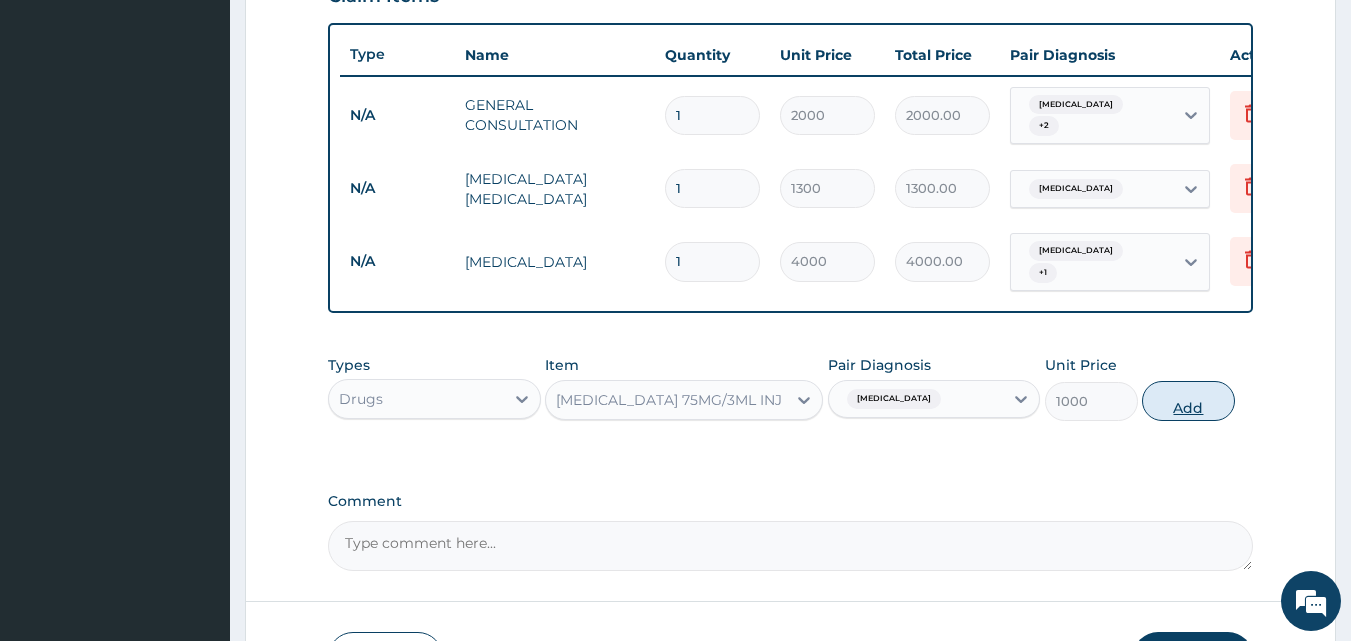 click on "Add" at bounding box center (1188, 401) 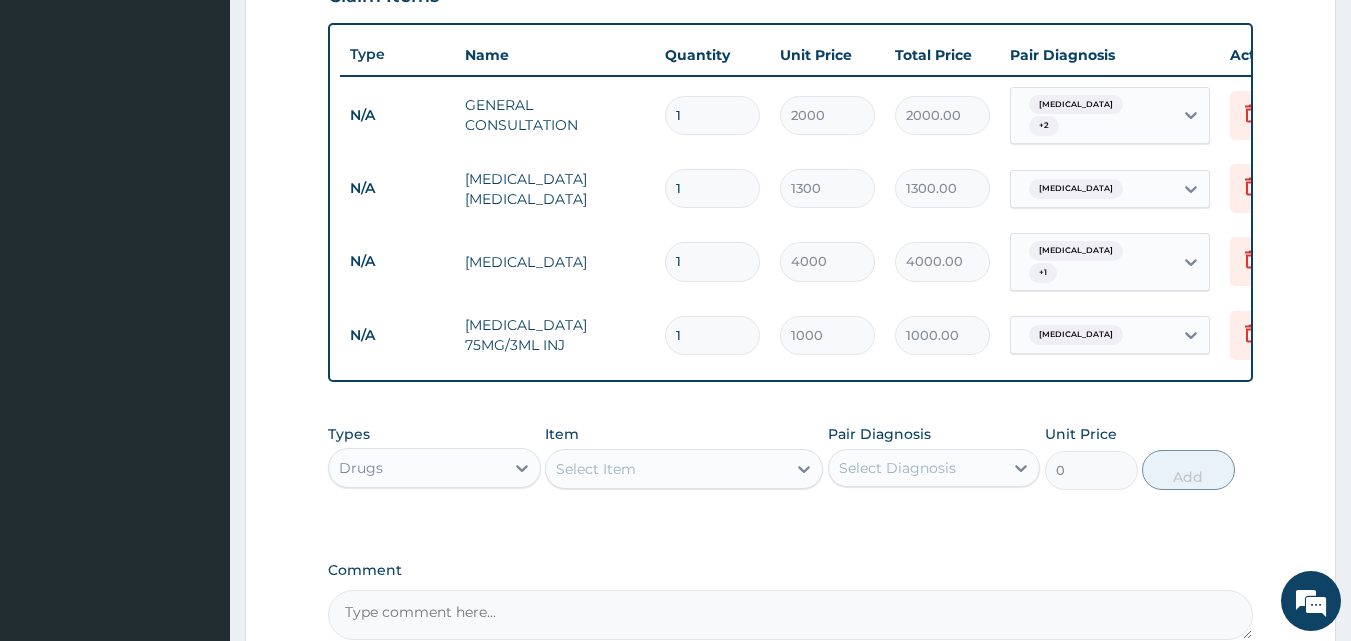 click on "Select Item" at bounding box center (666, 469) 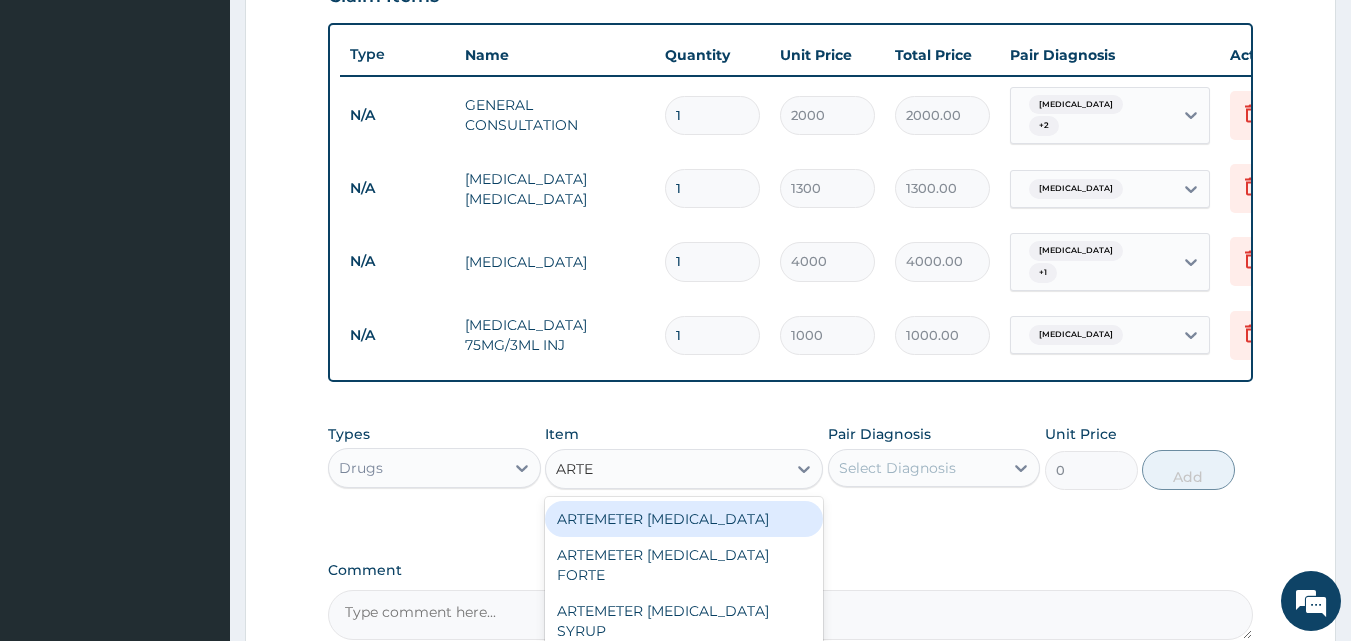 type on "ARTEM" 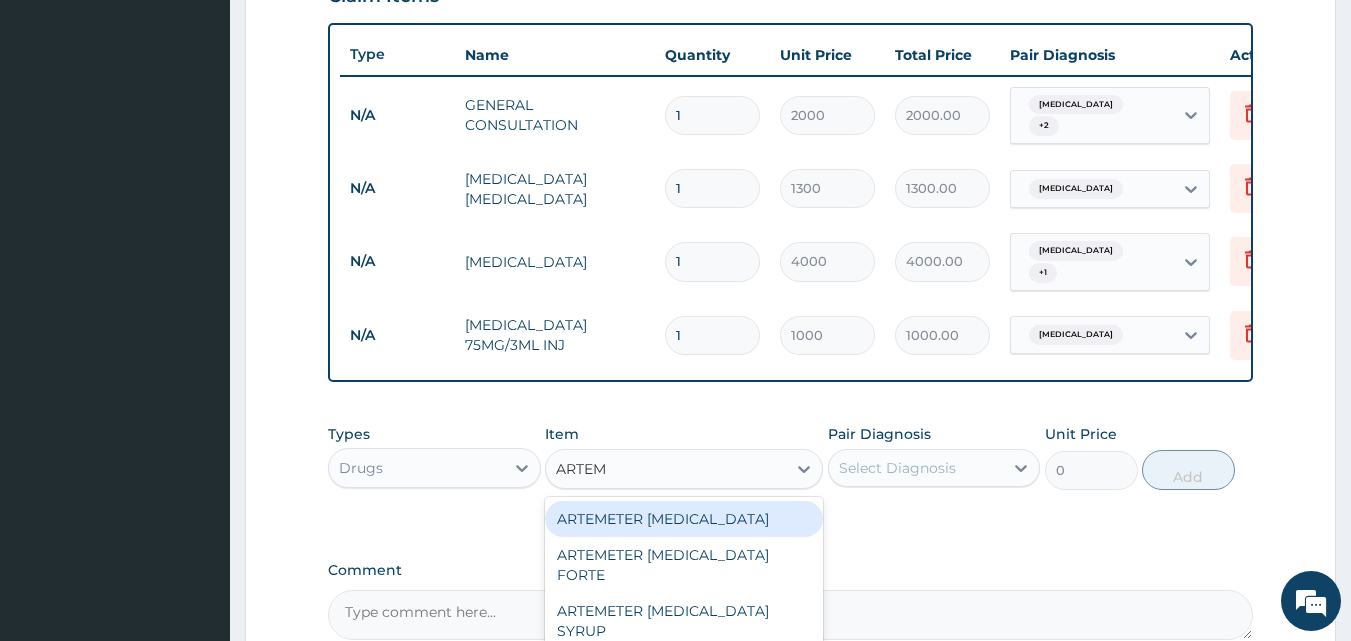 scroll, scrollTop: 928, scrollLeft: 0, axis: vertical 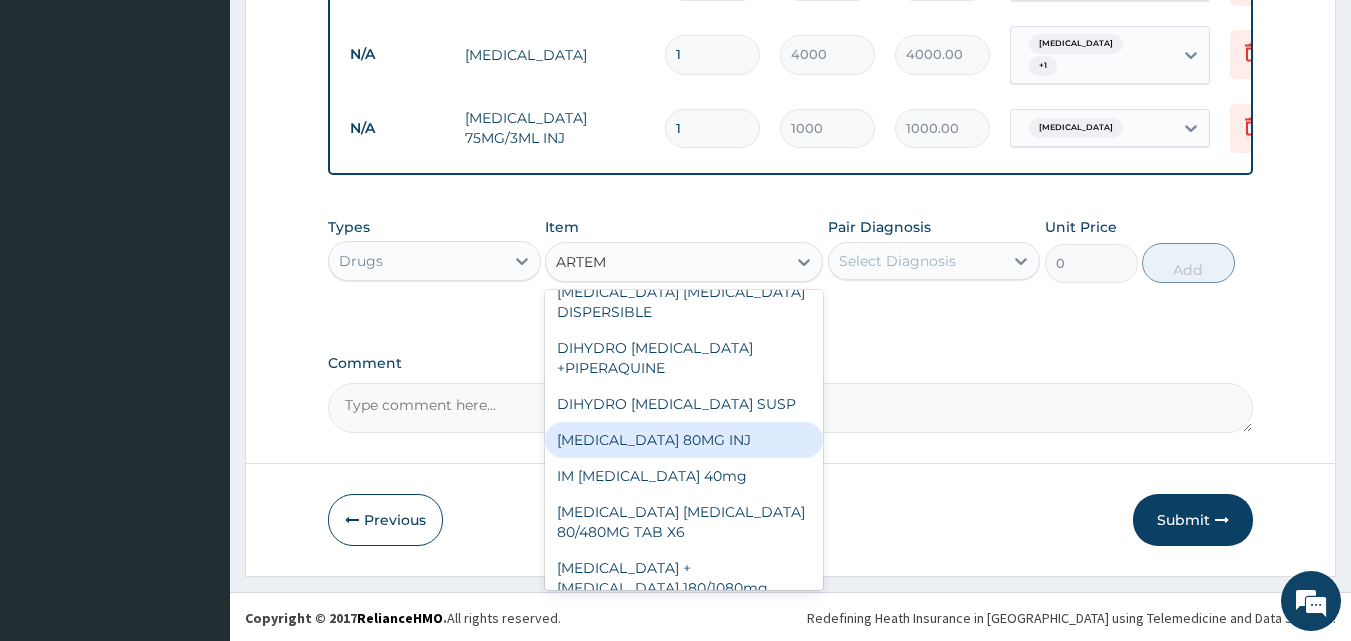 click on "ARTEMETHER 80MG INJ" at bounding box center (684, 440) 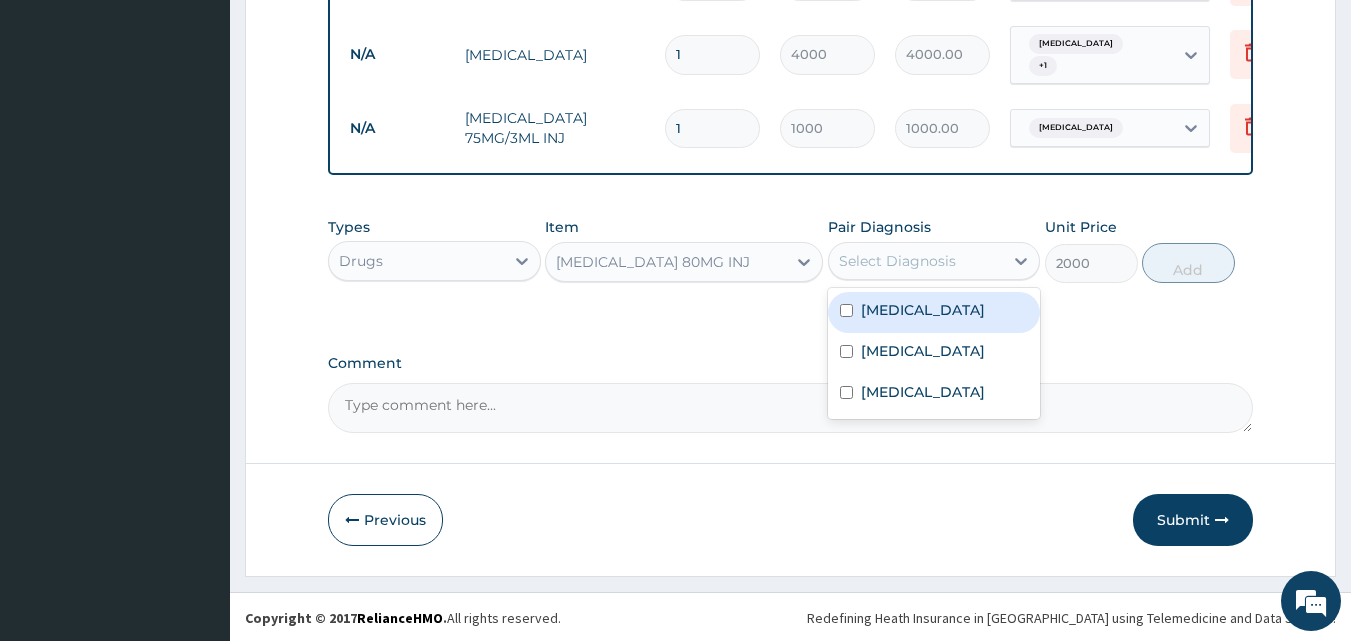 click on "Select Diagnosis" at bounding box center (916, 261) 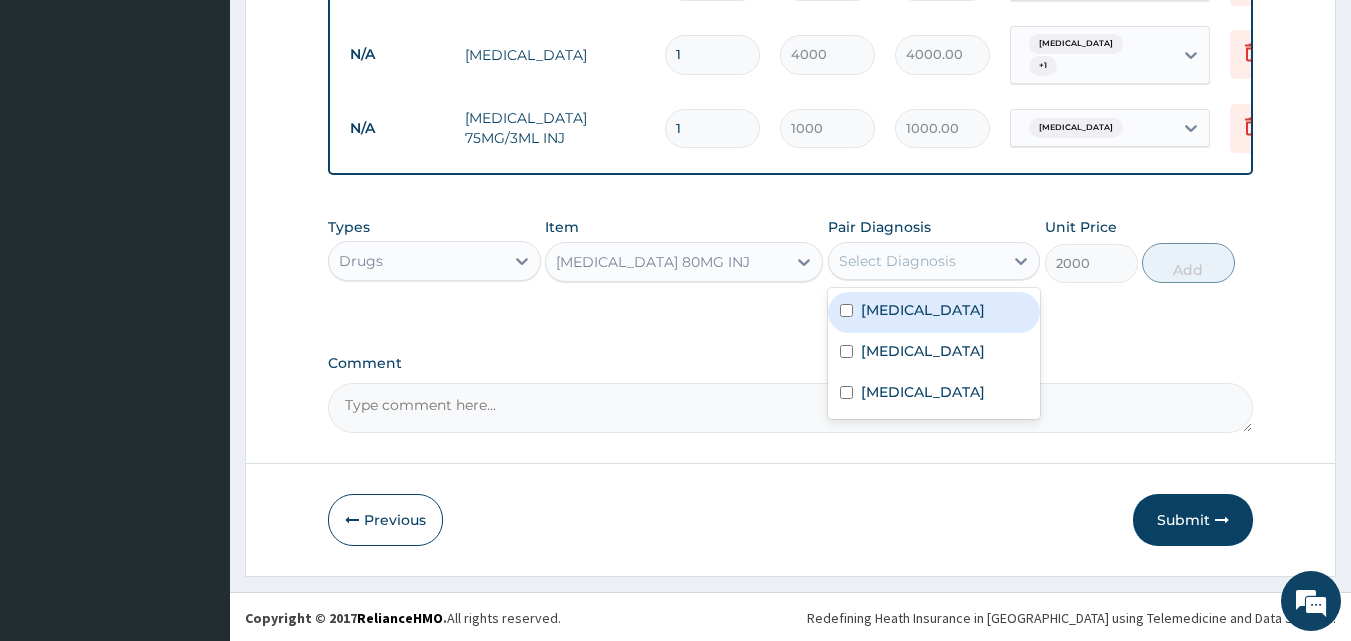 click at bounding box center [846, 310] 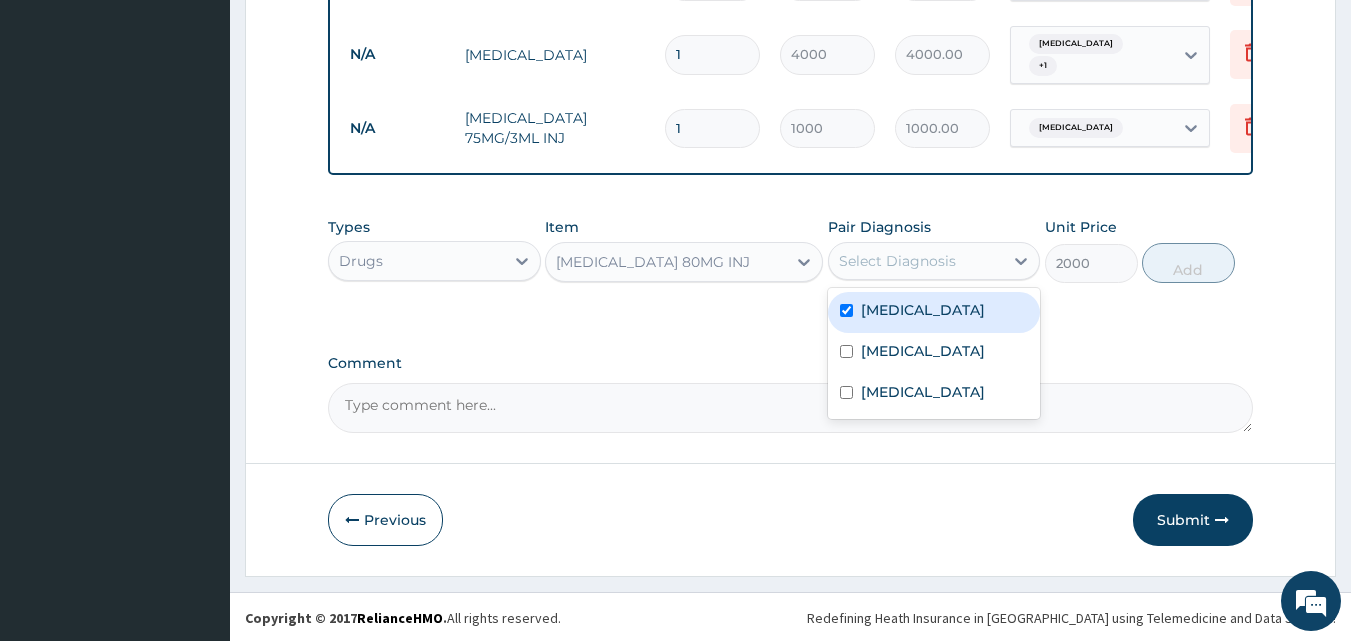 checkbox on "true" 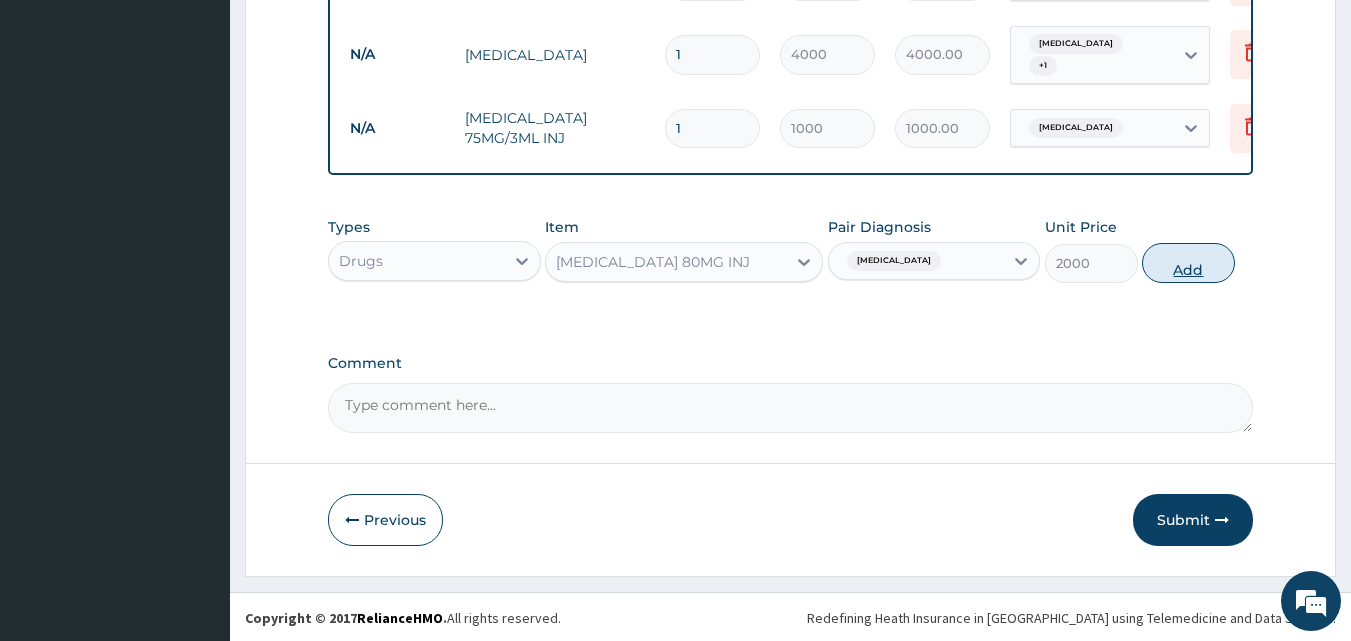 click on "Add" at bounding box center (1188, 263) 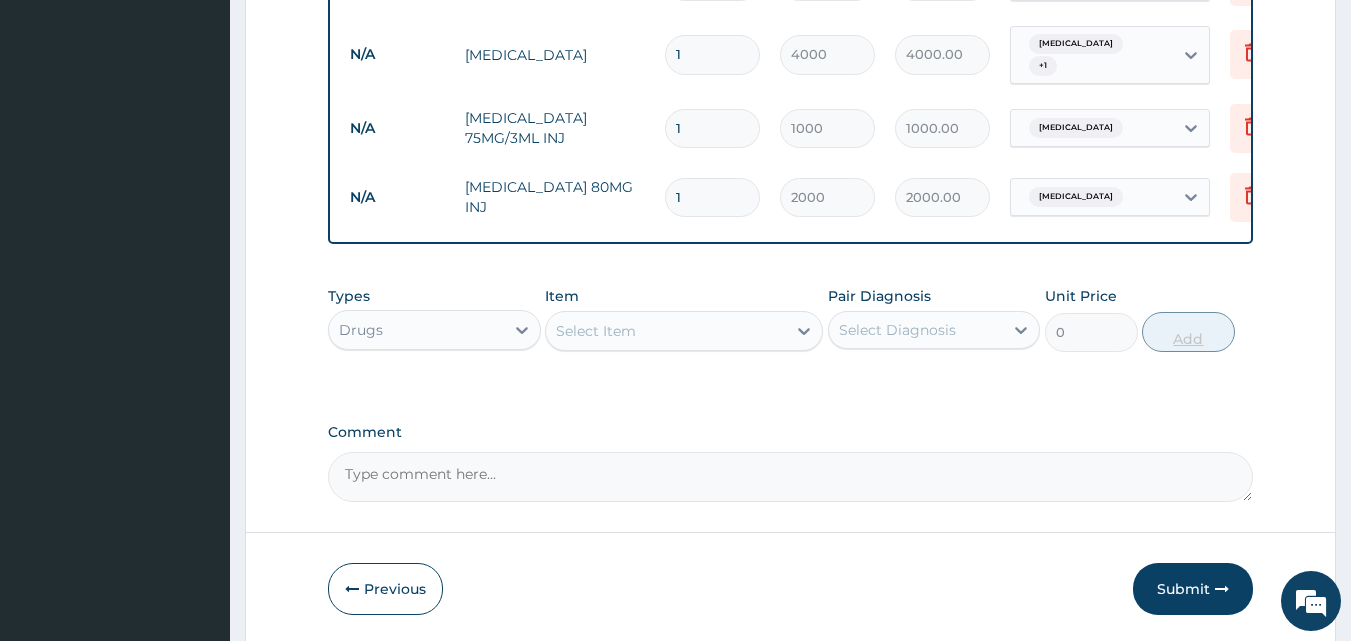 type 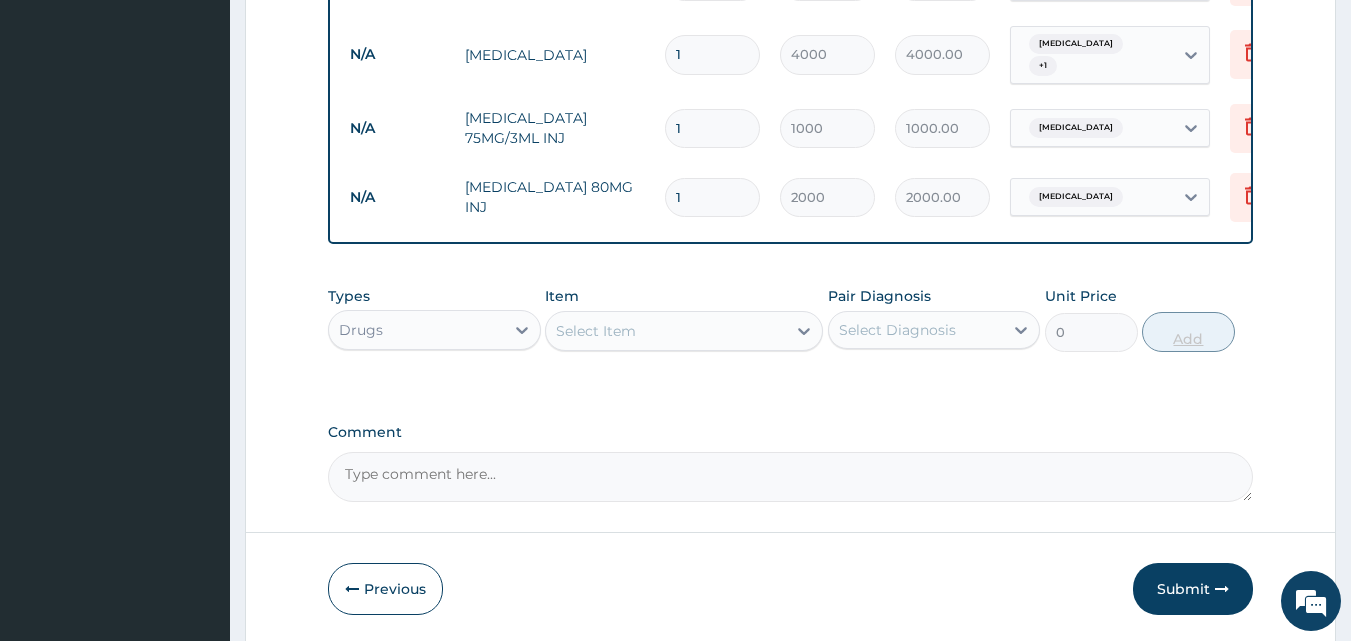 type on "0.00" 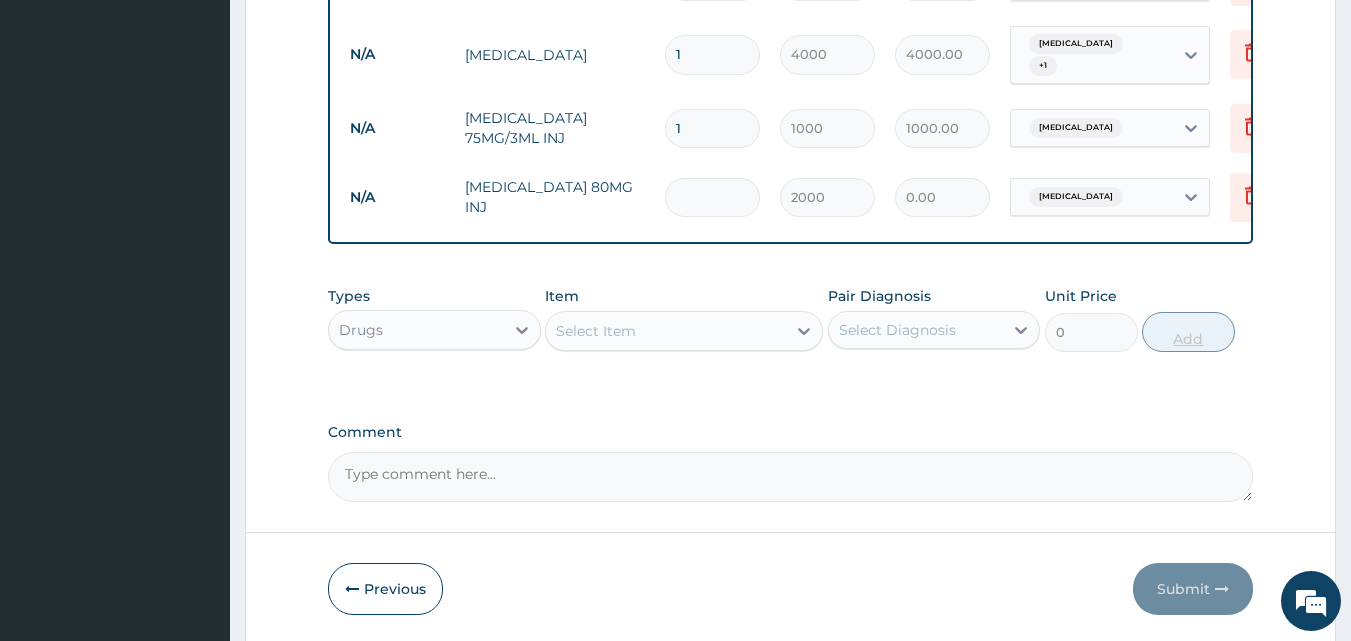 type on "3" 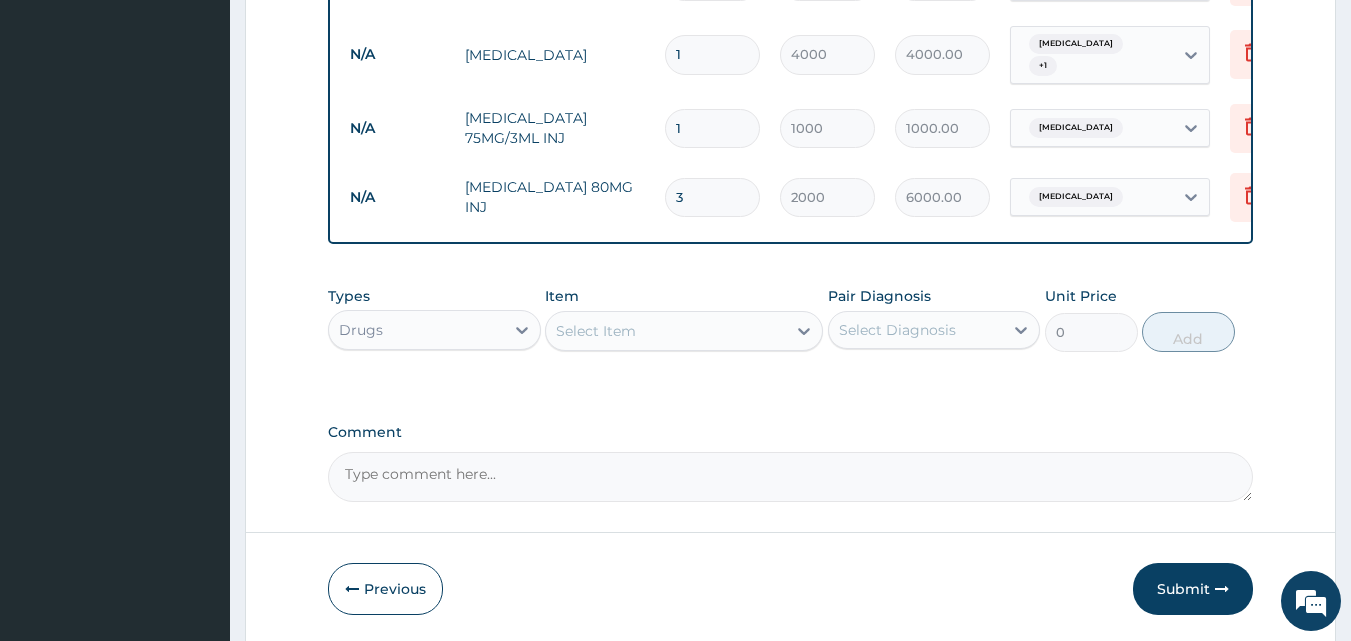 type on "3" 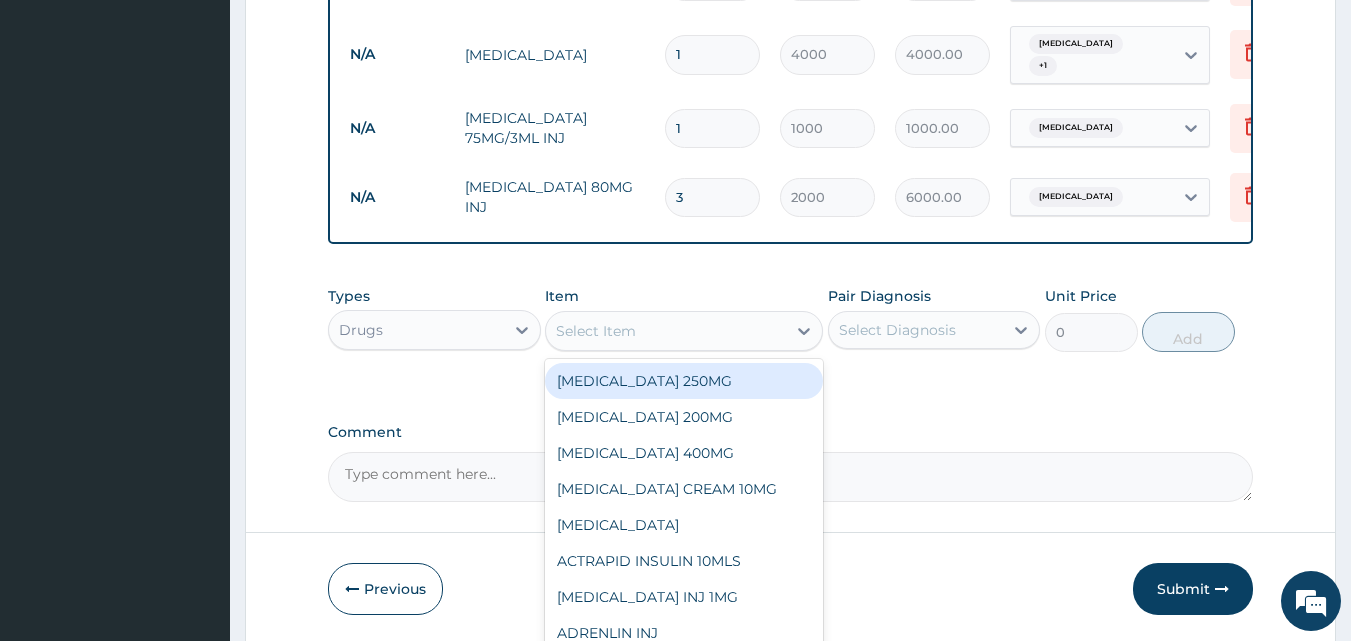 click on "Select Item" at bounding box center (596, 331) 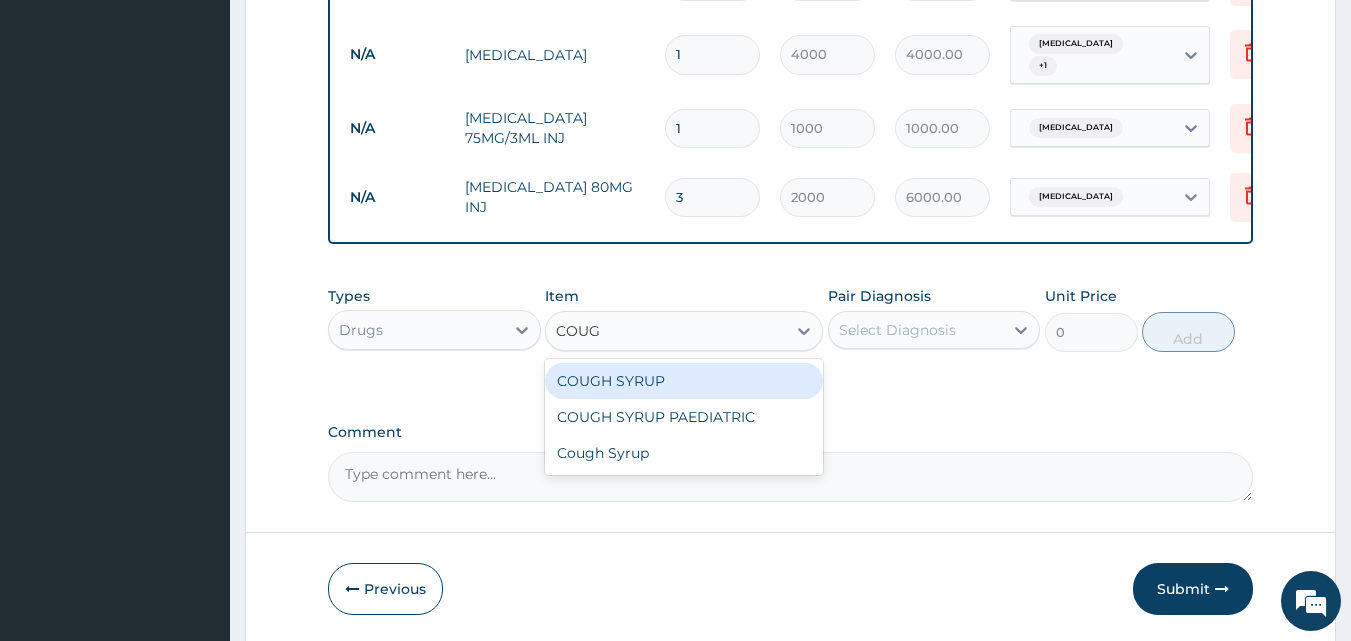 type on "COUGH" 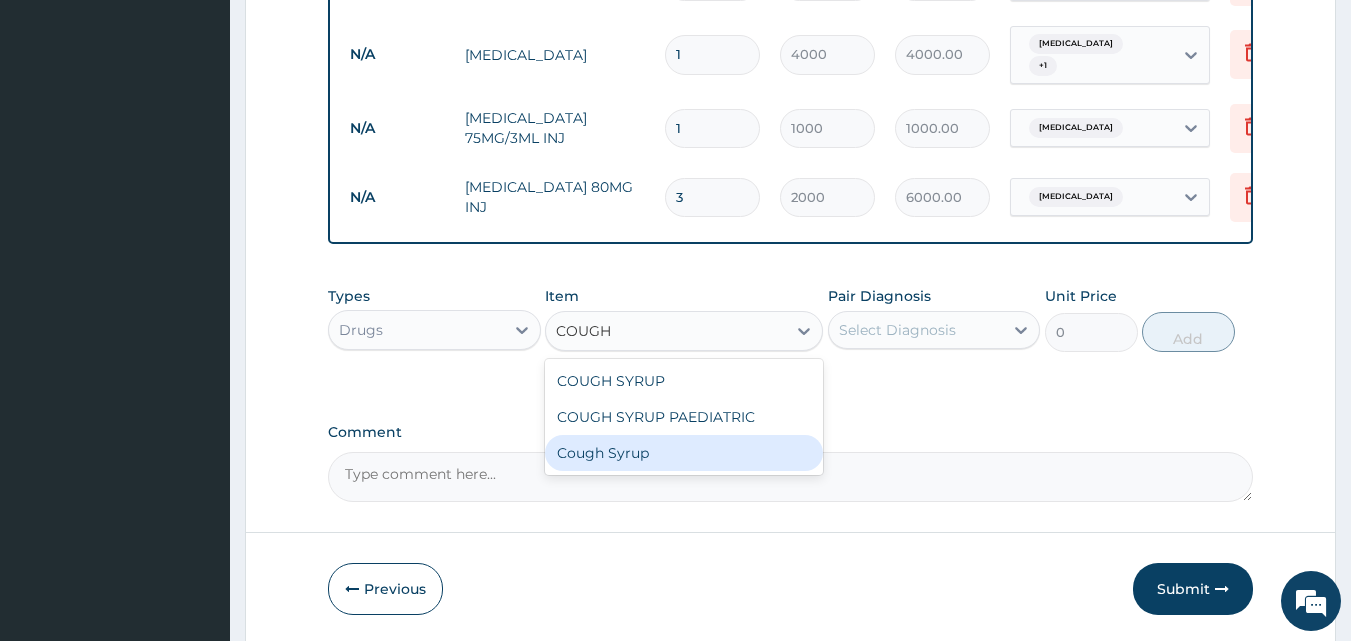 click on "Cough Syrup" at bounding box center (684, 453) 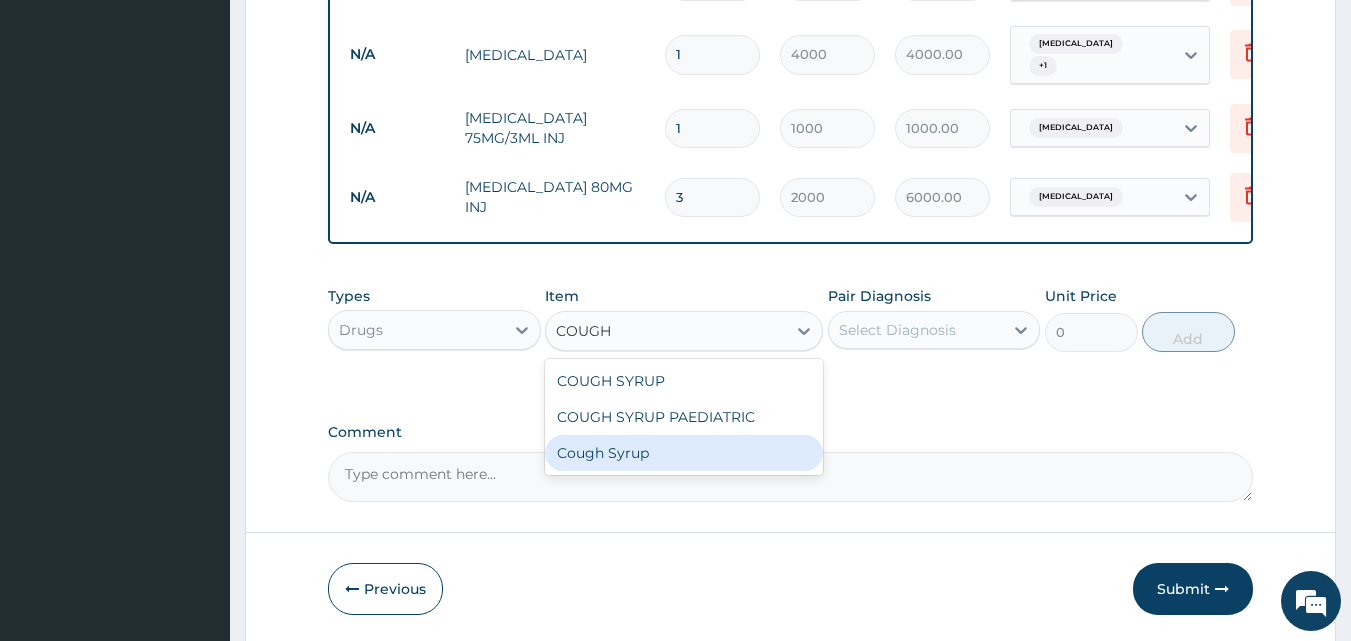 type 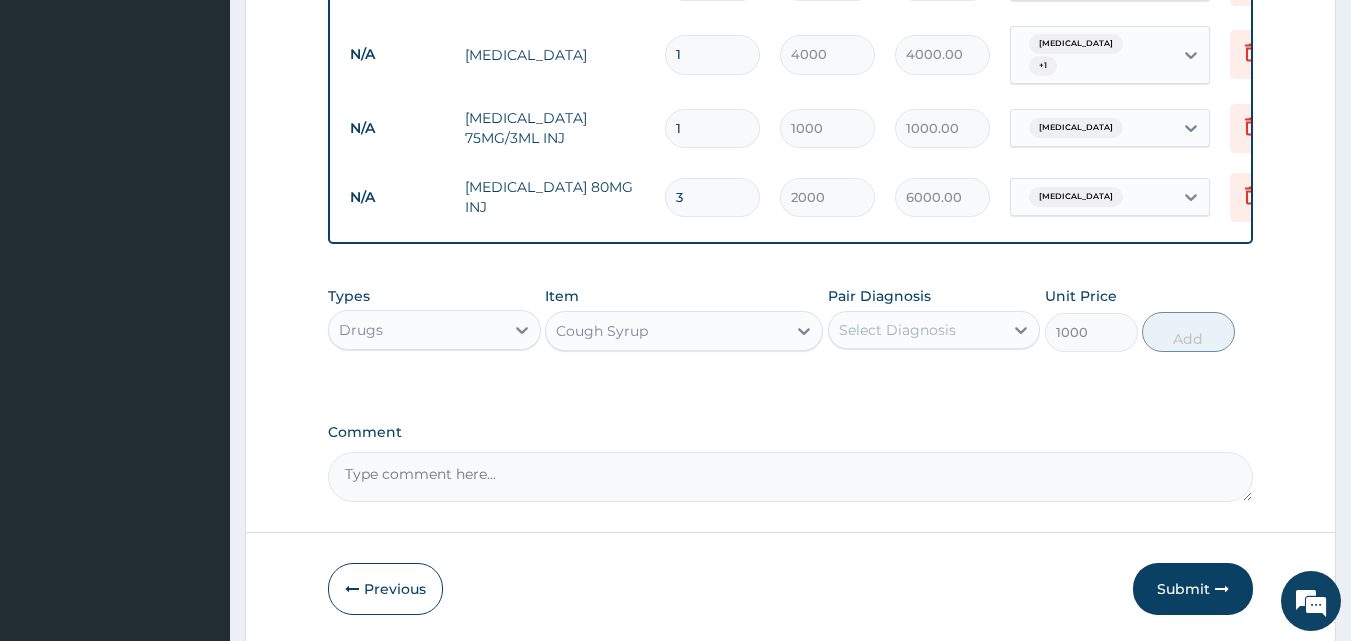 click on "Select Diagnosis" at bounding box center [916, 330] 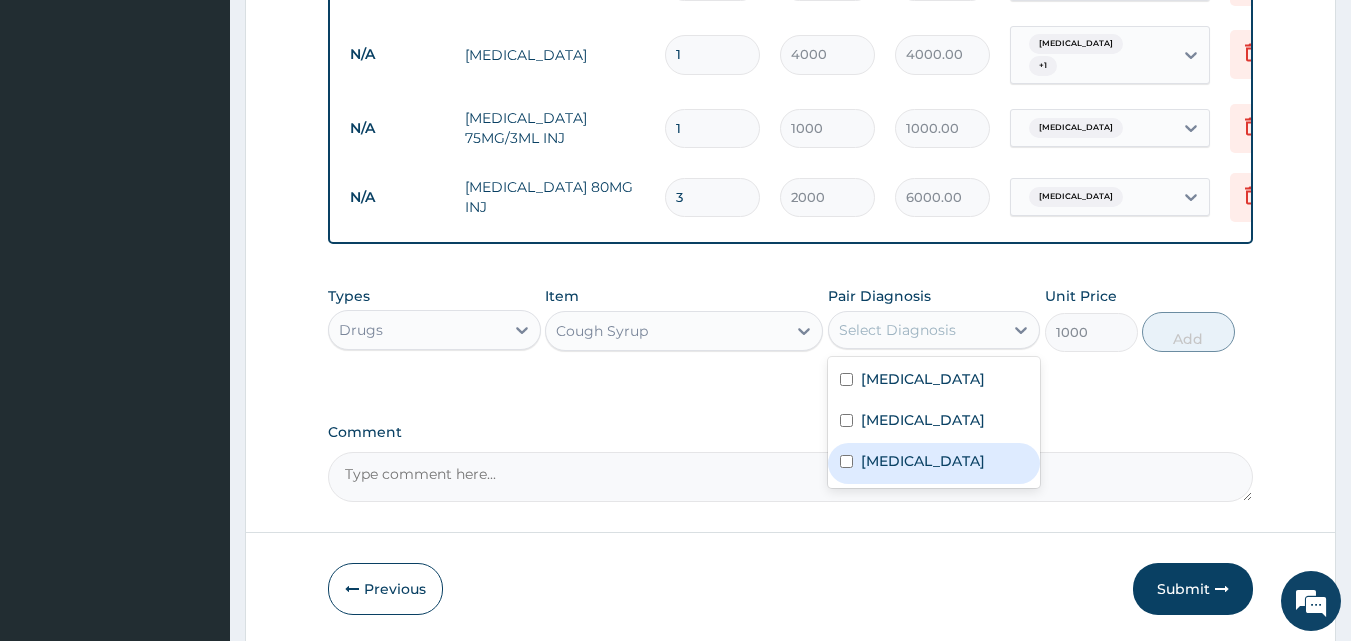 click at bounding box center (846, 461) 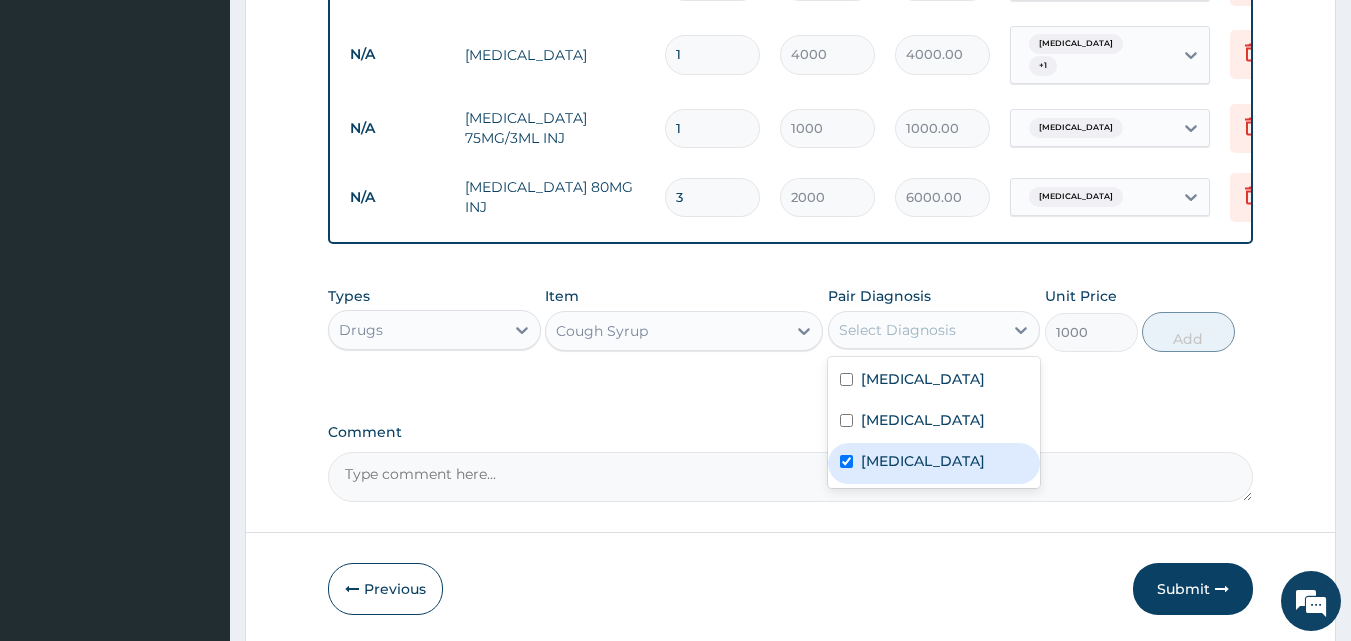 checkbox on "true" 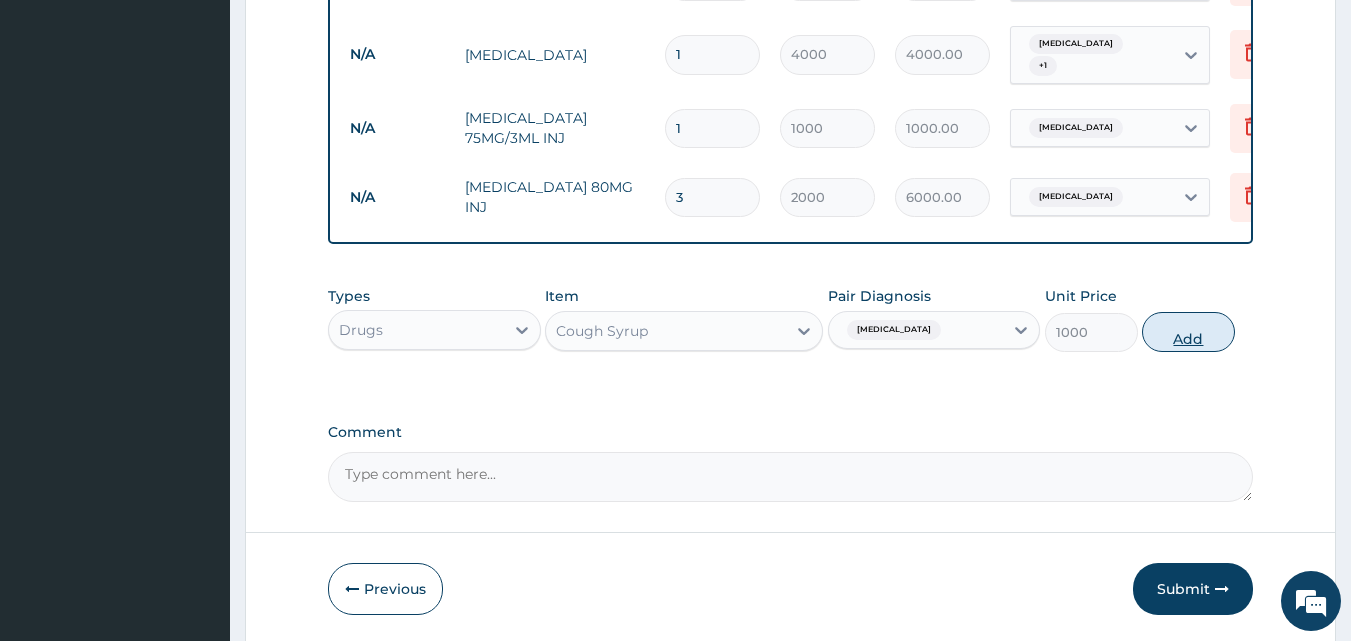 click on "Add" at bounding box center [1188, 332] 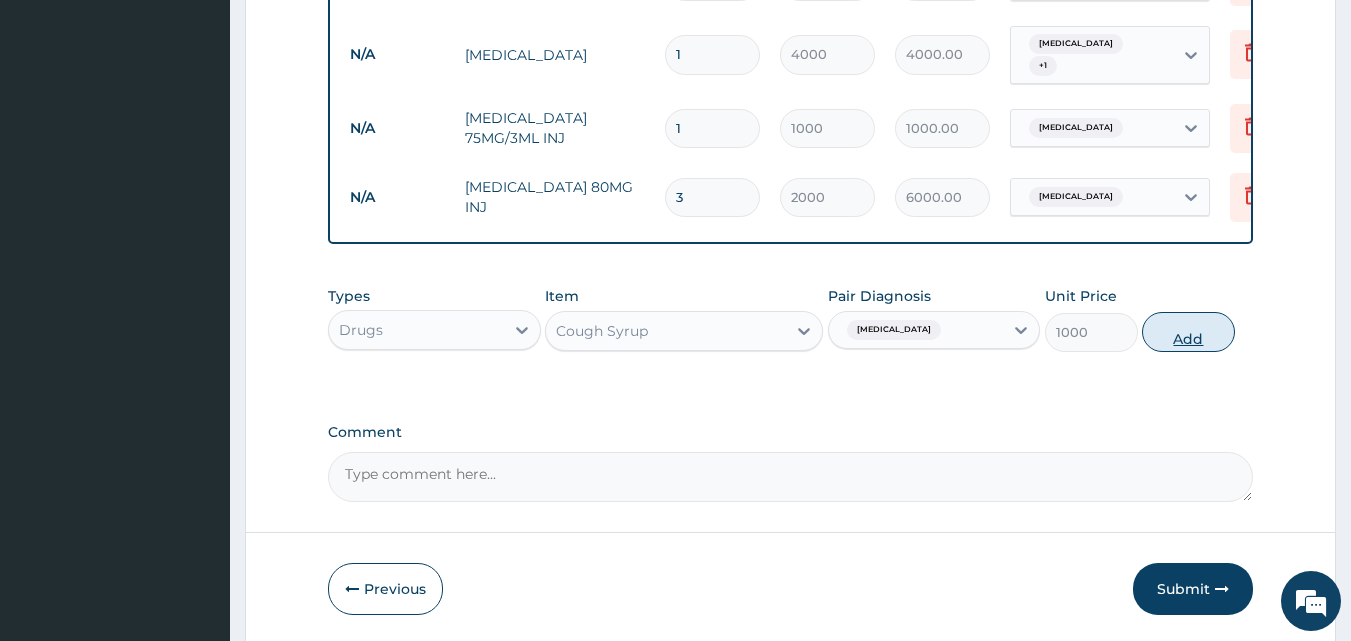 type on "0" 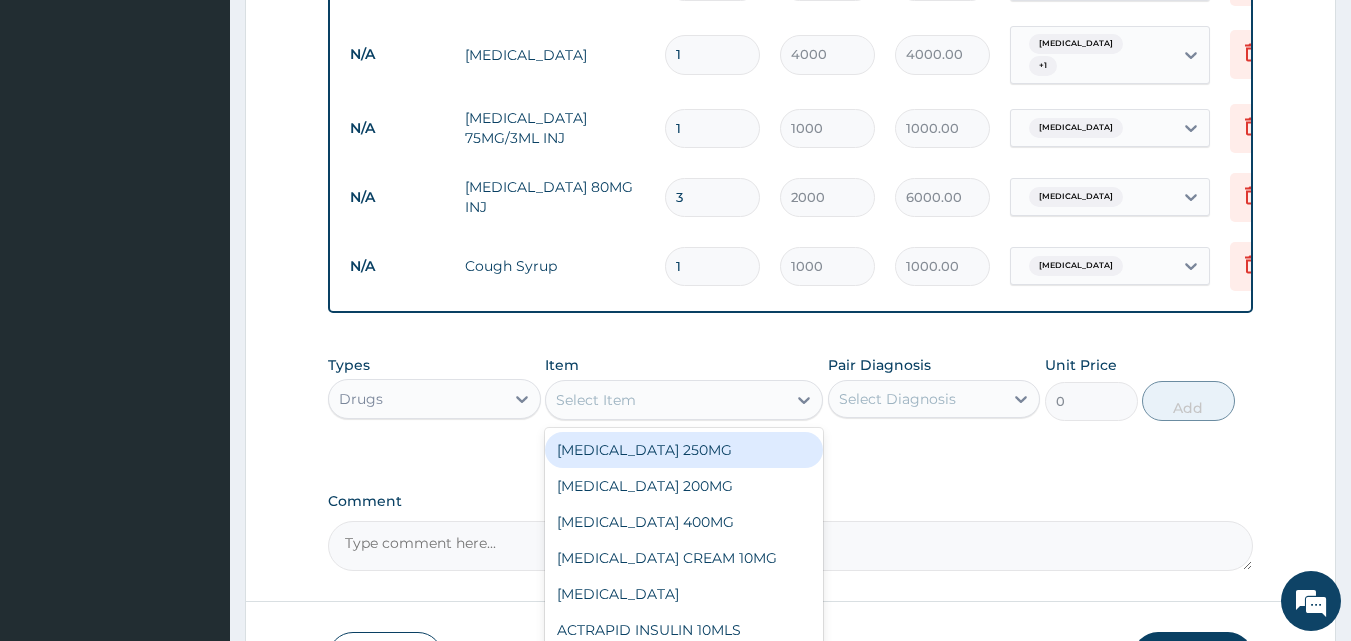 click on "Select Item" at bounding box center [596, 400] 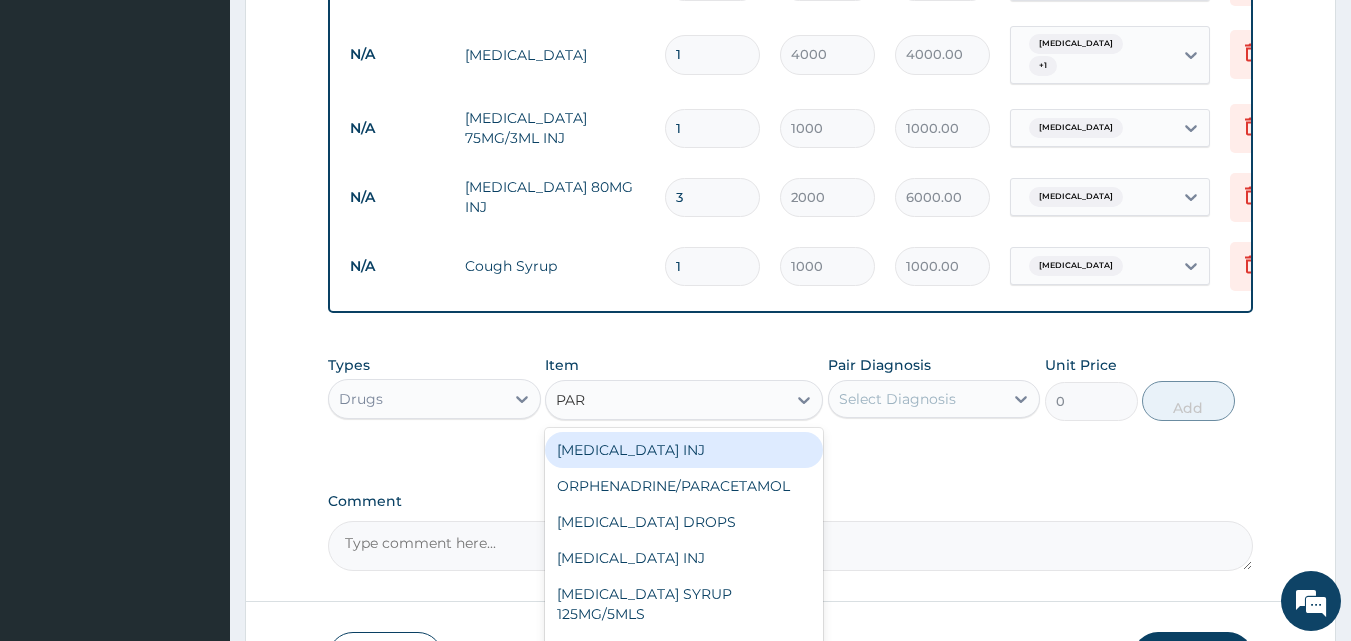 type on "PARA" 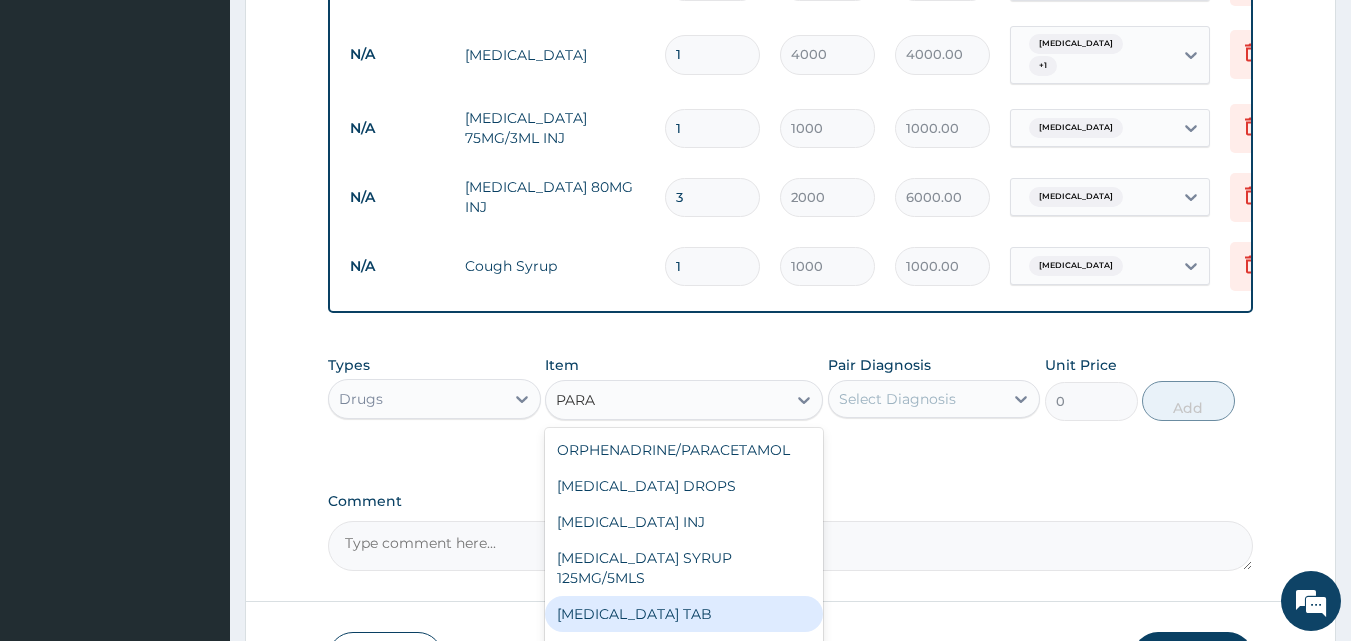click on "PARACETAMOL TAB" at bounding box center (684, 614) 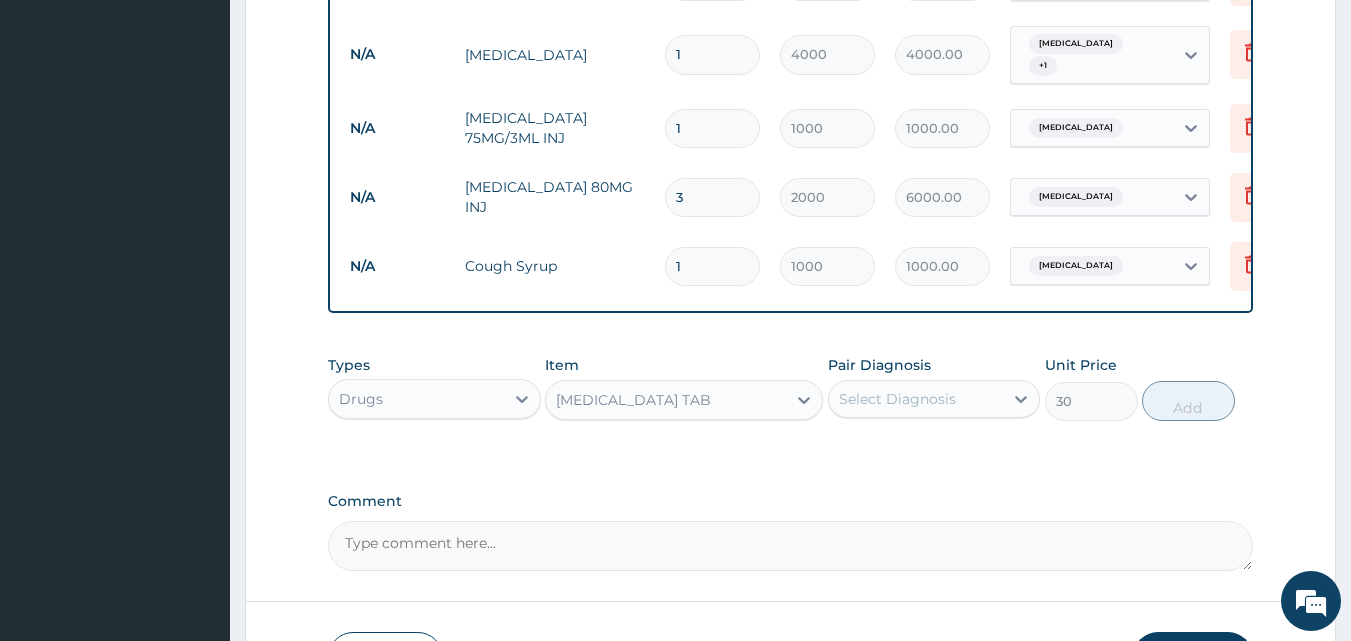 click on "Select Diagnosis" at bounding box center [897, 399] 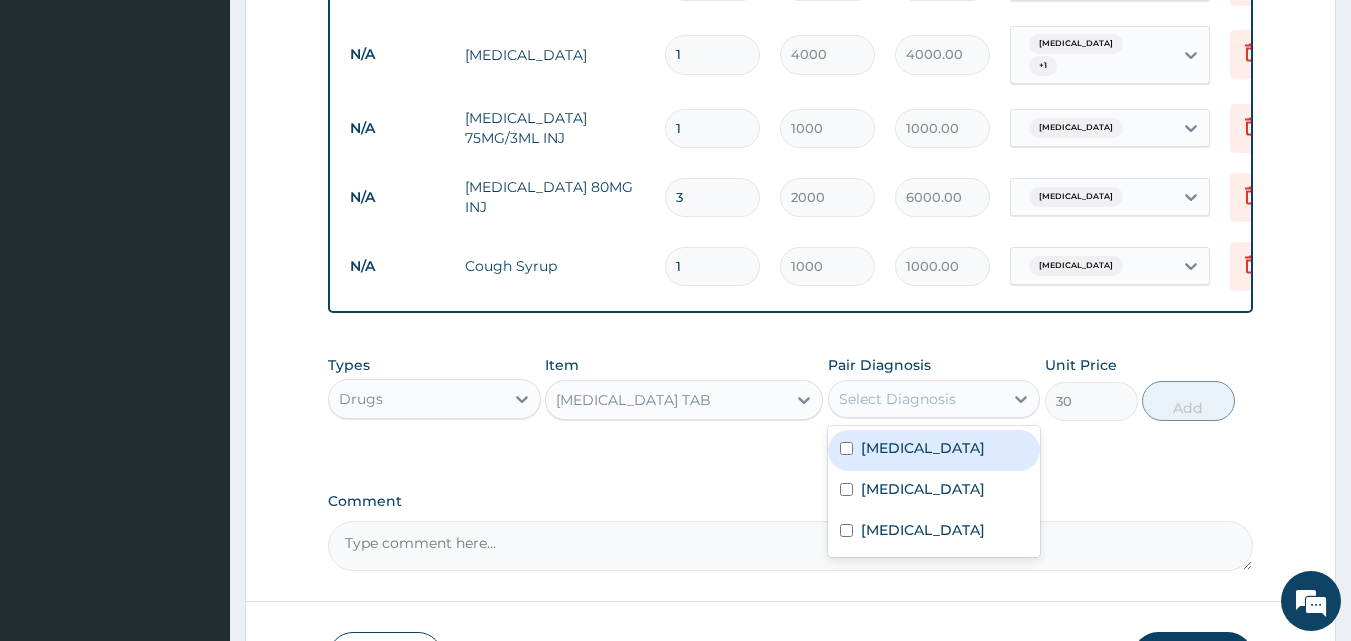 click at bounding box center [846, 448] 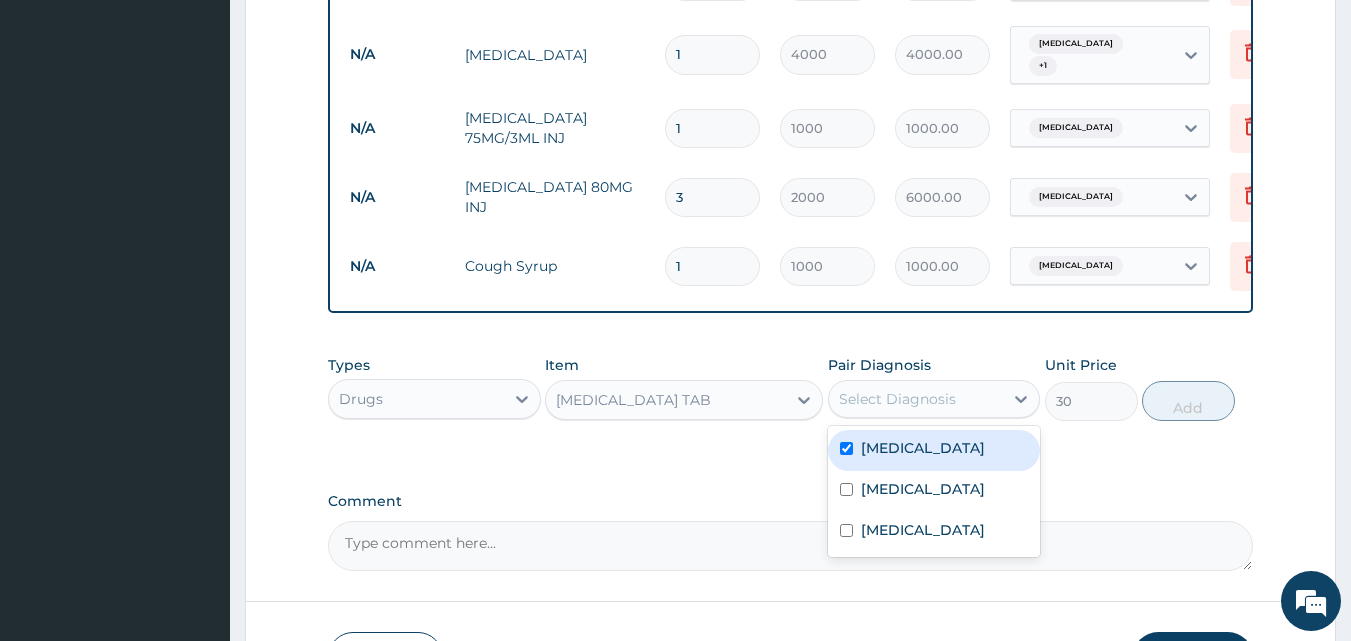 checkbox on "true" 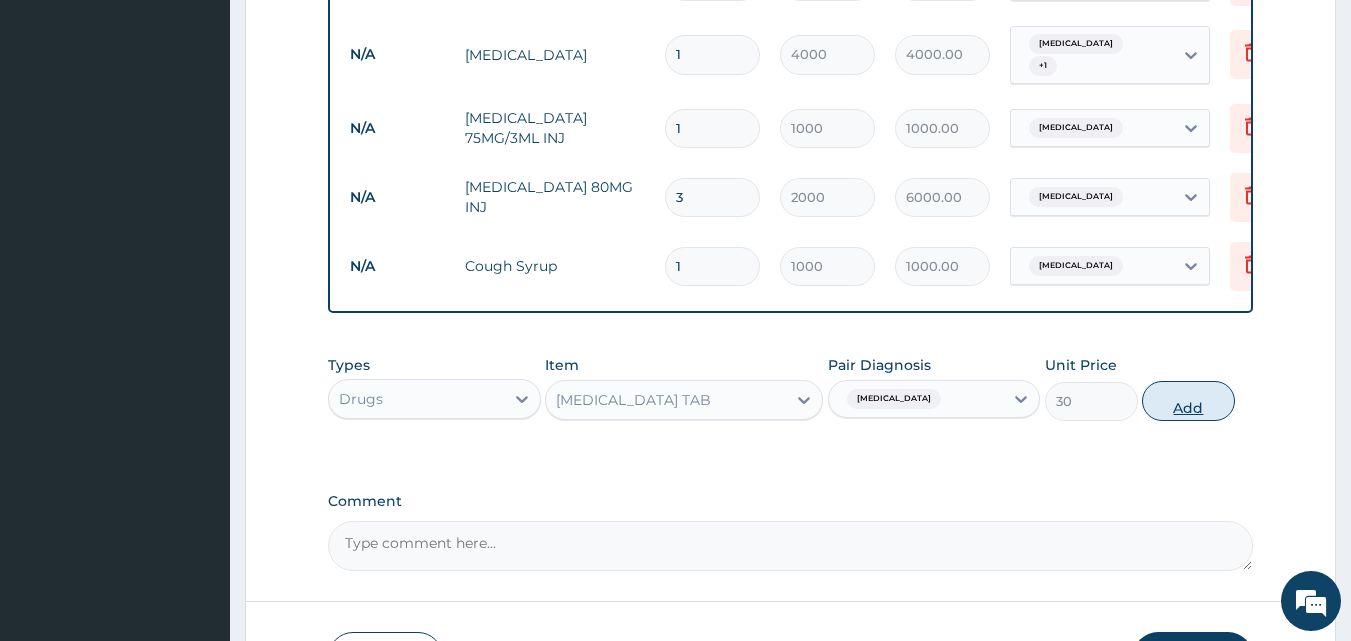 click on "Add" at bounding box center (1188, 401) 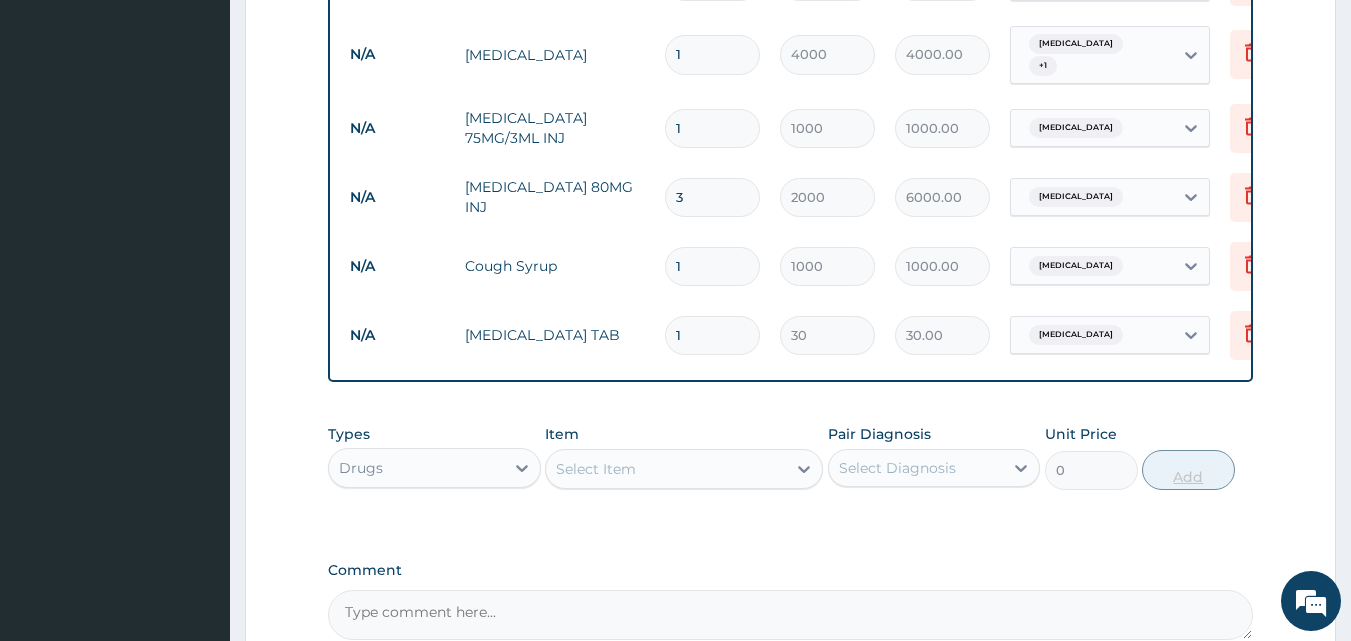 type 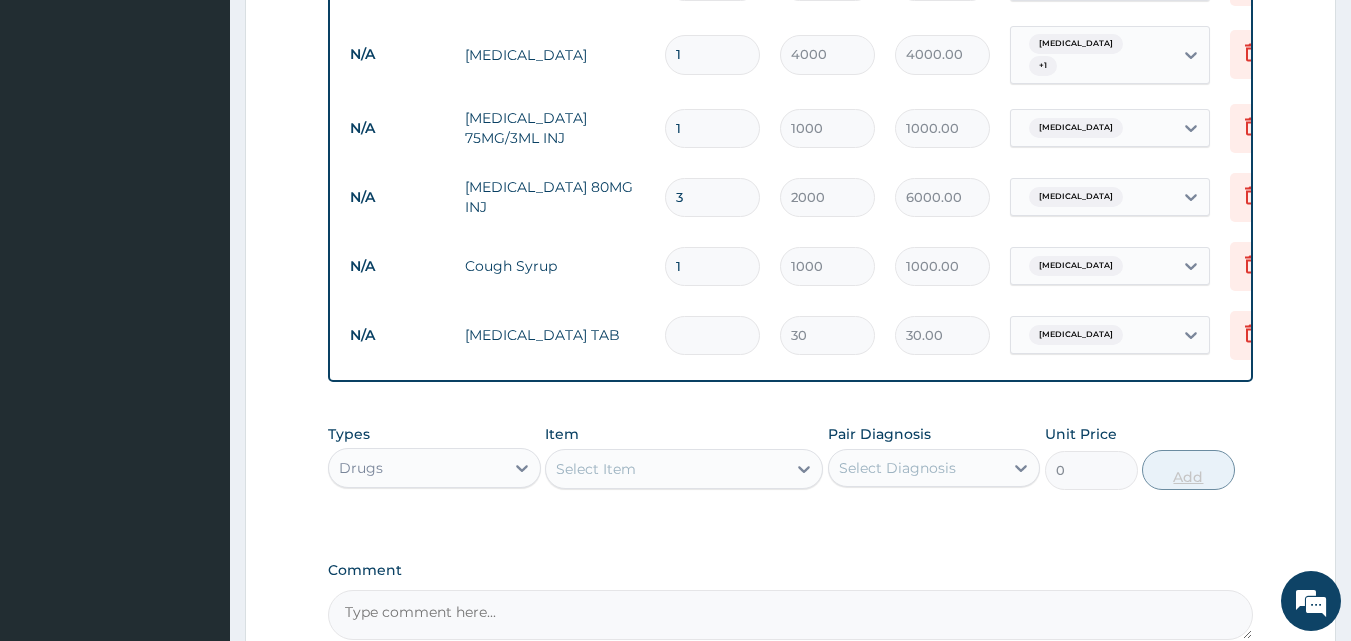 type on "0.00" 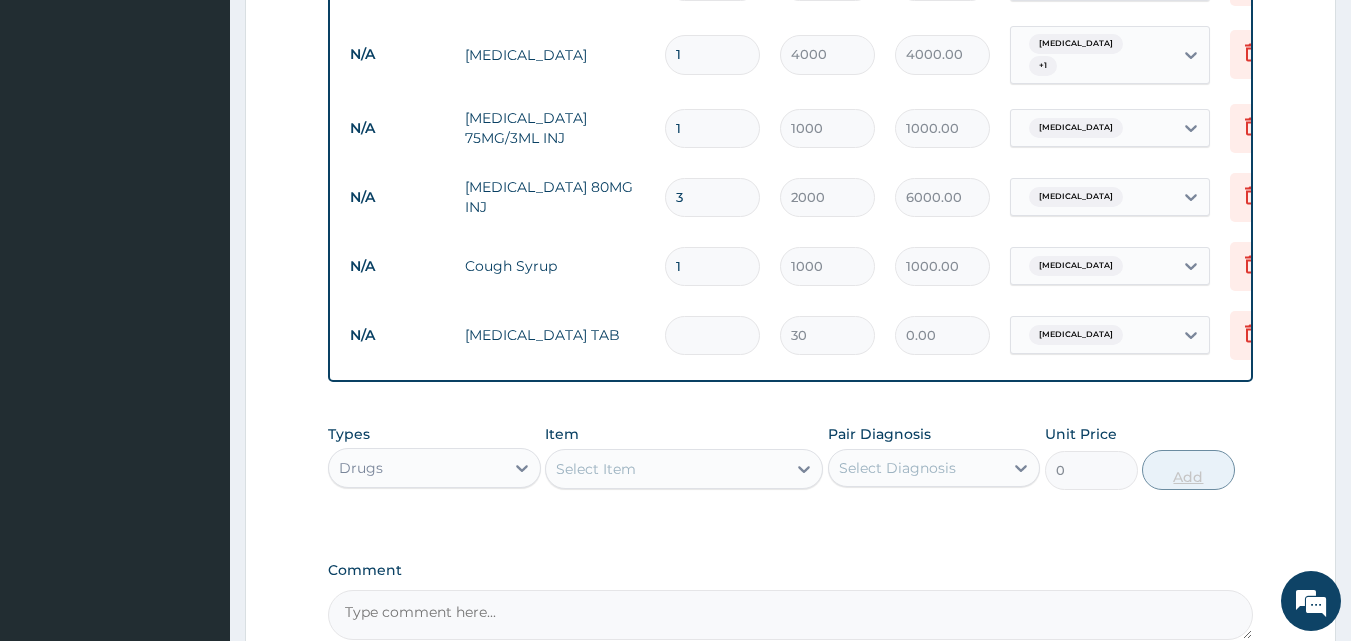 type on "2" 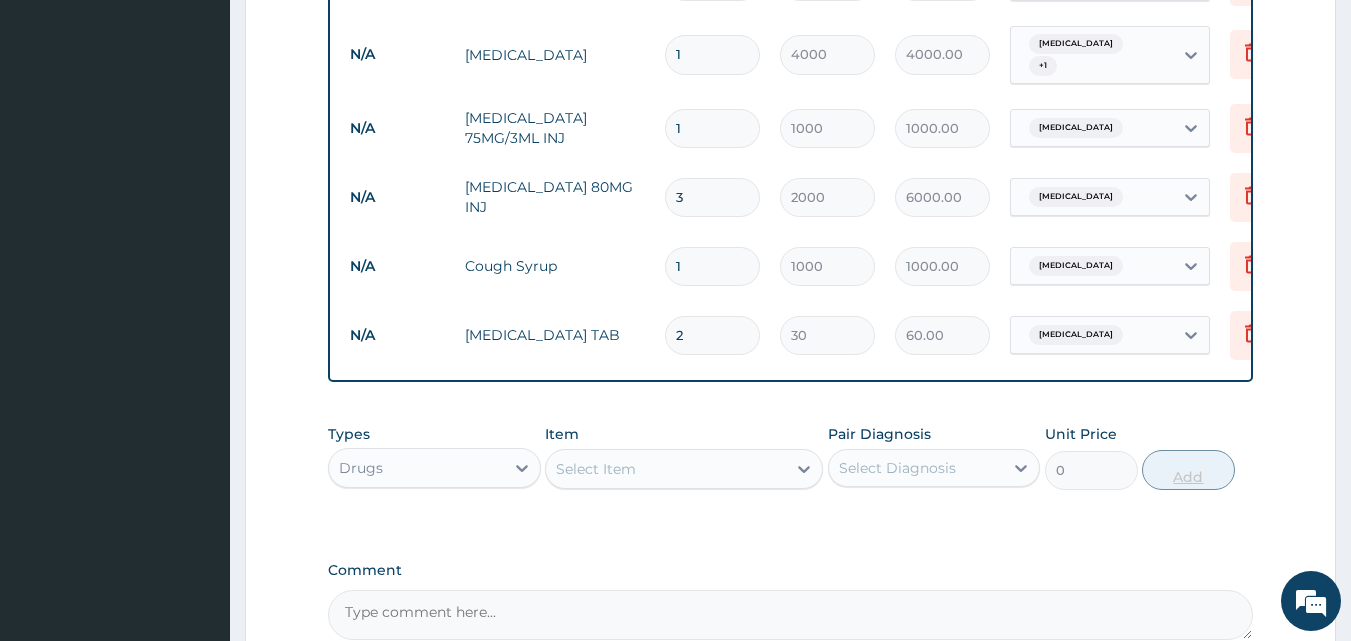 type on "20" 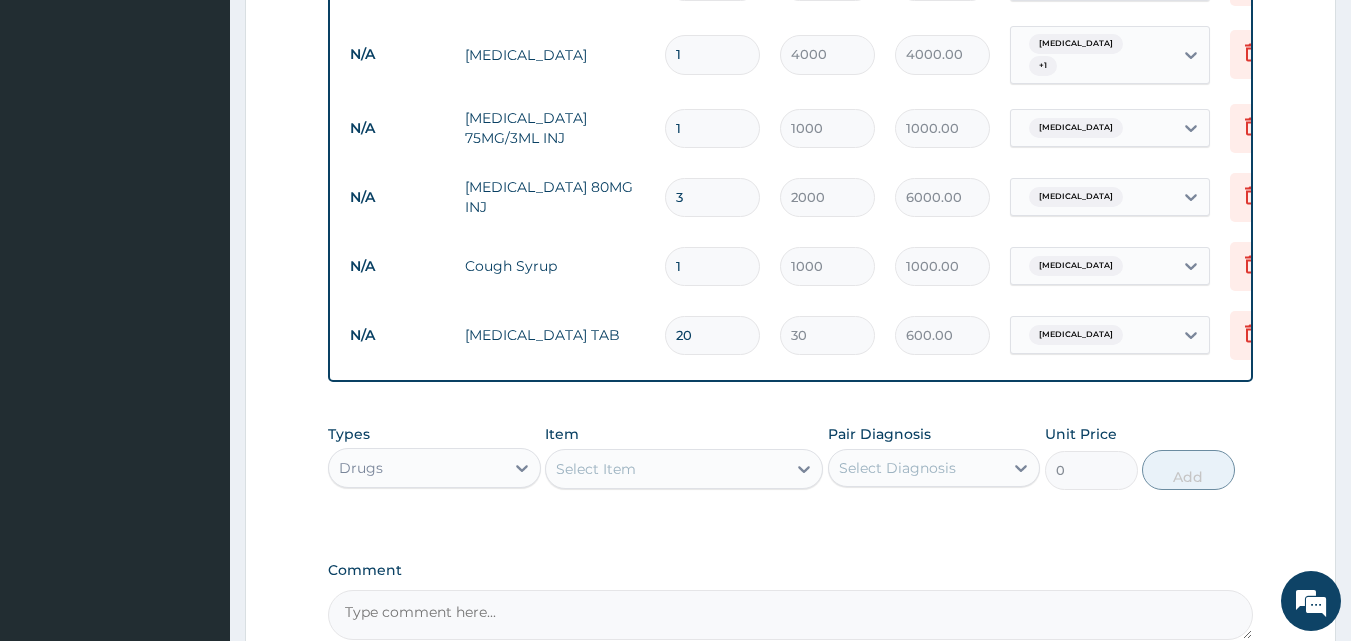 type on "20" 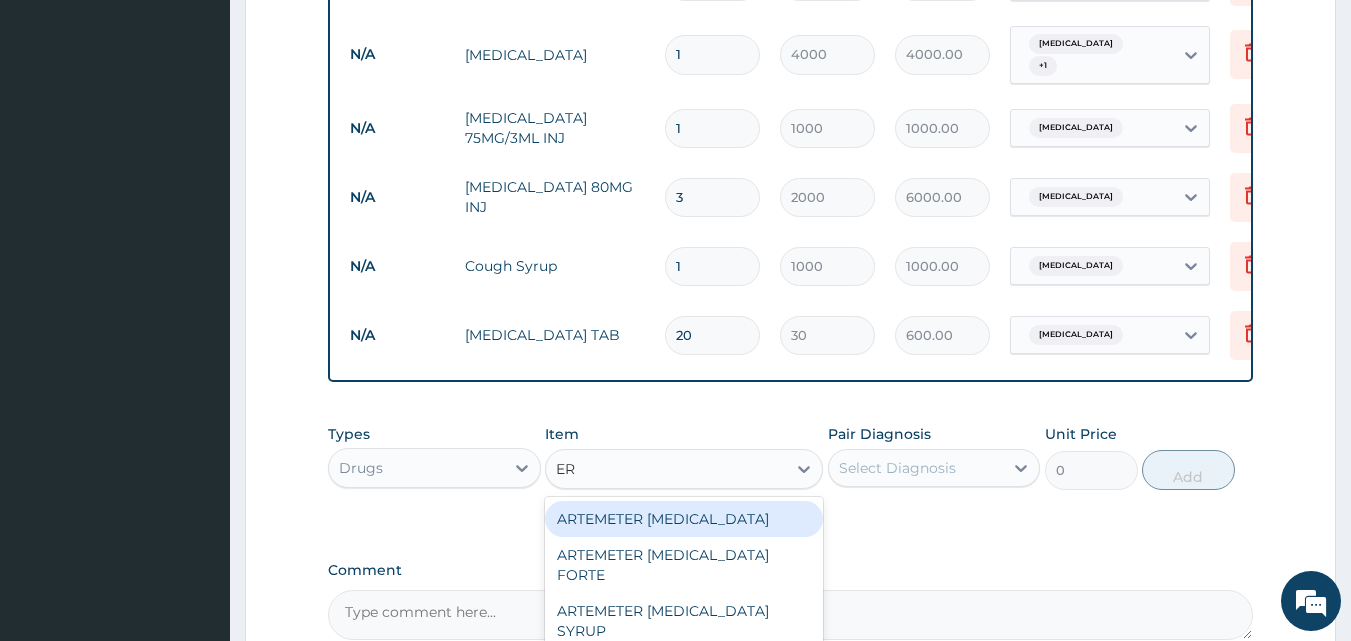 type on "ERY" 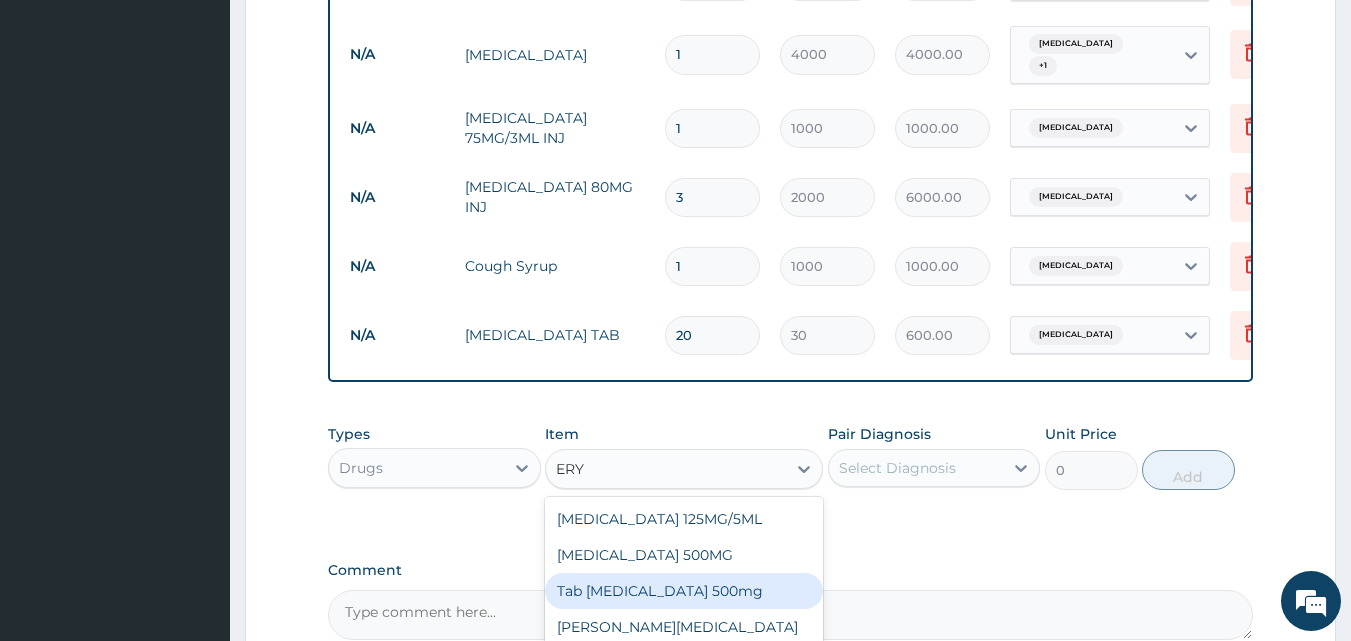click on "Tab Erythromycin 500mg" at bounding box center [684, 591] 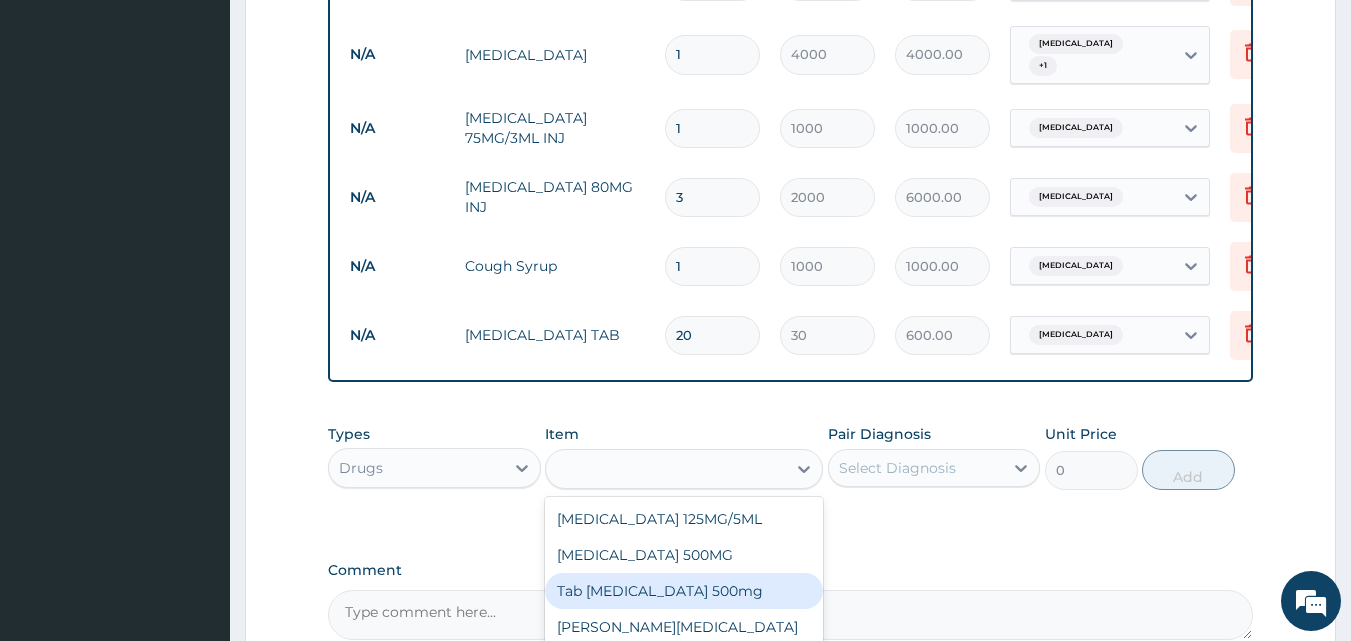 type on "200" 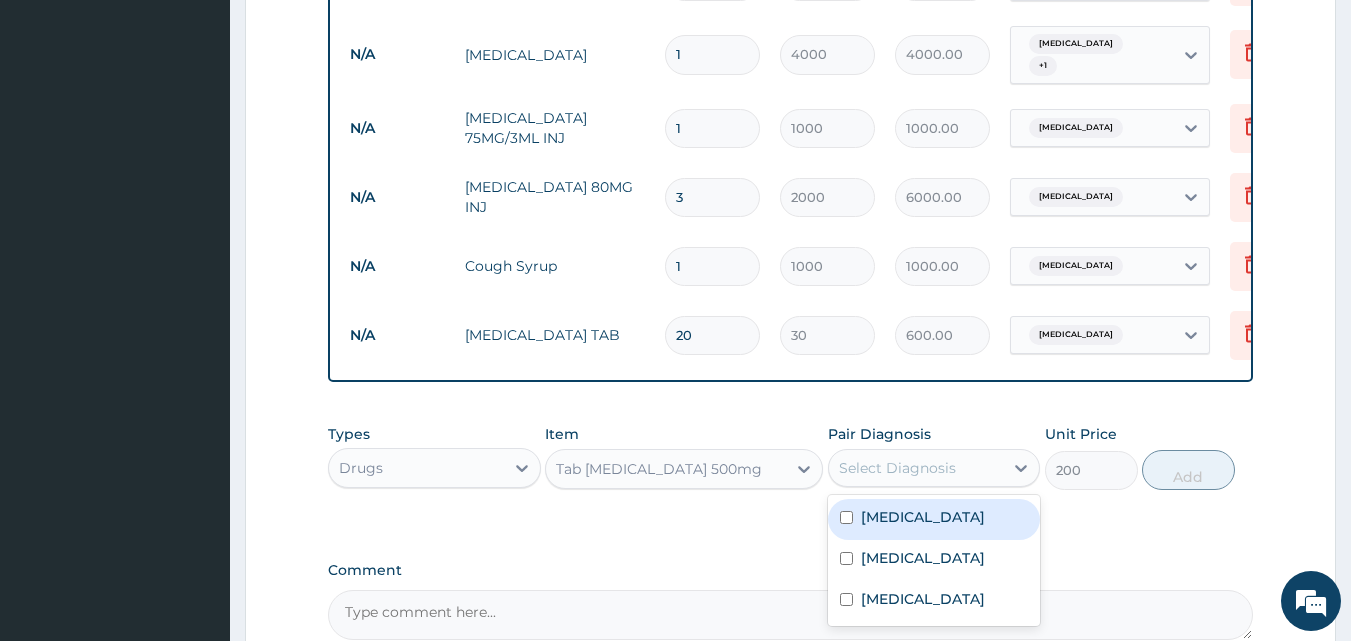 click on "Select Diagnosis" at bounding box center [897, 468] 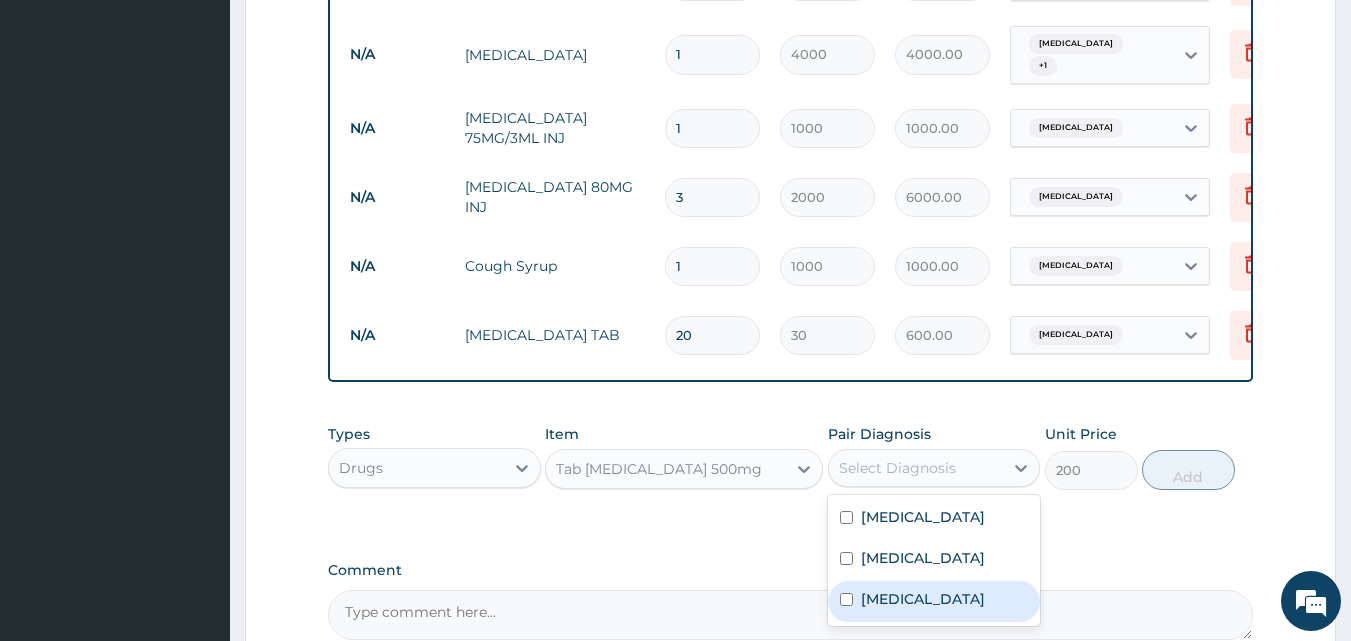 click at bounding box center [846, 599] 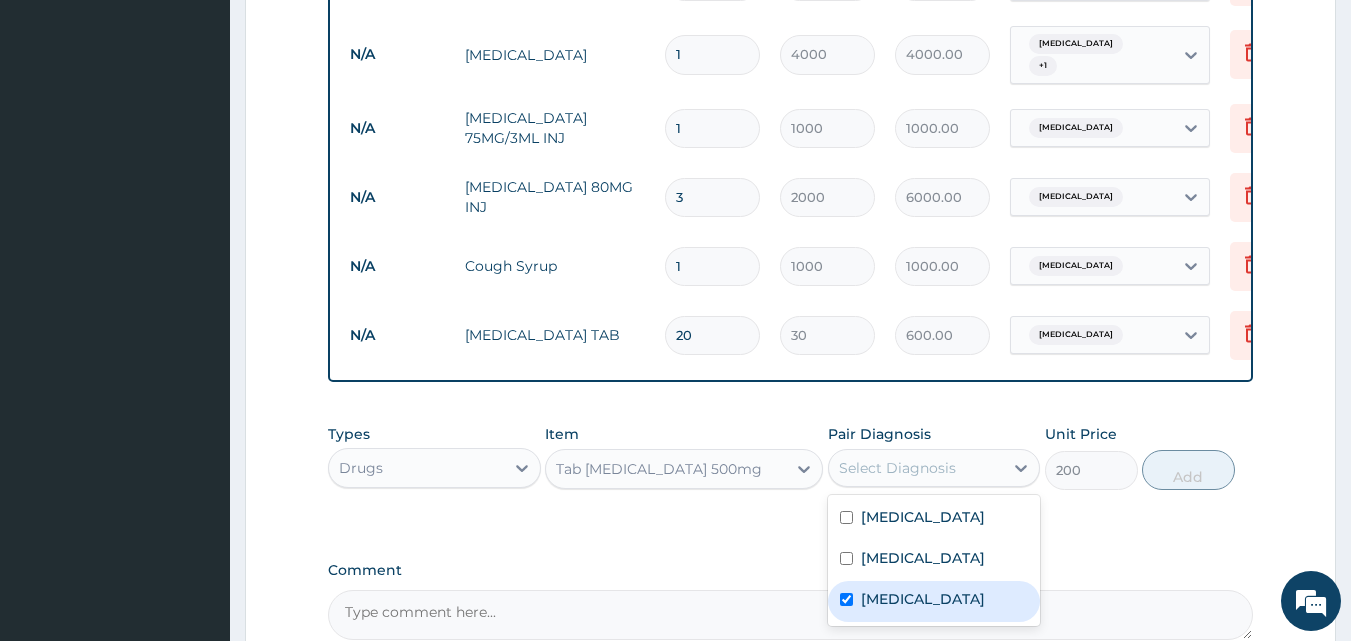 checkbox on "true" 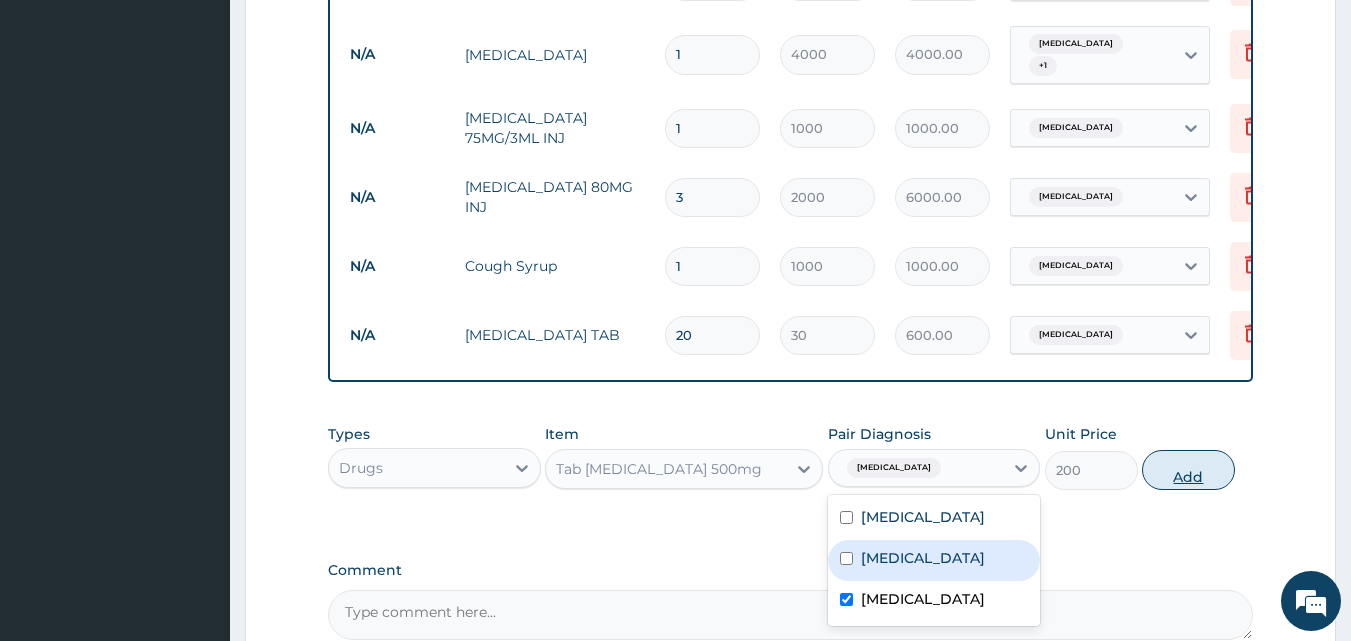 click on "Add" at bounding box center [1188, 470] 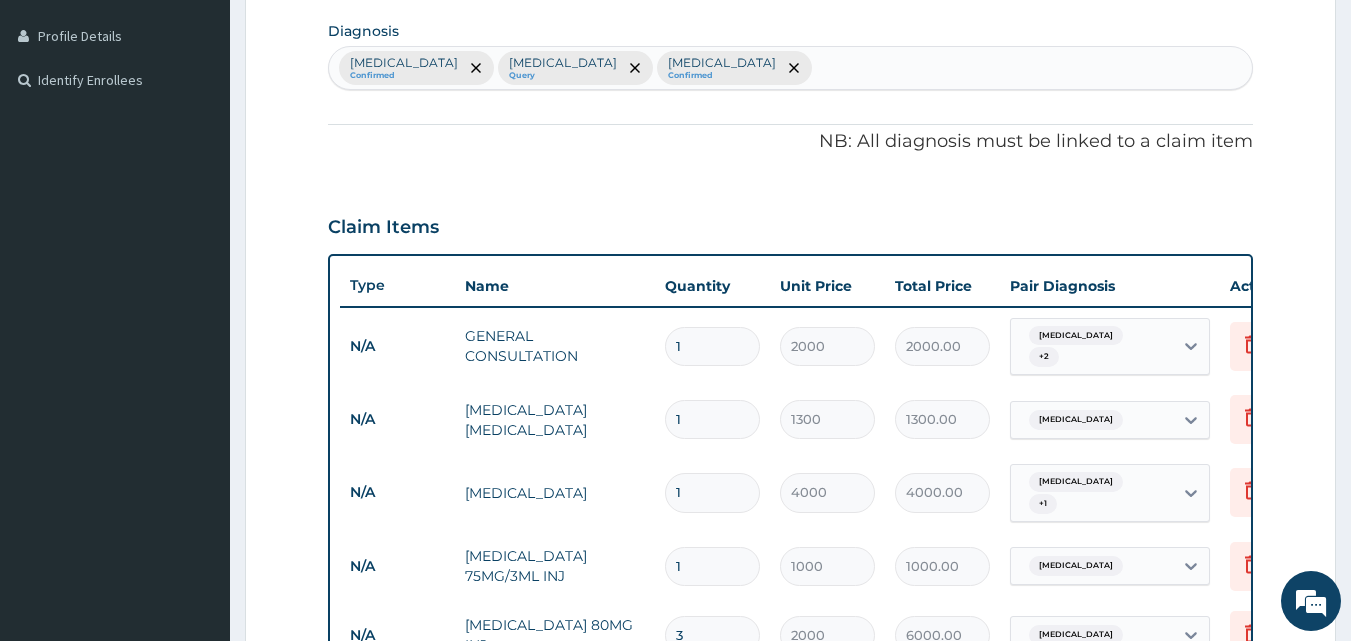 scroll, scrollTop: 488, scrollLeft: 0, axis: vertical 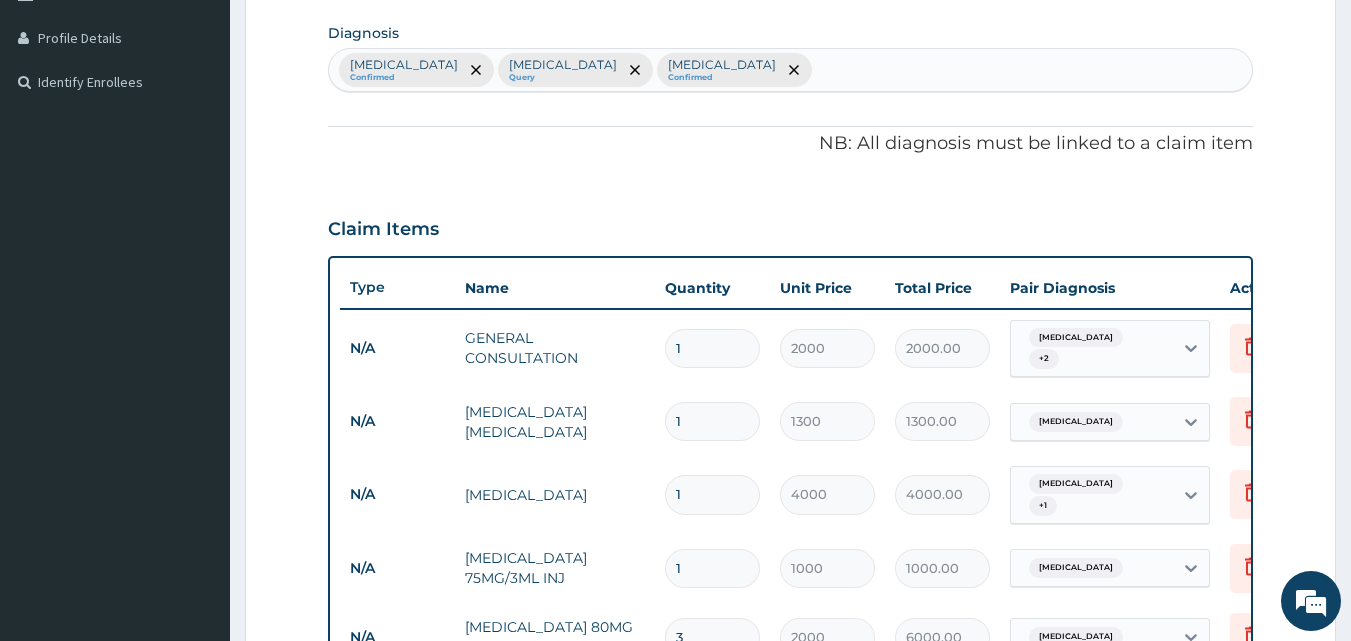 click on "Malaria Confirmed Sepsis Query Upper respiratory infection Confirmed" at bounding box center (791, 70) 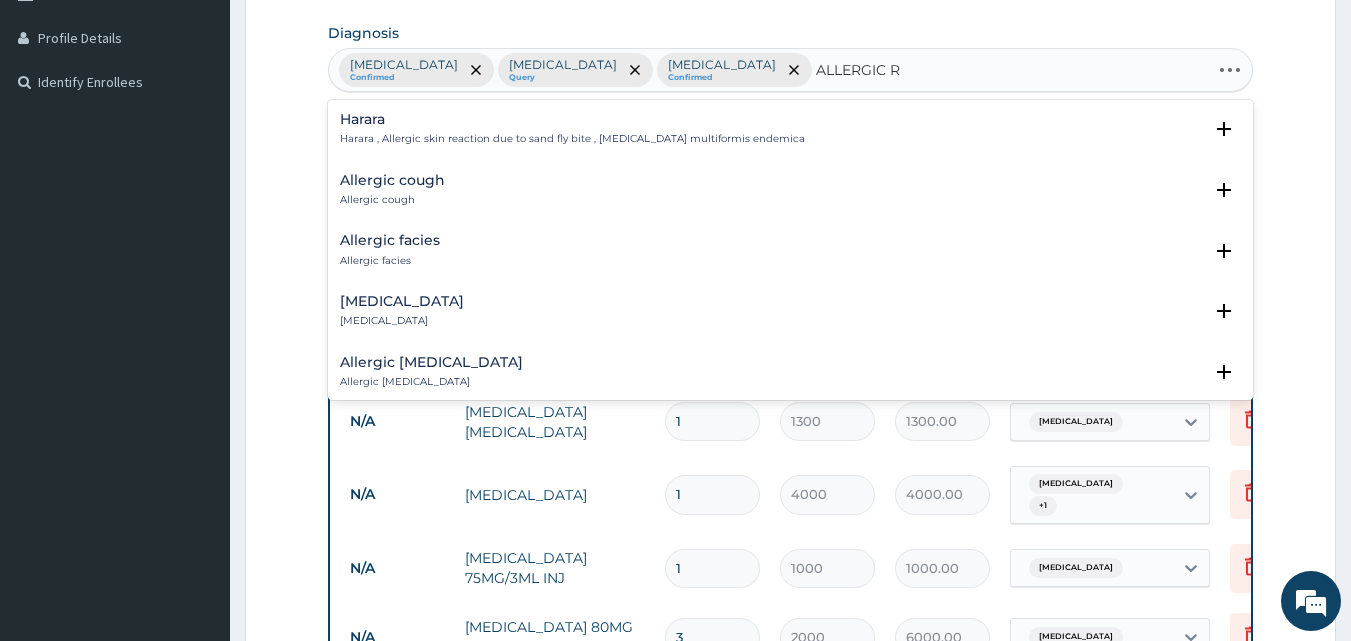 type on "ALLERGIC RE" 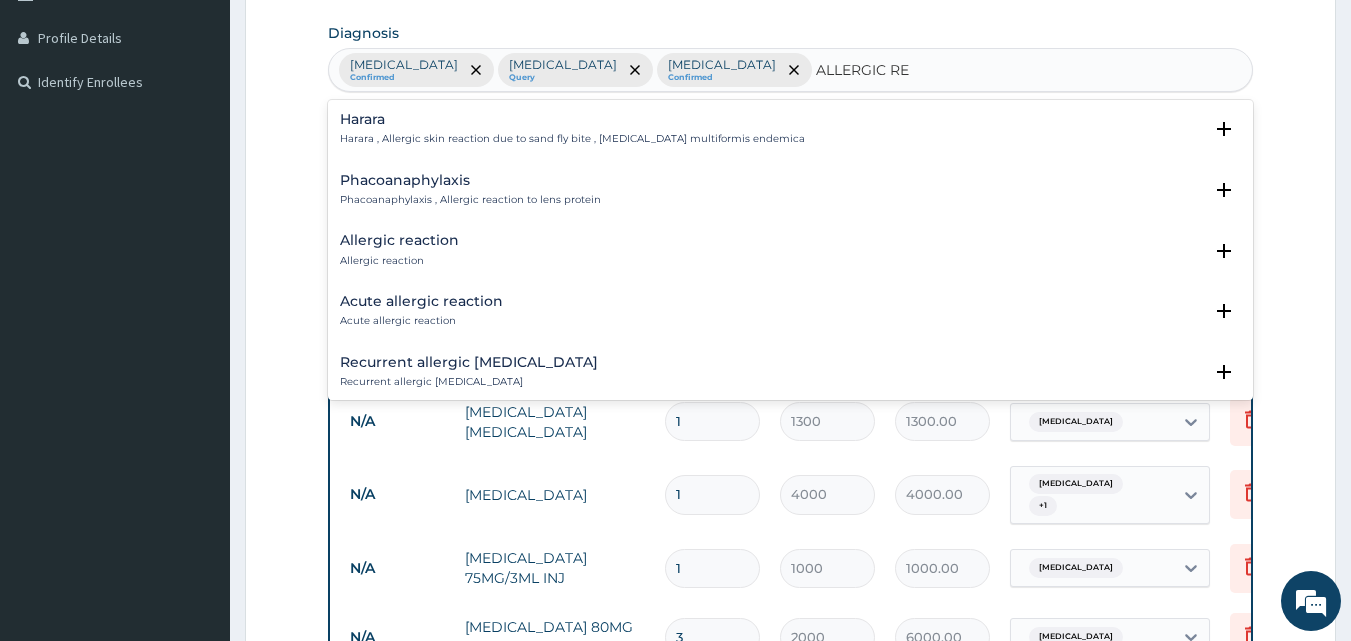 click on "Allergic reaction" at bounding box center [399, 240] 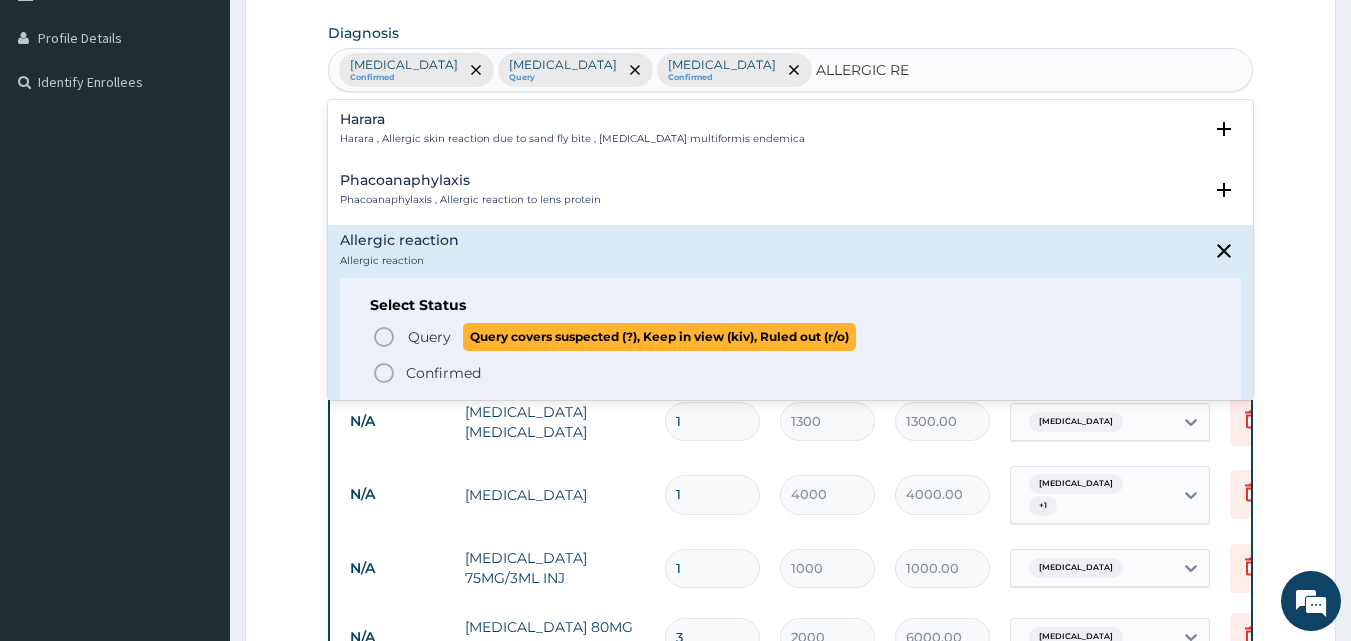 click 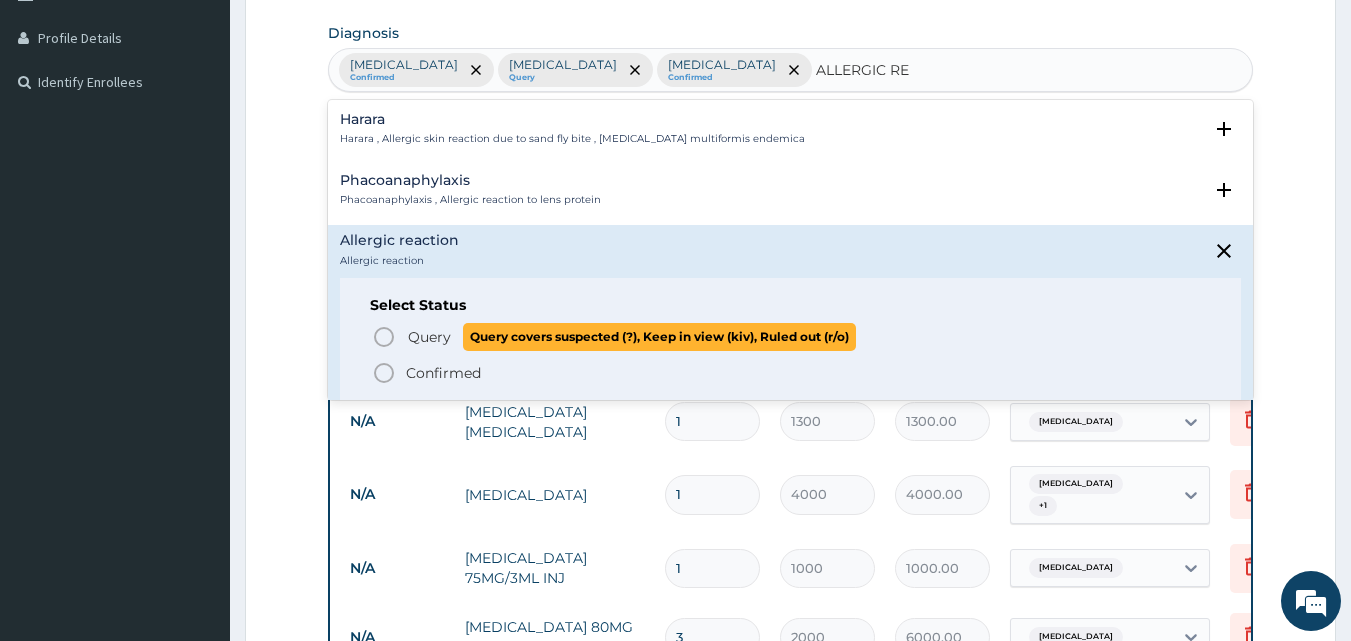 type 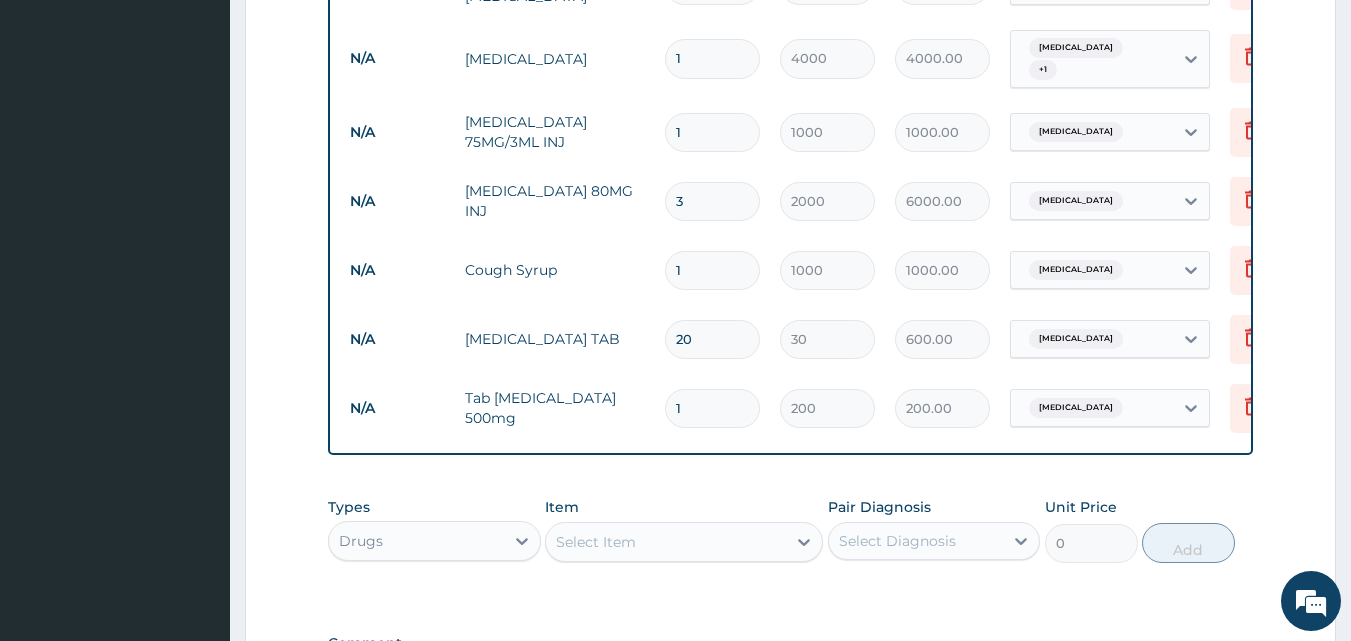 scroll, scrollTop: 928, scrollLeft: 0, axis: vertical 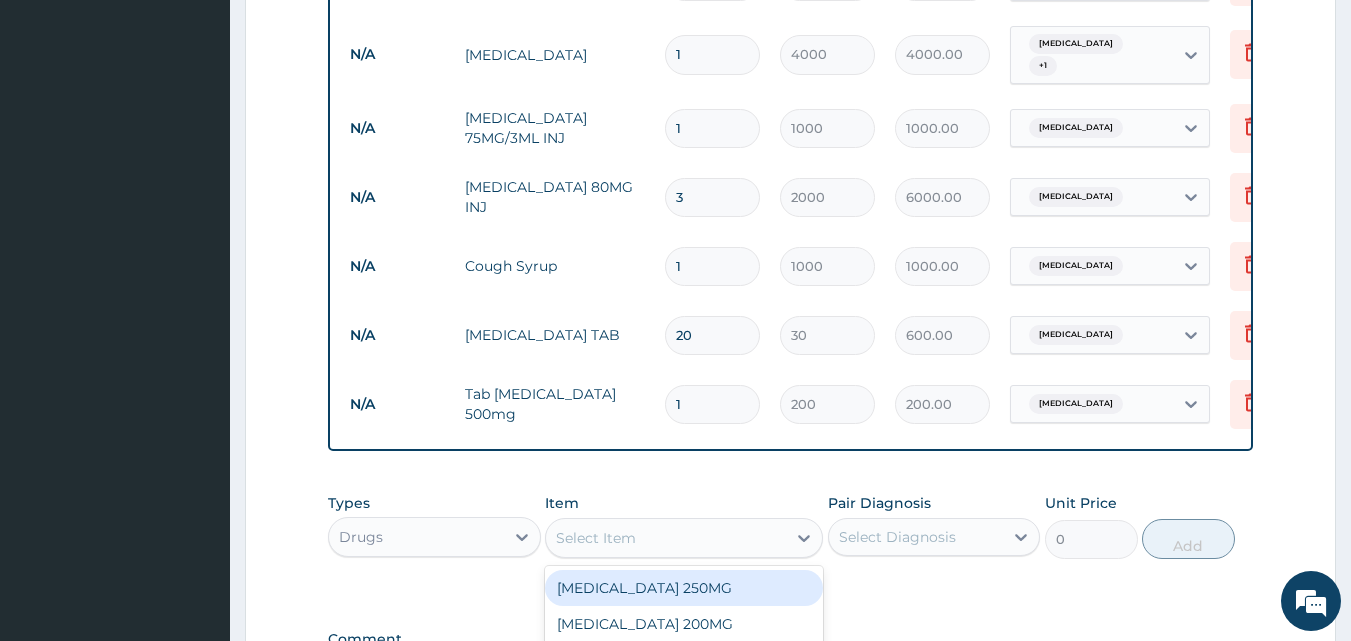 click on "Select Item" at bounding box center (596, 538) 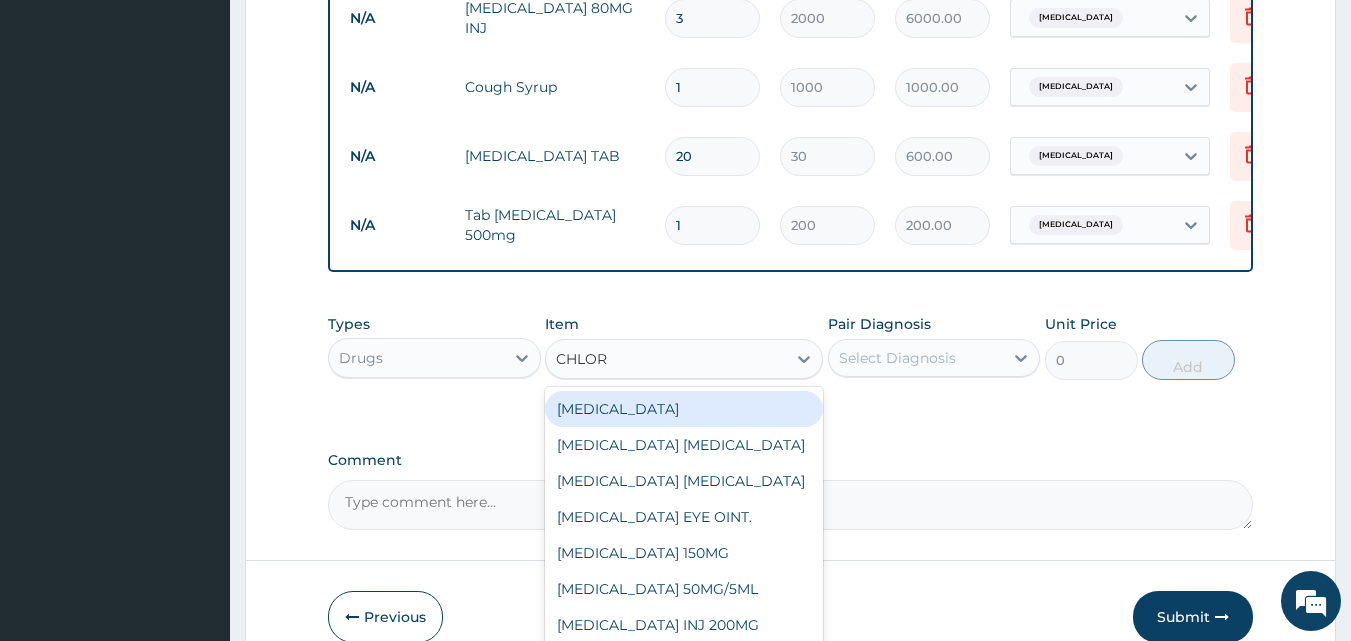 scroll, scrollTop: 1128, scrollLeft: 0, axis: vertical 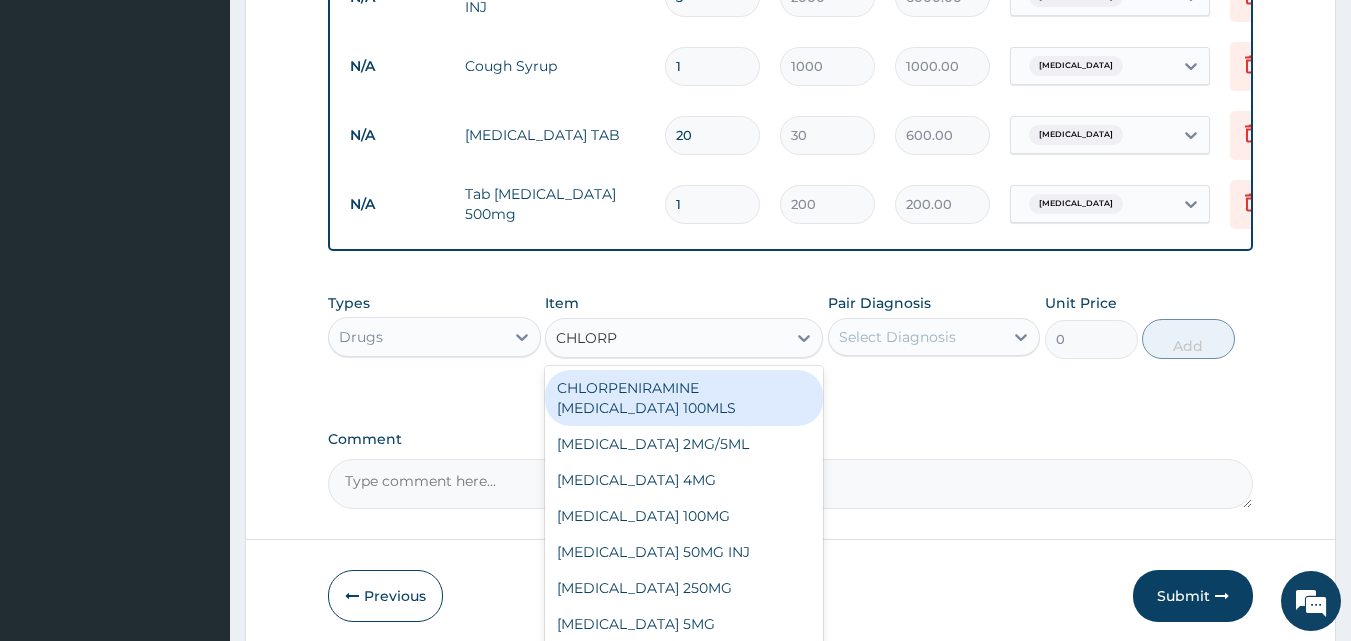 type on "CHLORPH" 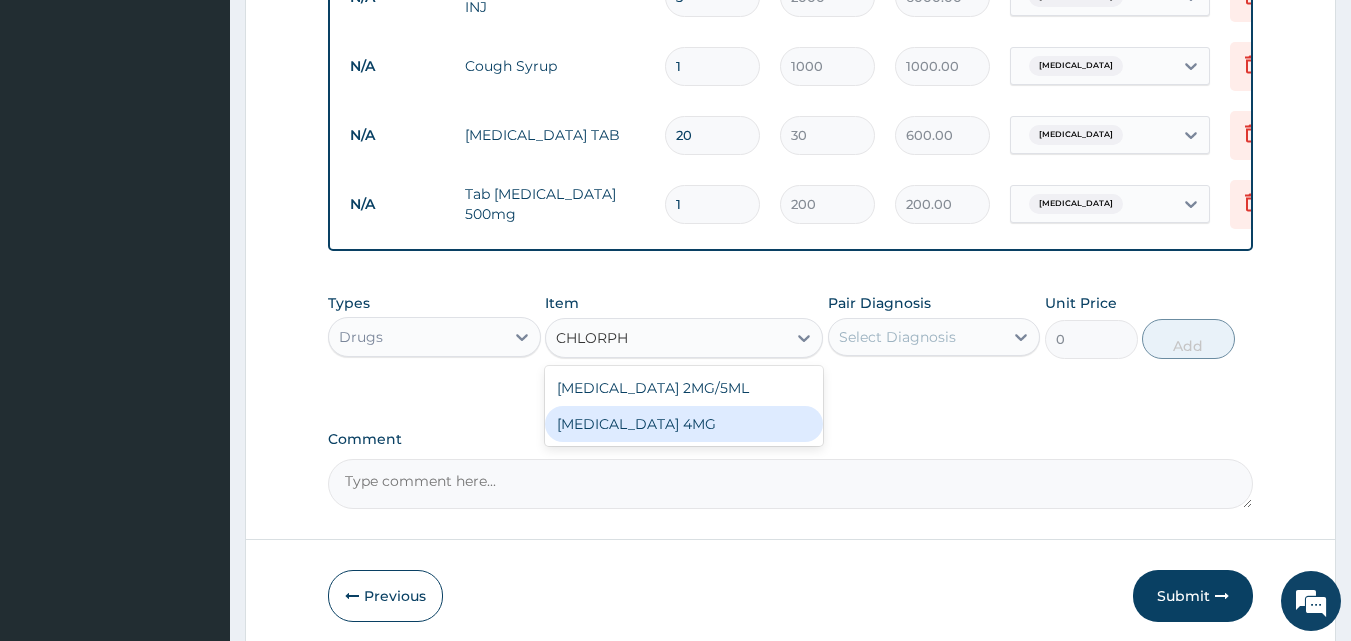 click on "CHLORPHENIRAMINE 4MG" at bounding box center [684, 424] 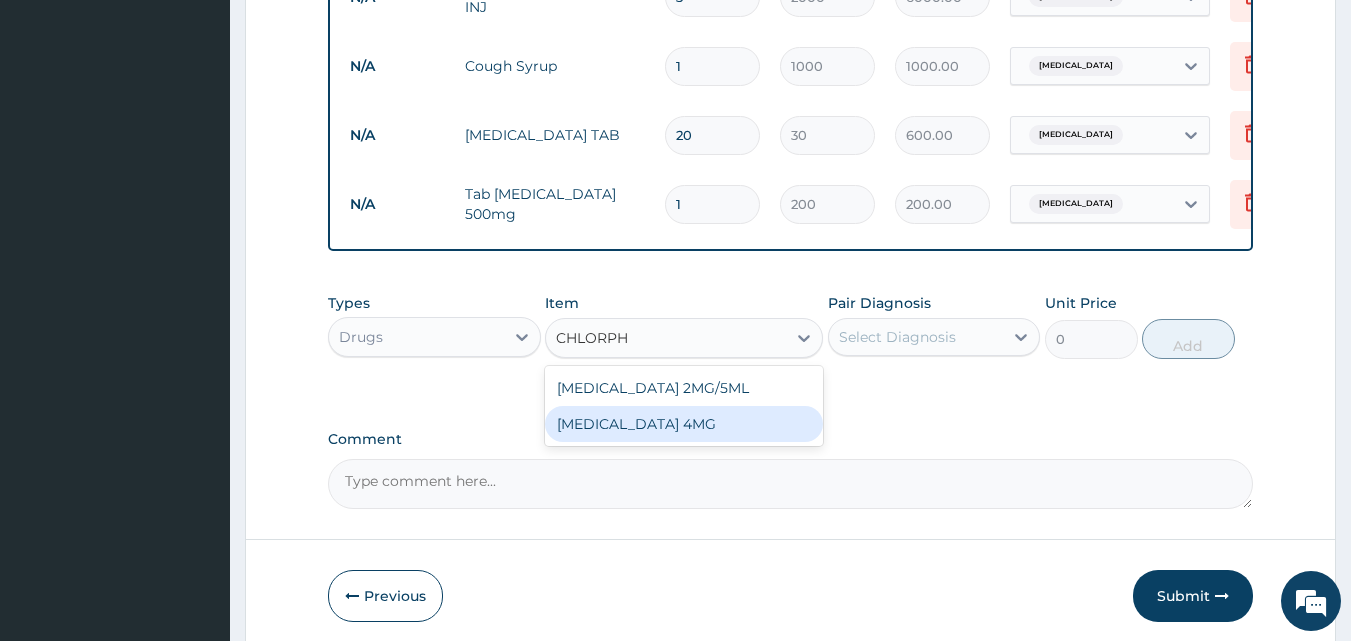 type 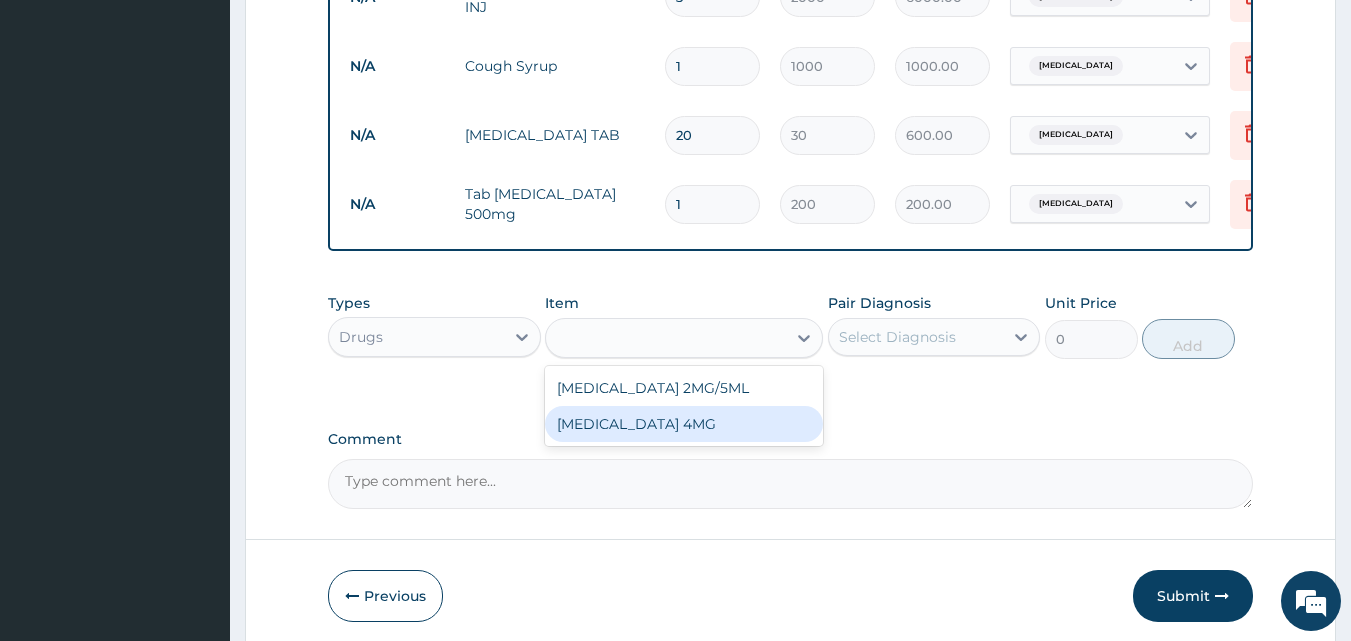 type on "20" 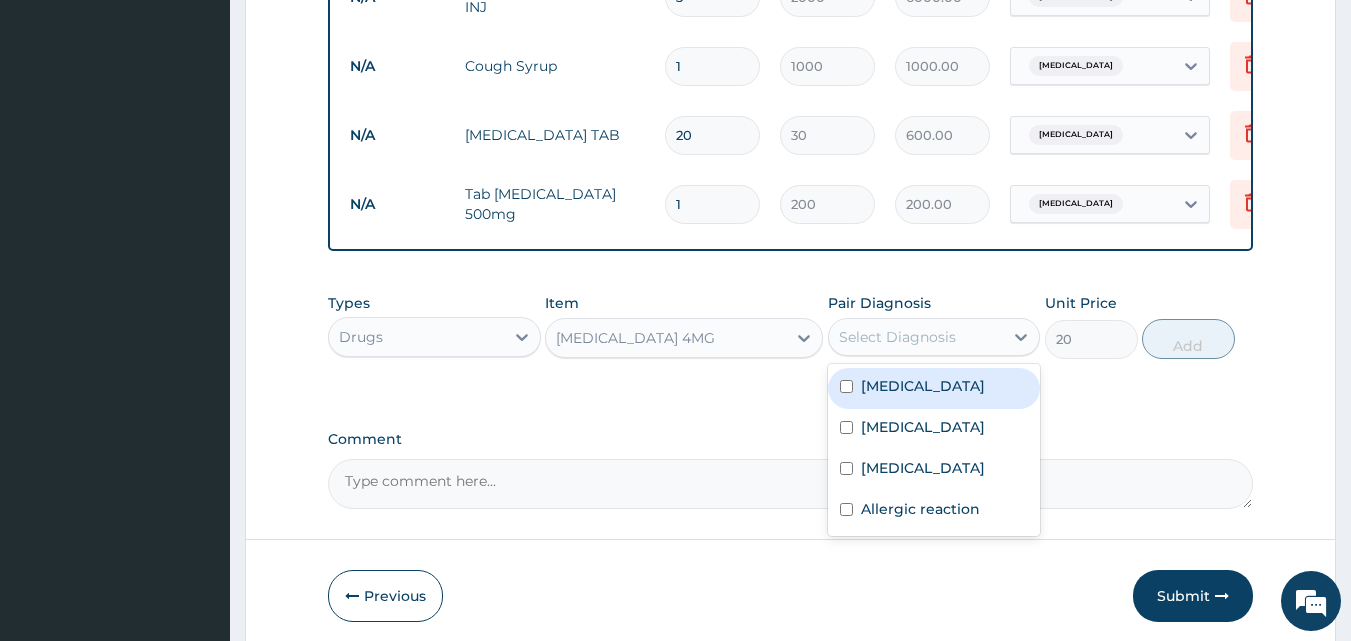 click on "Select Diagnosis" at bounding box center (897, 337) 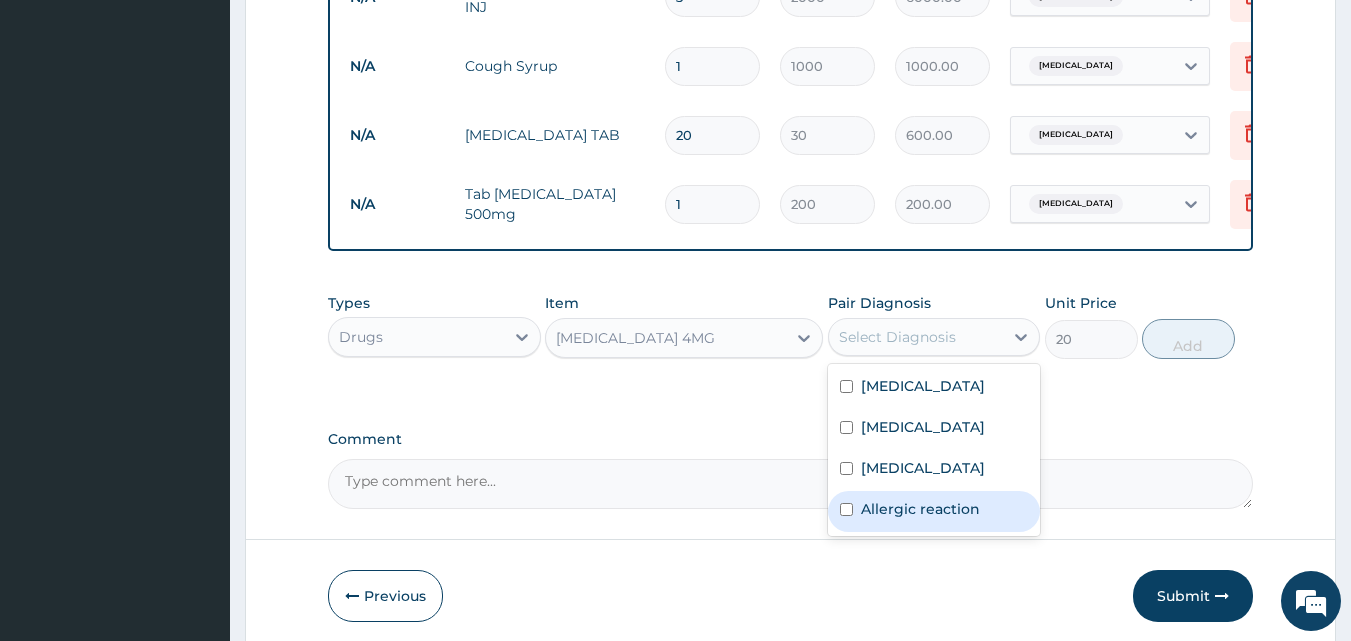 click at bounding box center [846, 509] 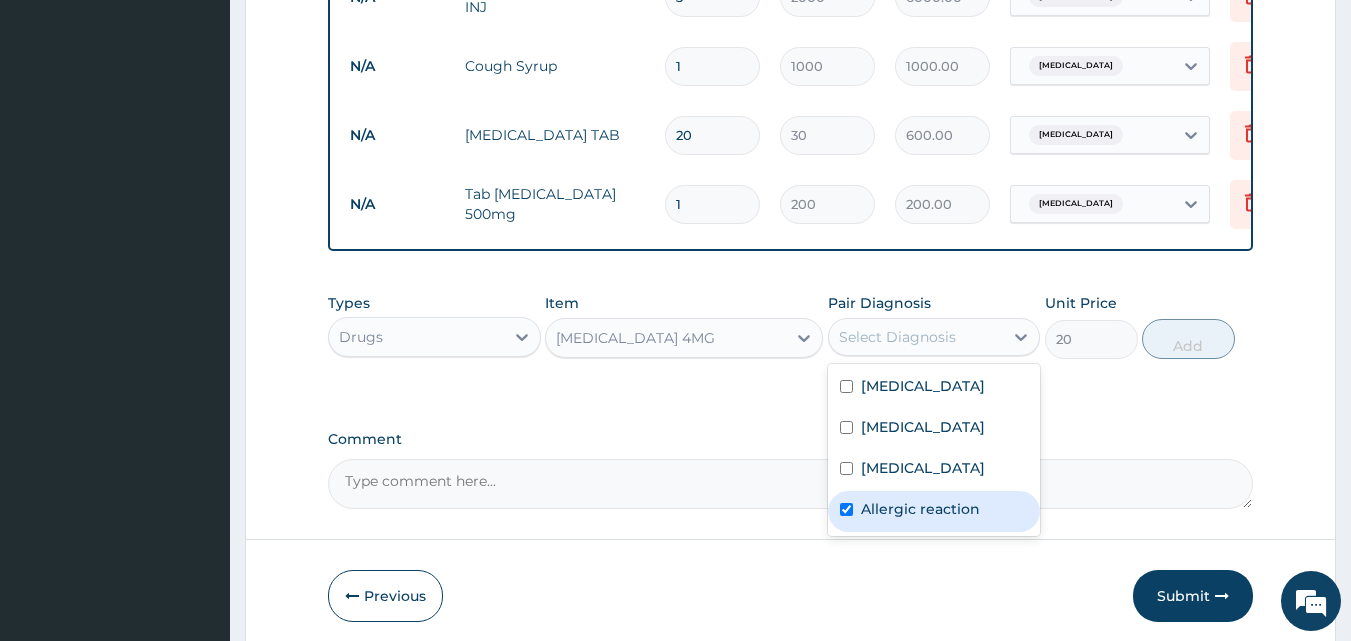 checkbox on "true" 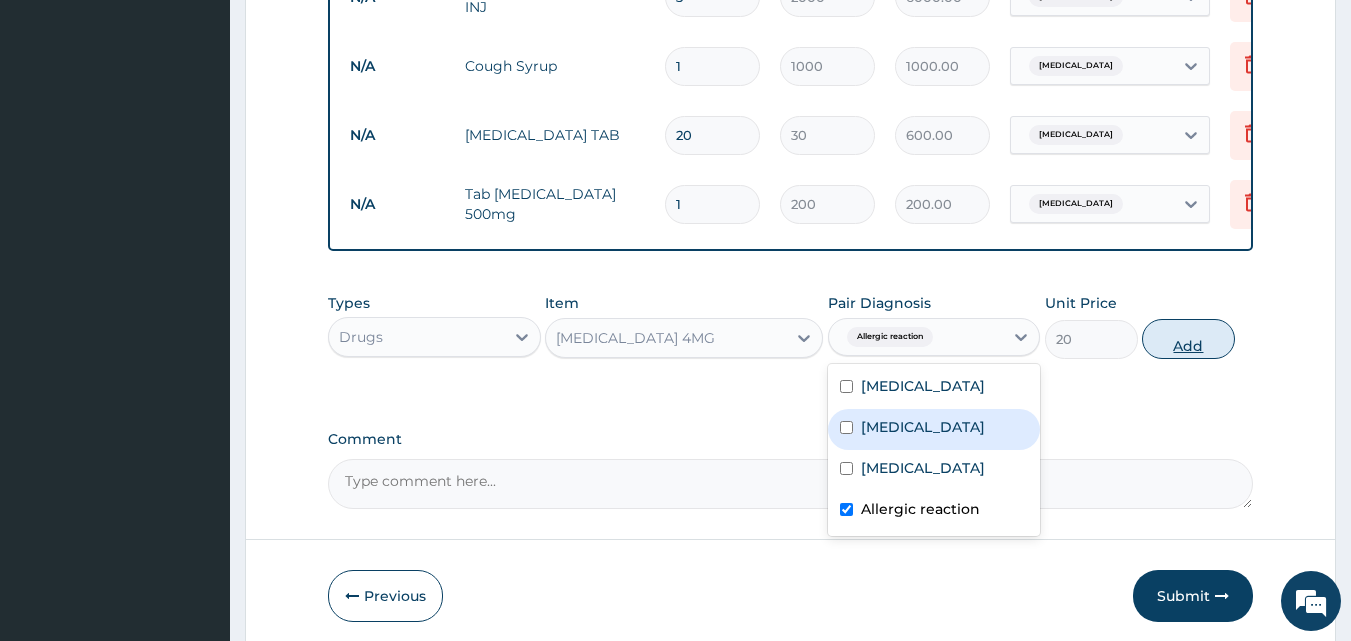 click on "Add" at bounding box center [1188, 339] 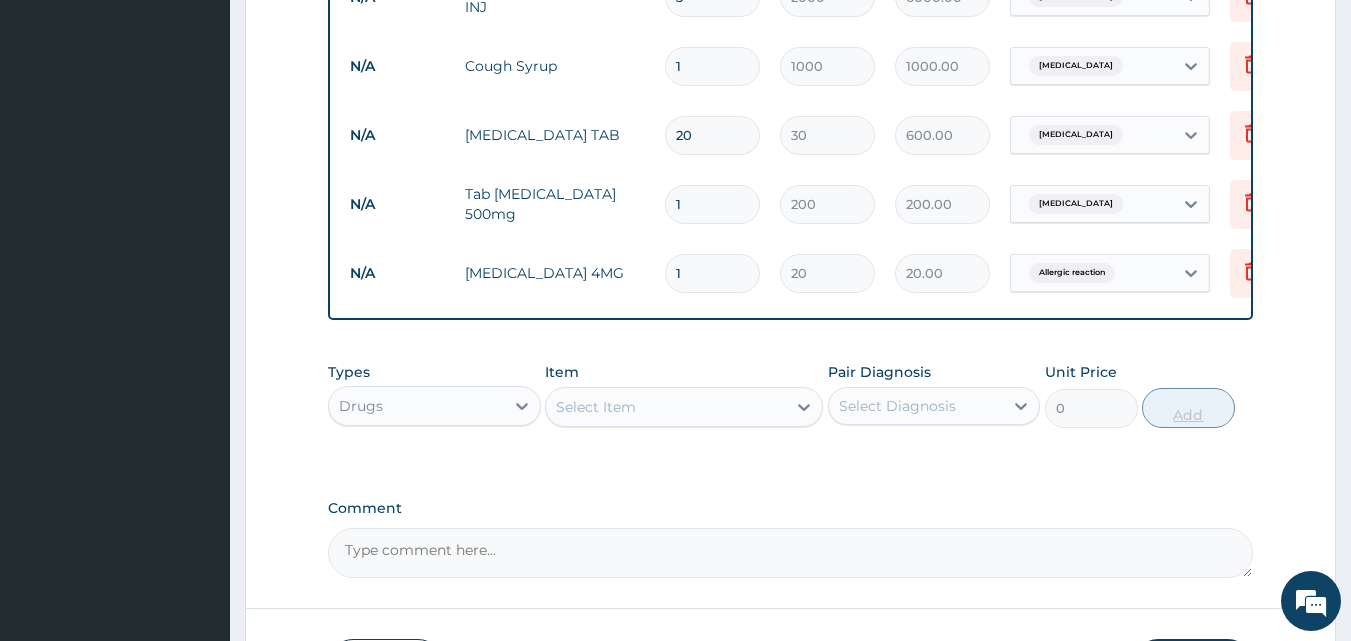 type 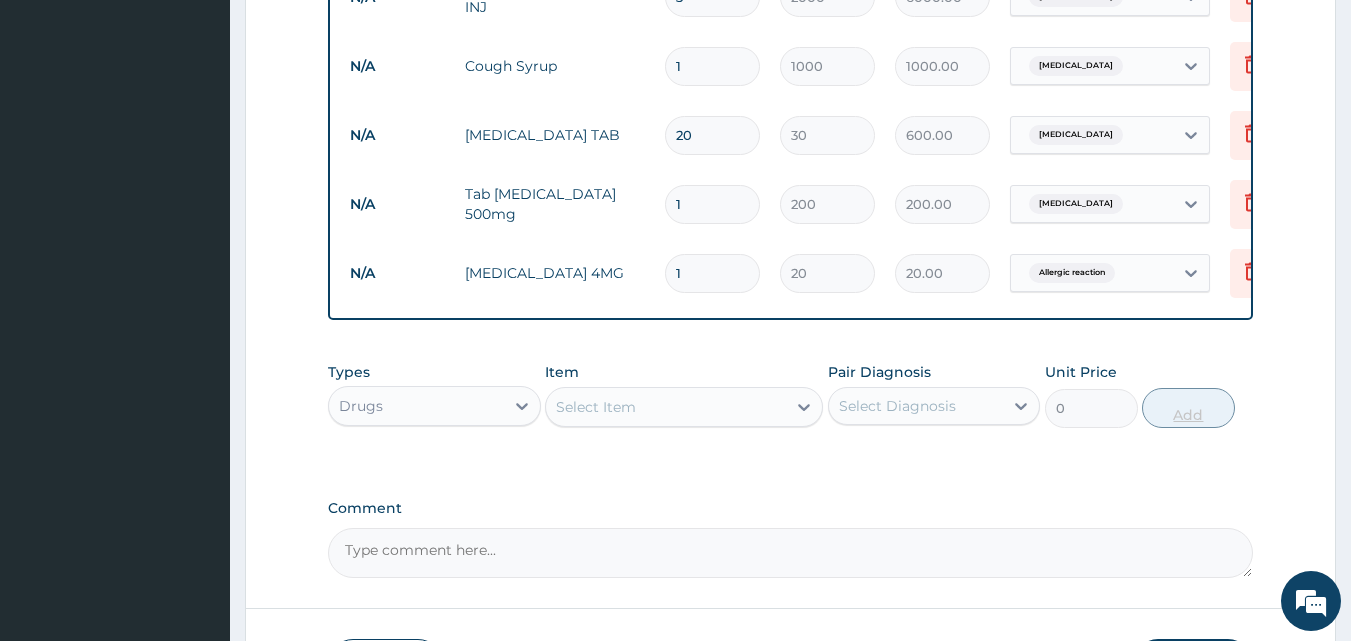 type on "0.00" 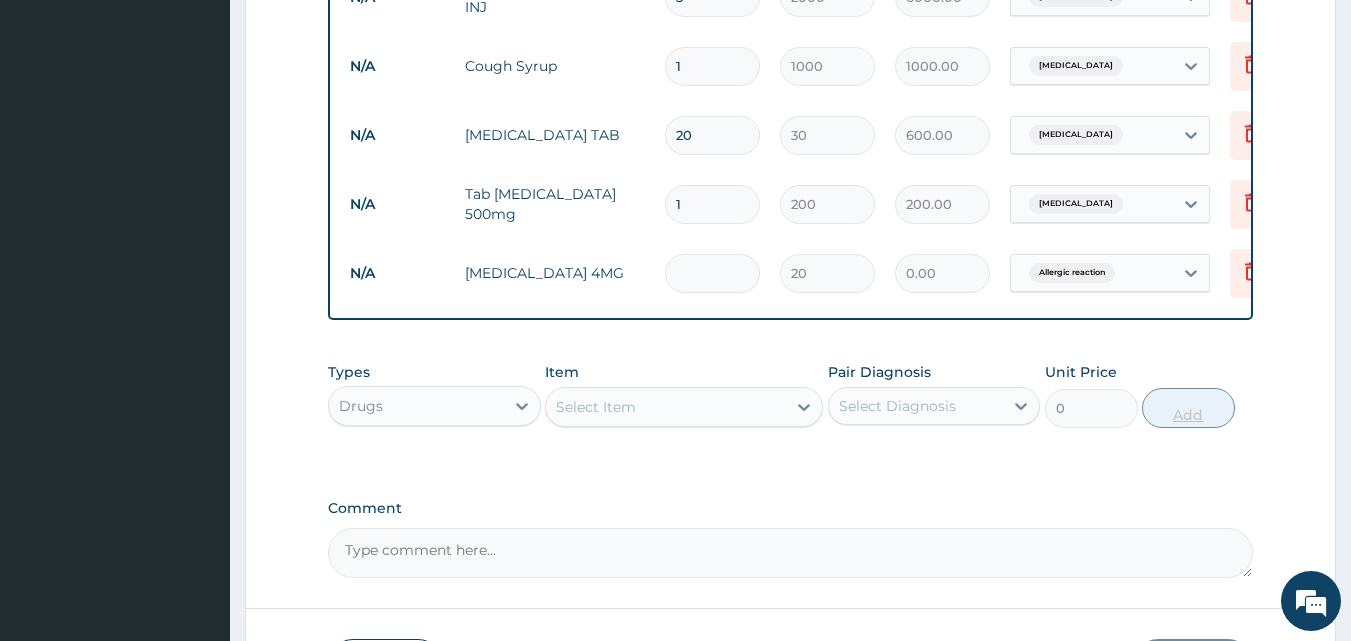 type on "5" 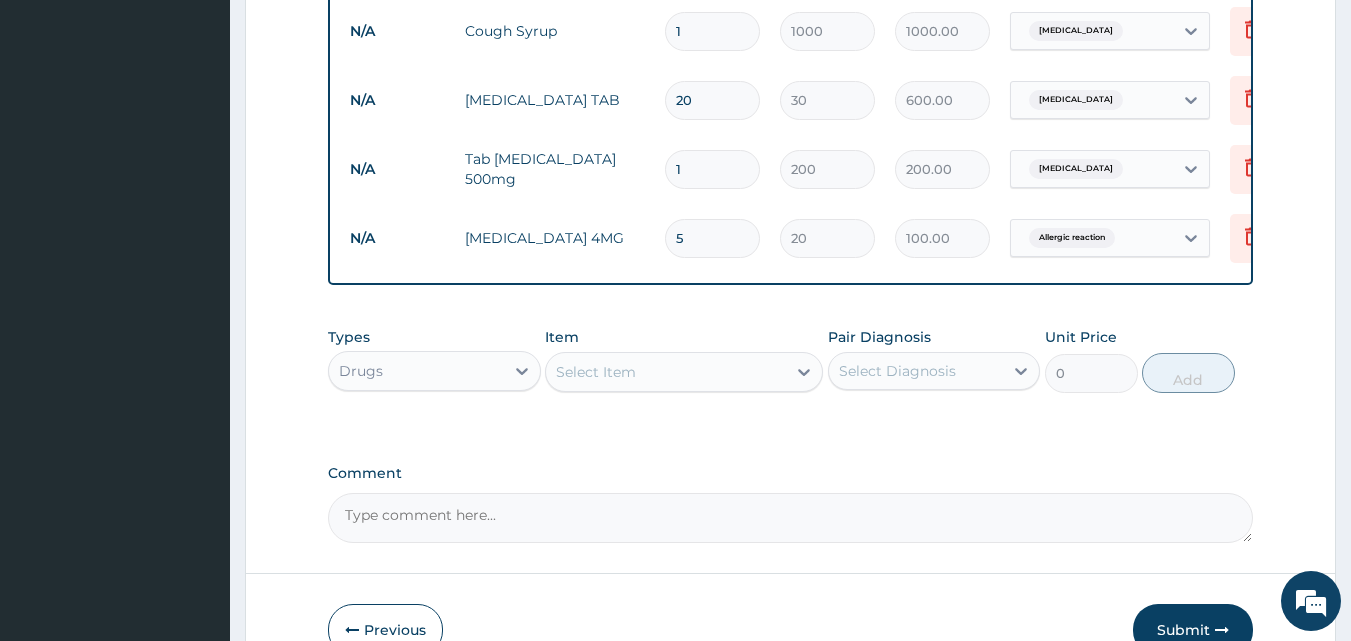 scroll, scrollTop: 1273, scrollLeft: 0, axis: vertical 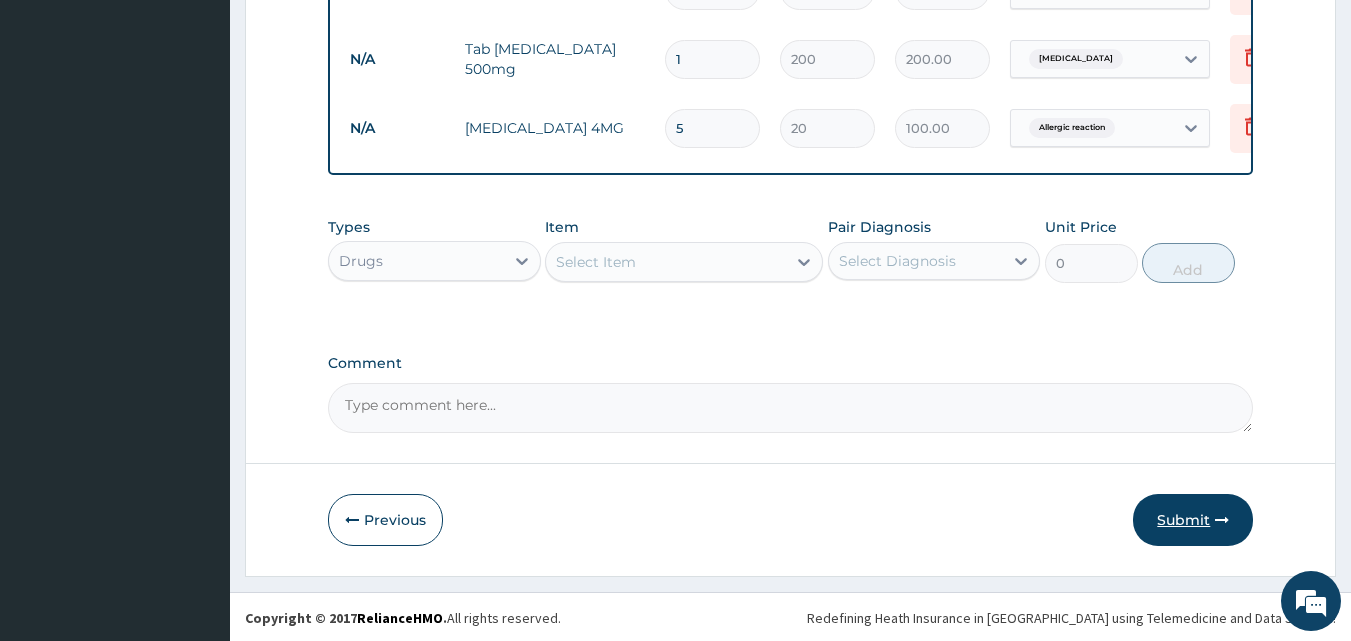 type on "5" 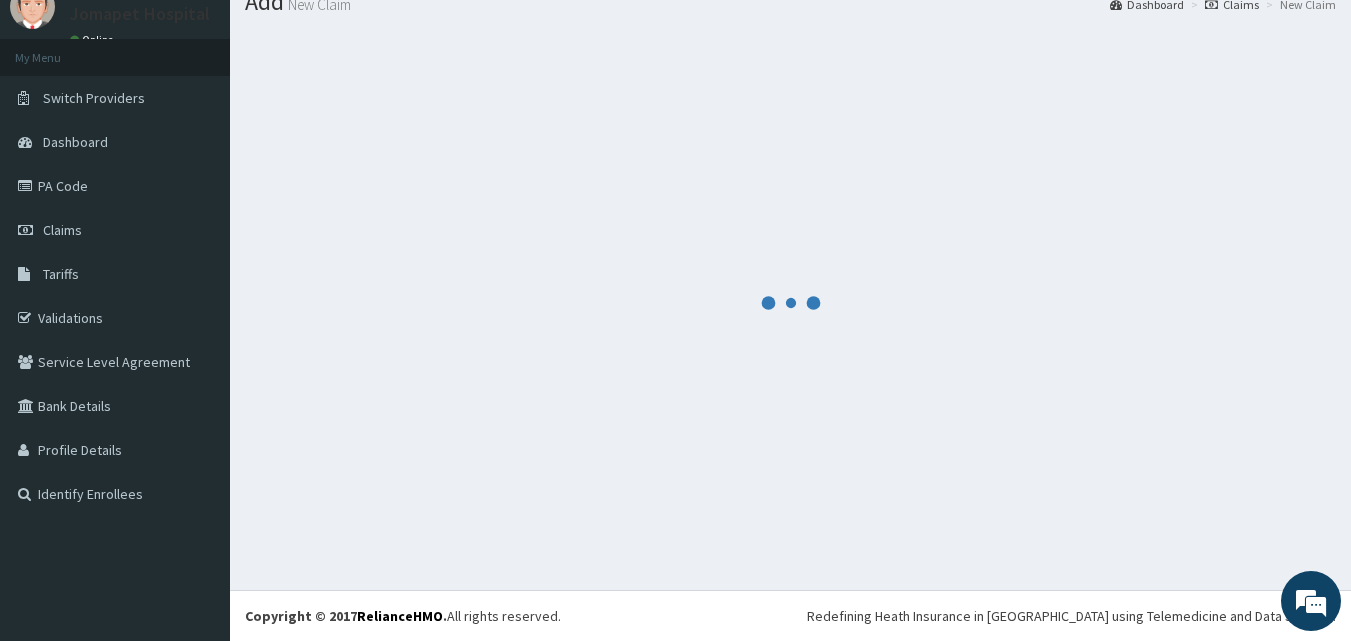 scroll, scrollTop: 1273, scrollLeft: 0, axis: vertical 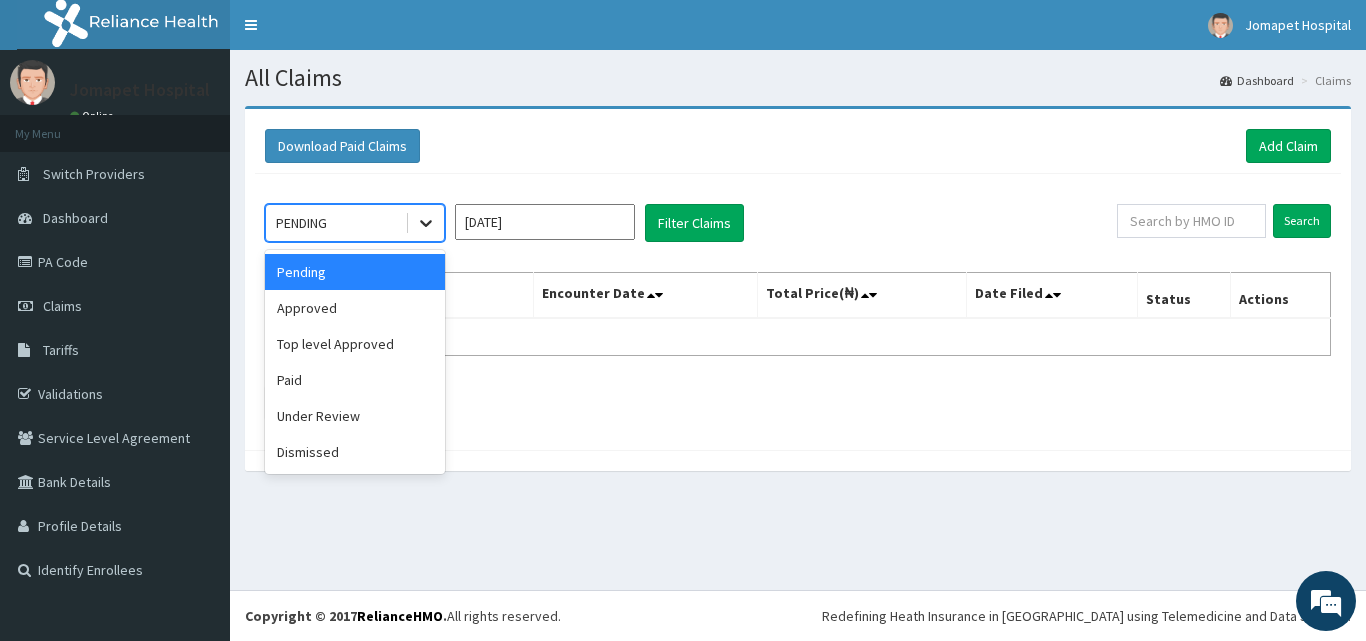 click 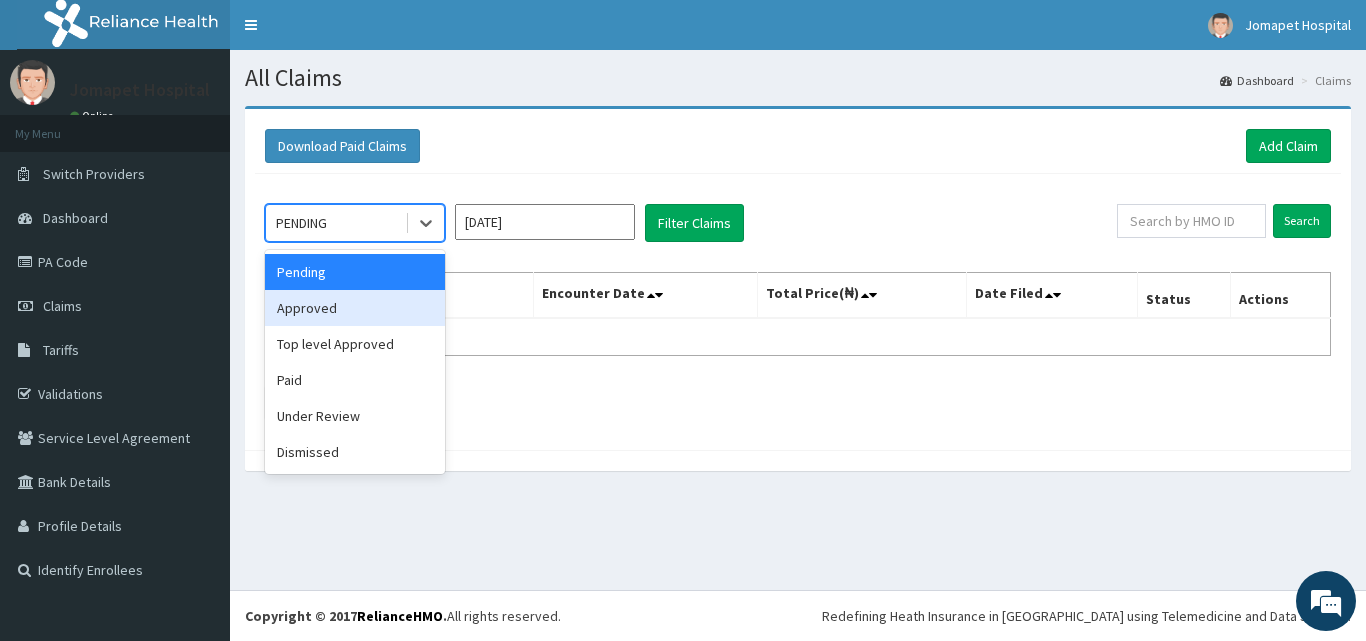 click on "Approved" at bounding box center (355, 308) 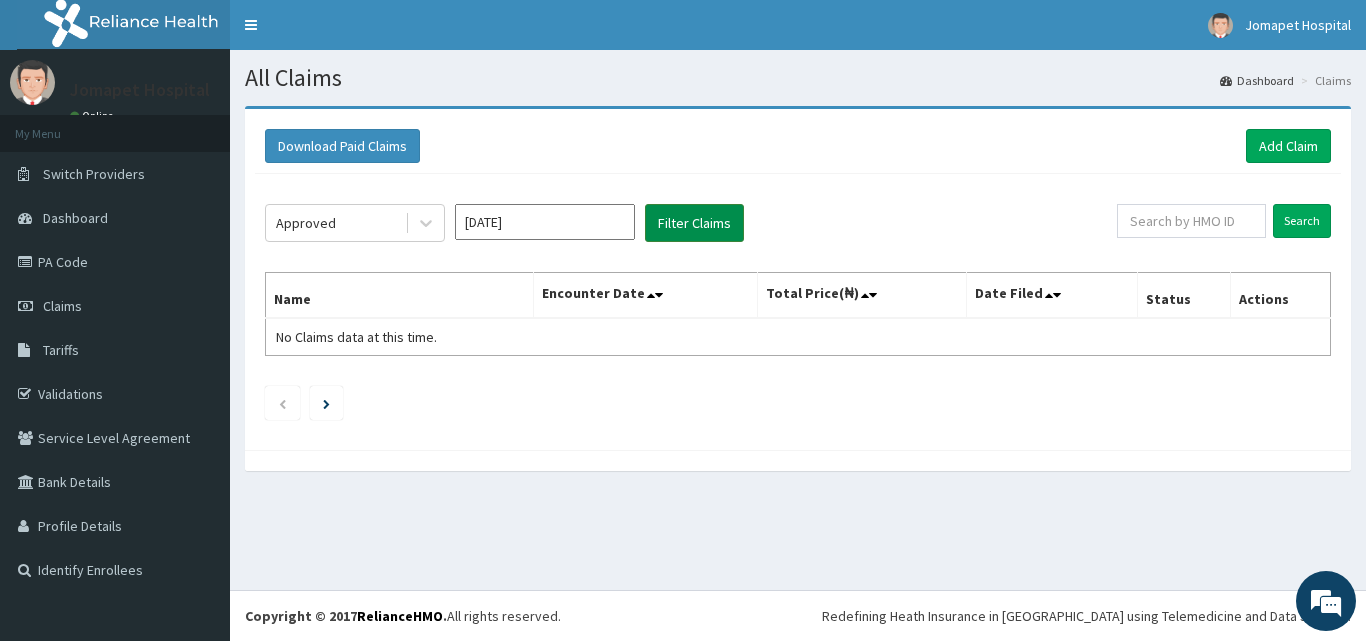 click on "Filter Claims" at bounding box center (694, 223) 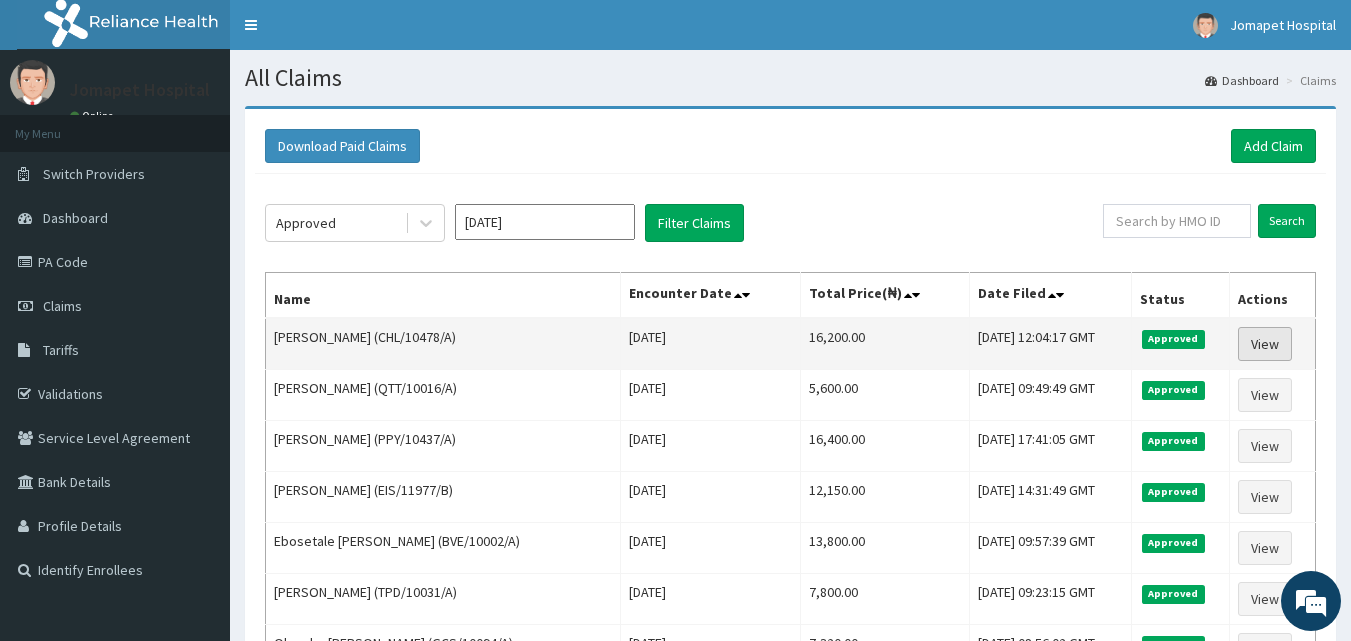 click on "View" at bounding box center [1265, 344] 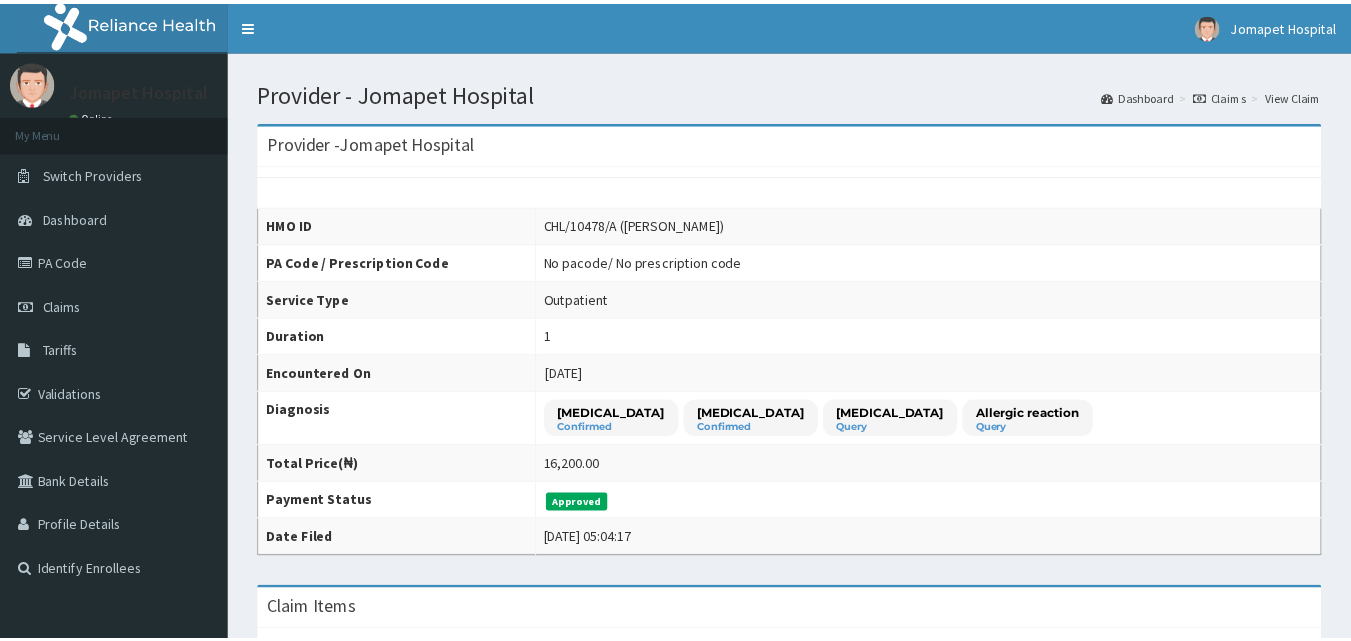 scroll, scrollTop: 0, scrollLeft: 0, axis: both 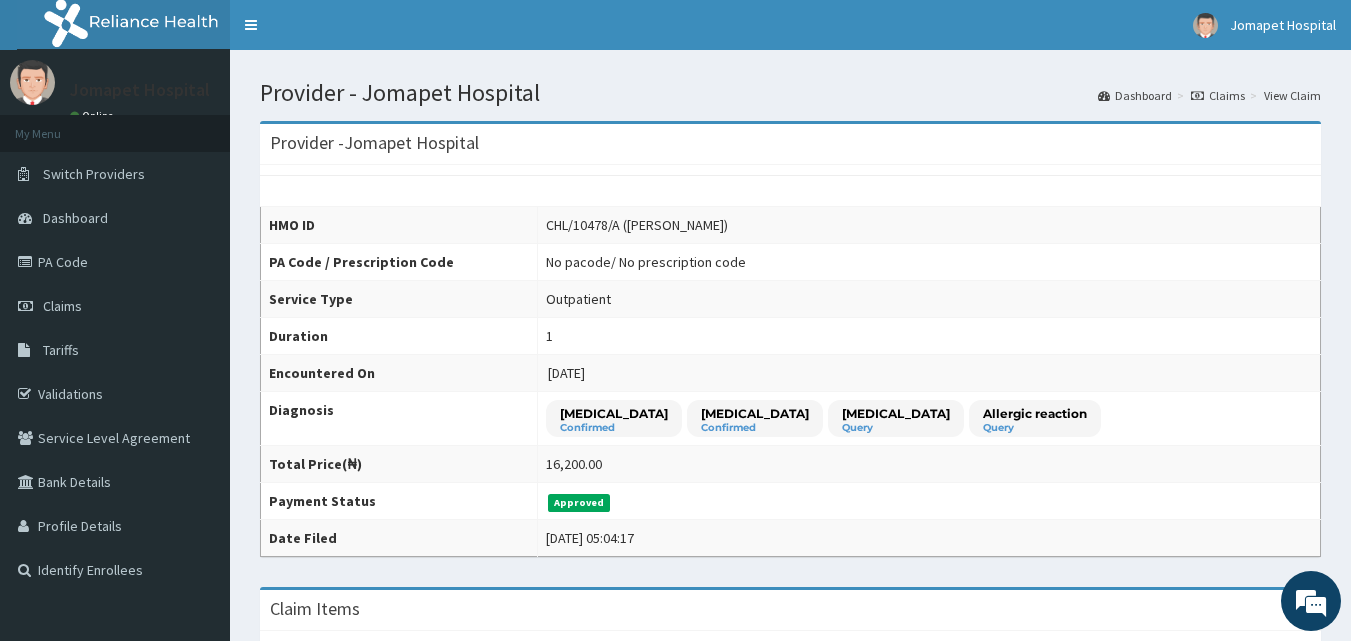 drag, startPoint x: 1358, startPoint y: 247, endPoint x: 1365, endPoint y: 232, distance: 16.552946 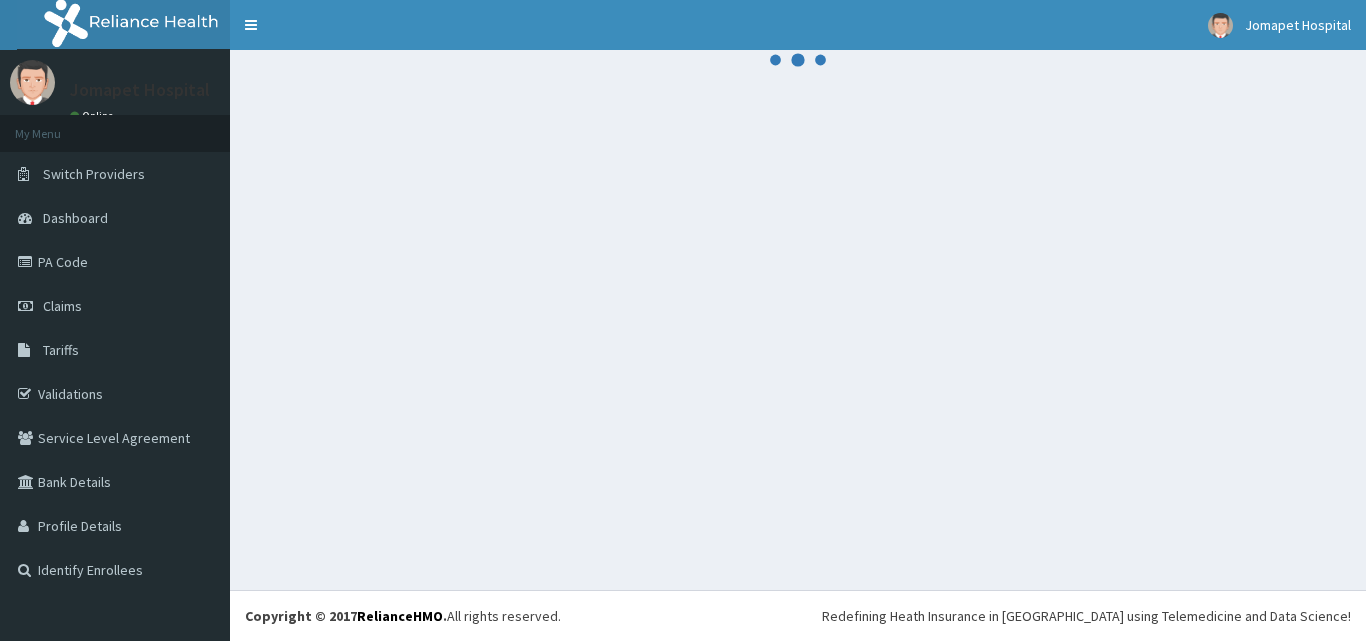 scroll, scrollTop: 0, scrollLeft: 0, axis: both 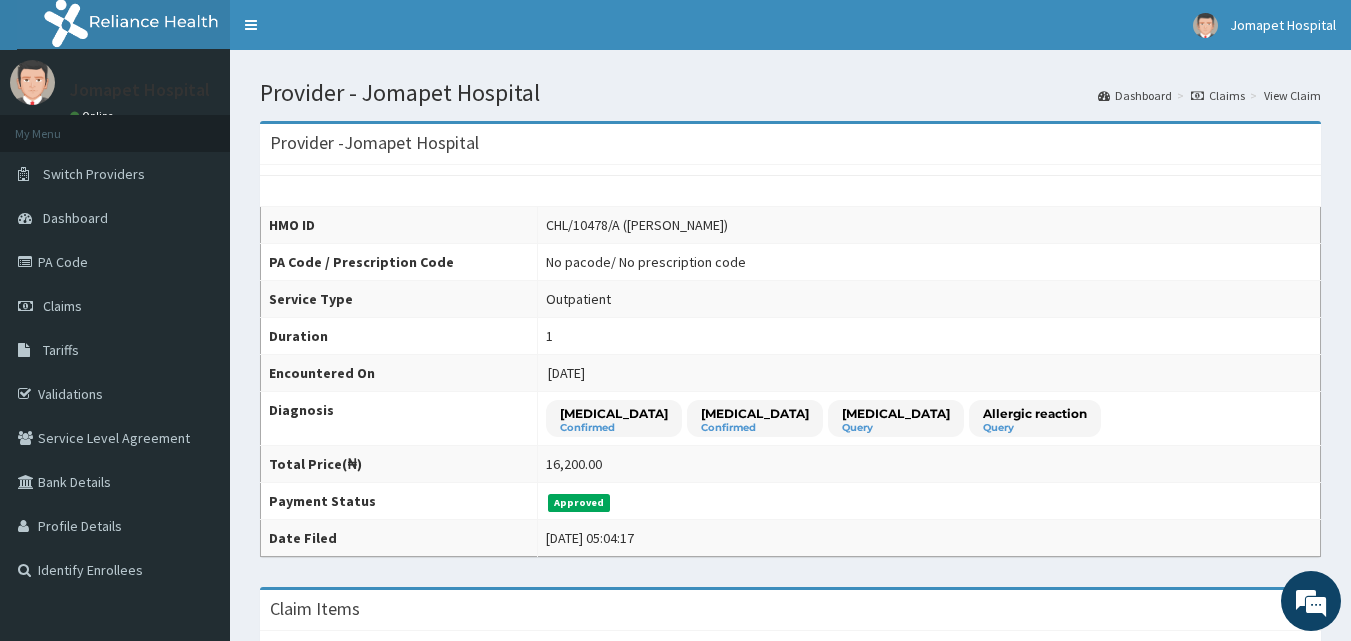 drag, startPoint x: 1365, startPoint y: 3, endPoint x: 979, endPoint y: 121, distance: 403.63348 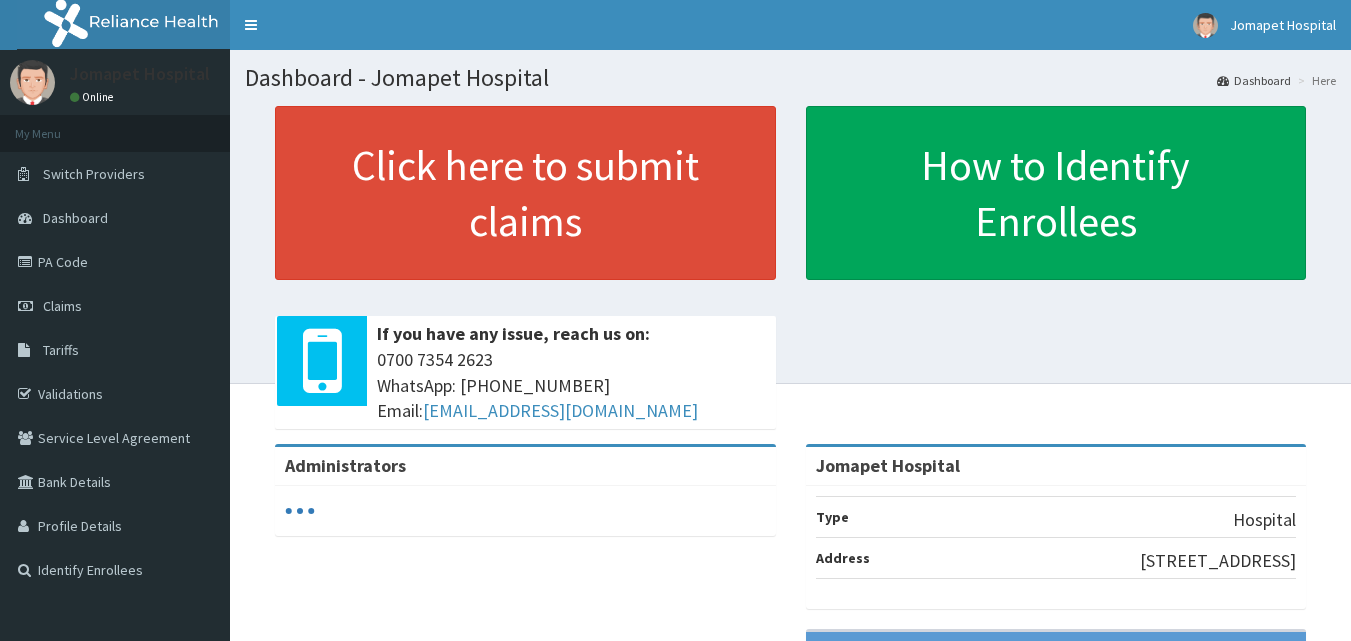scroll, scrollTop: 0, scrollLeft: 0, axis: both 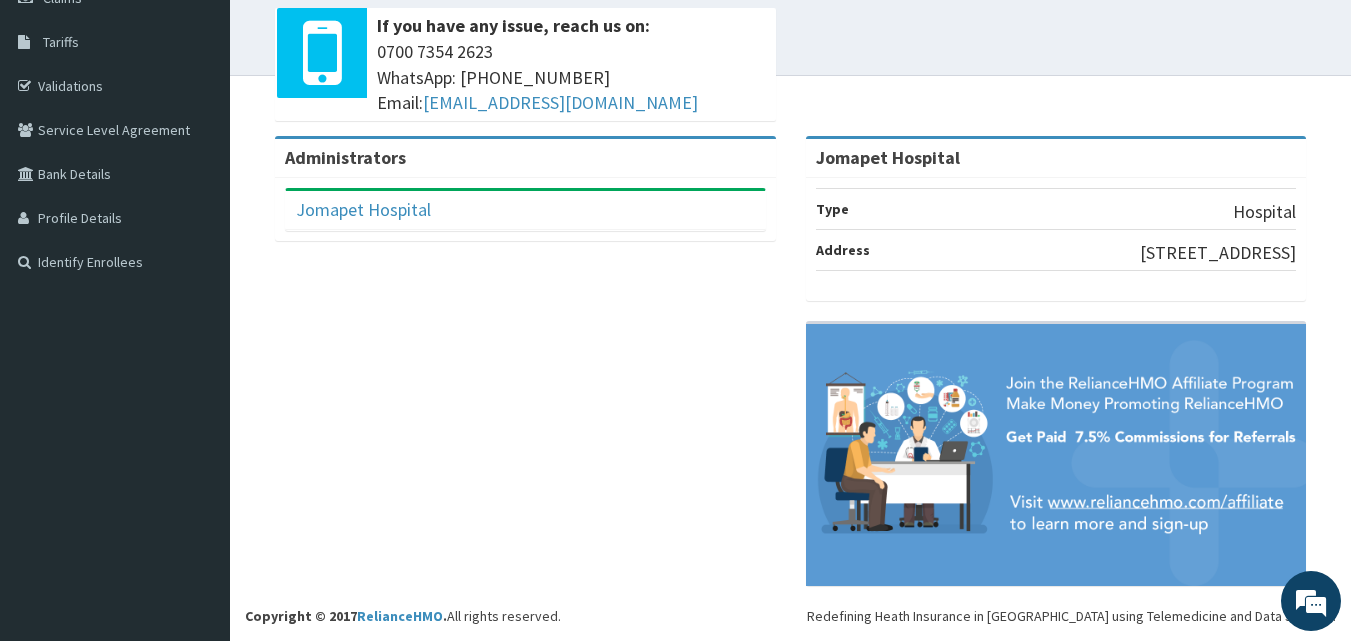 drag, startPoint x: 1112, startPoint y: 392, endPoint x: 1092, endPoint y: 386, distance: 20.880613 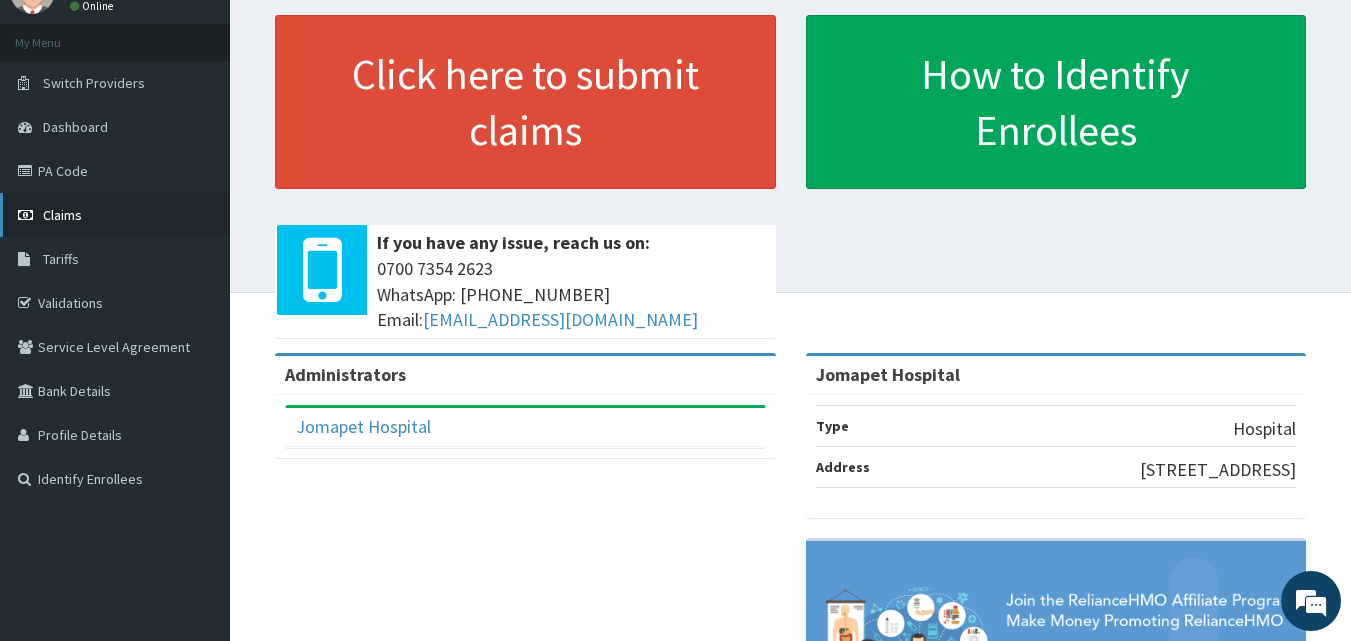 scroll, scrollTop: 90, scrollLeft: 0, axis: vertical 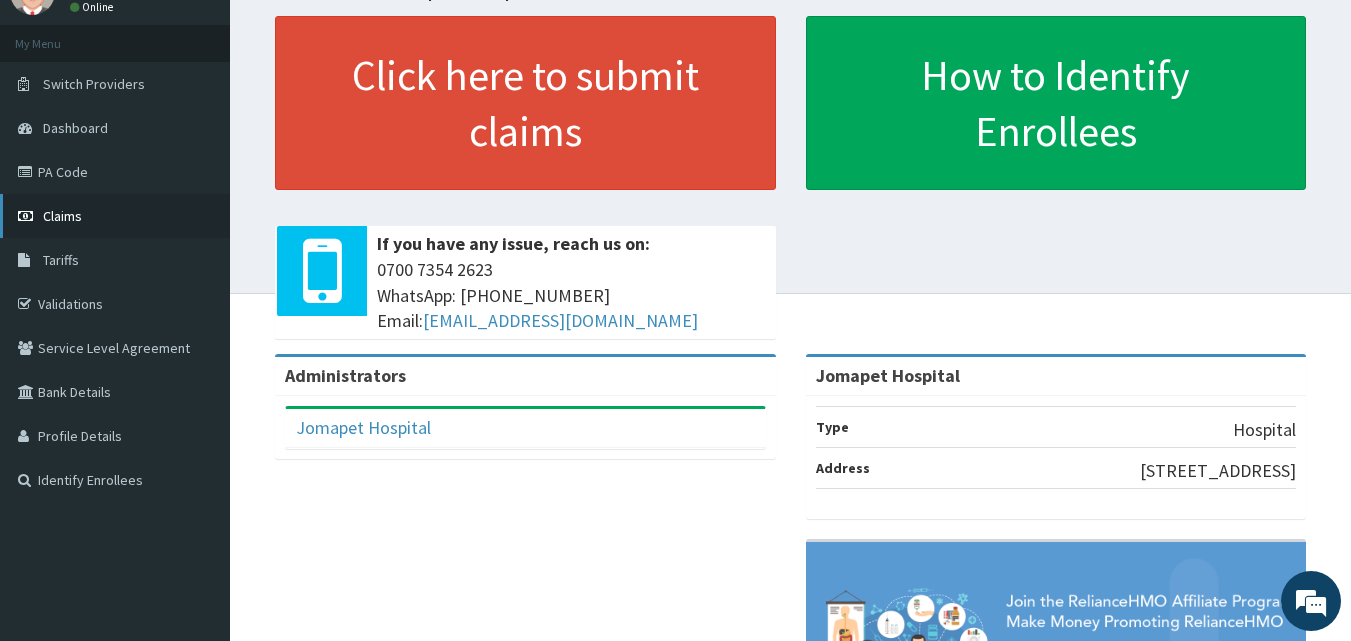 click on "Claims" at bounding box center [62, 216] 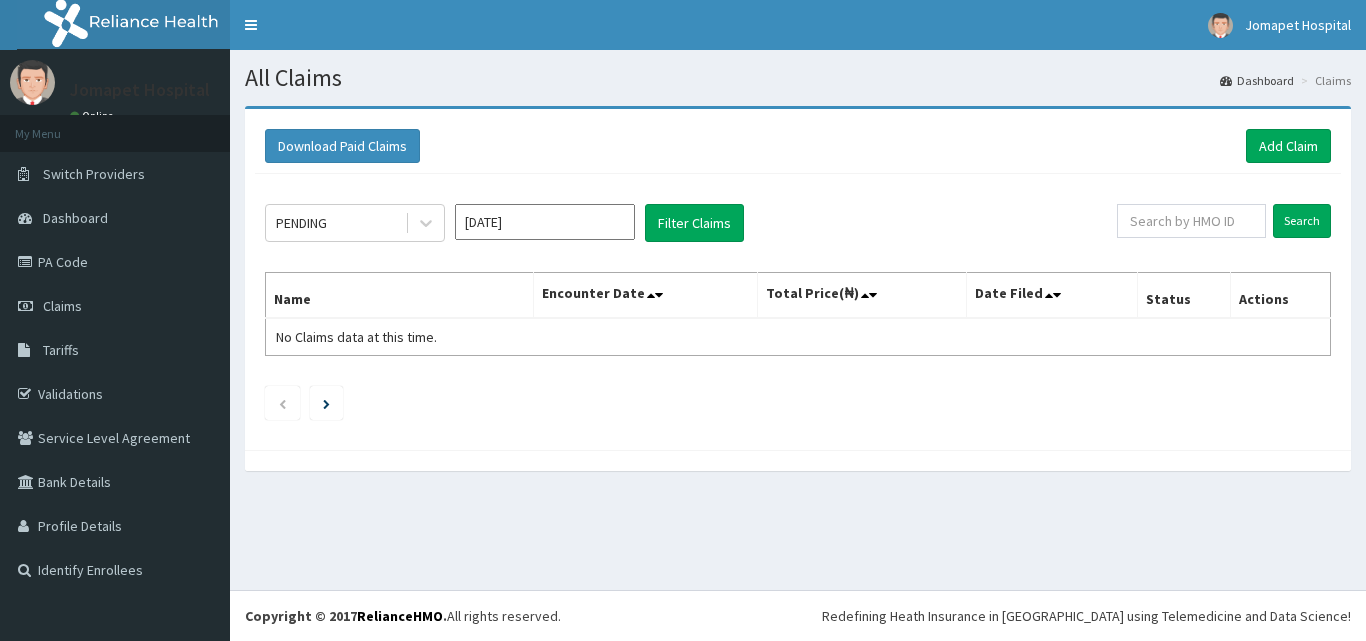 scroll, scrollTop: 0, scrollLeft: 0, axis: both 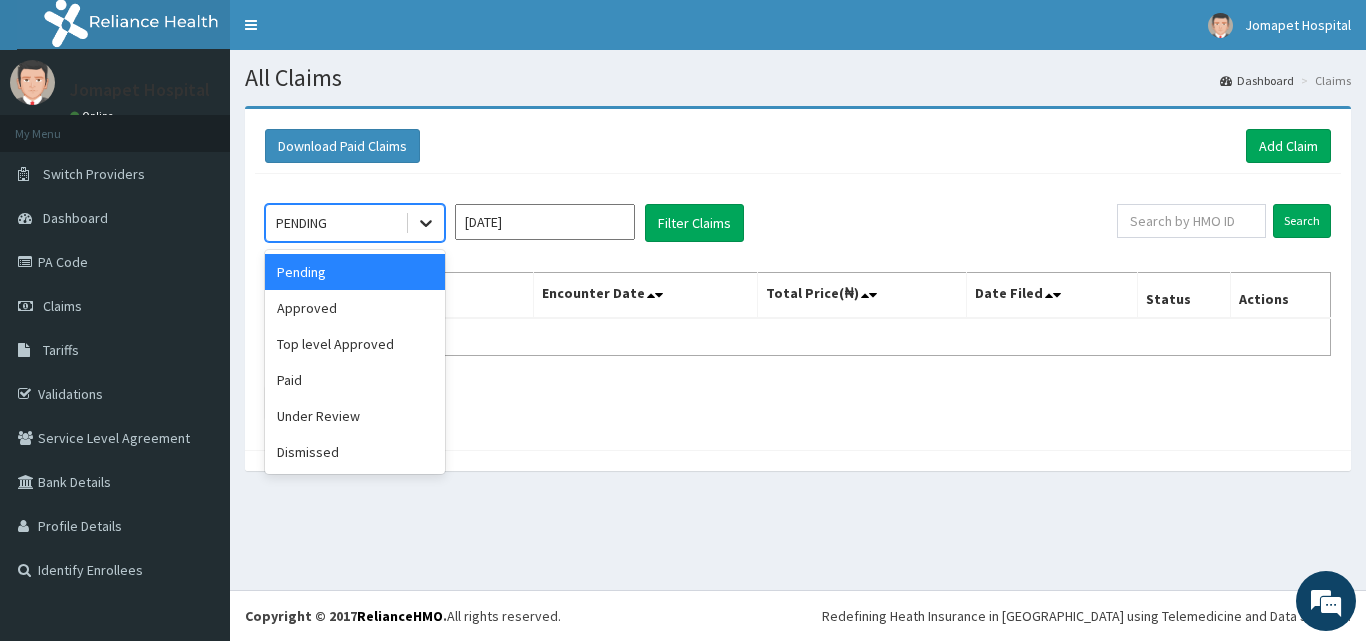 click 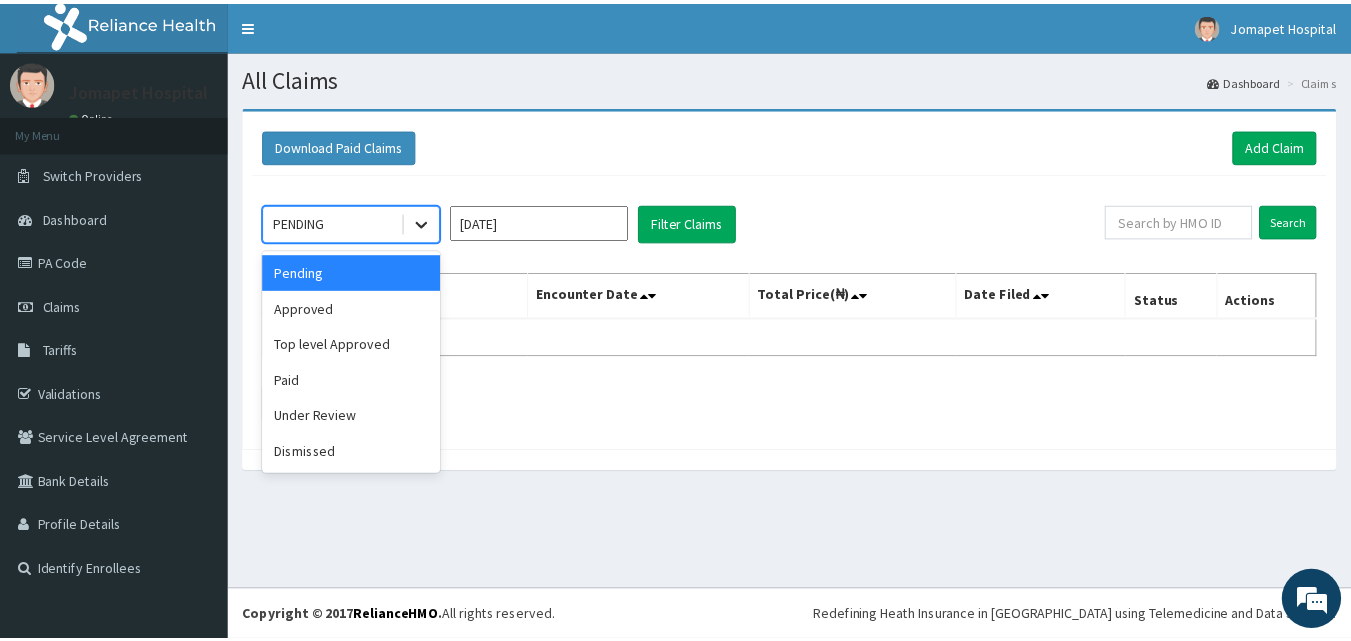 scroll, scrollTop: 0, scrollLeft: 0, axis: both 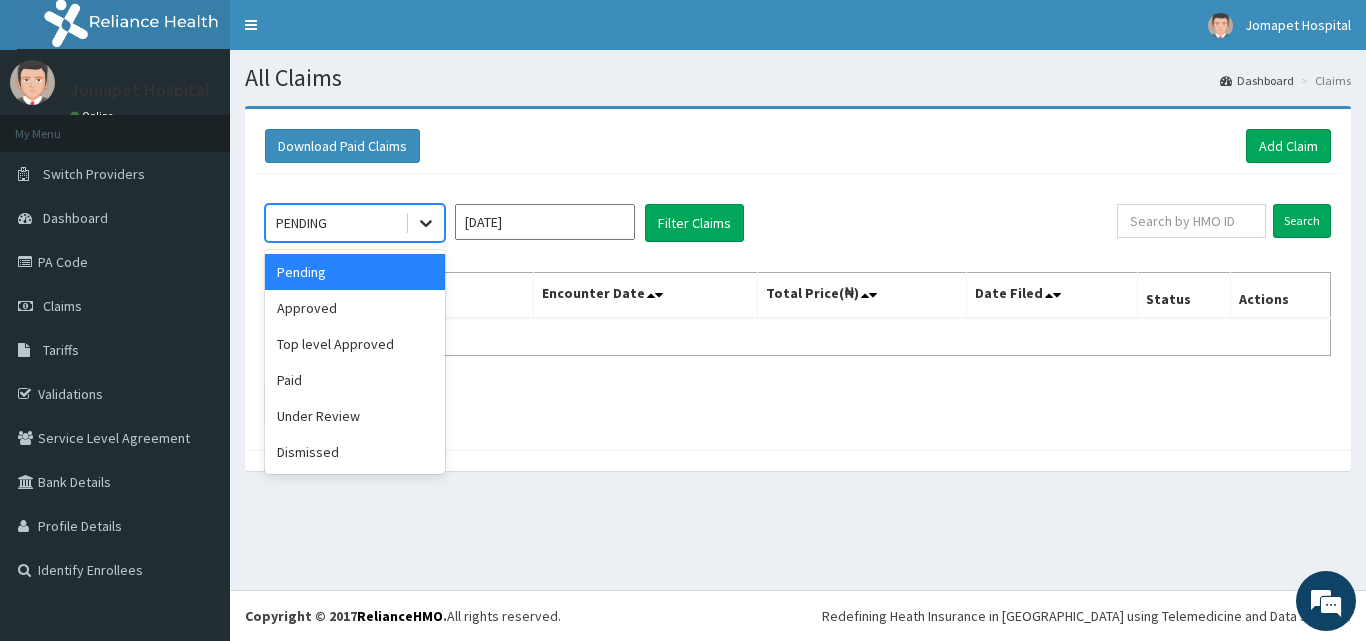 click 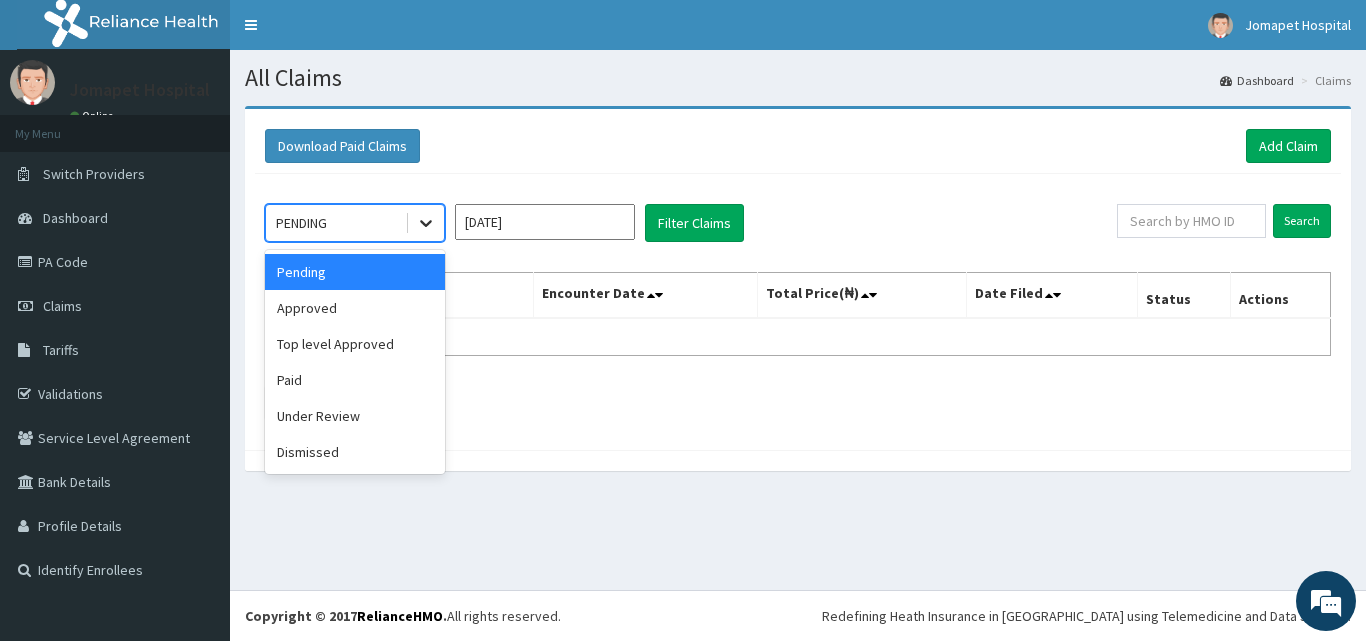 click 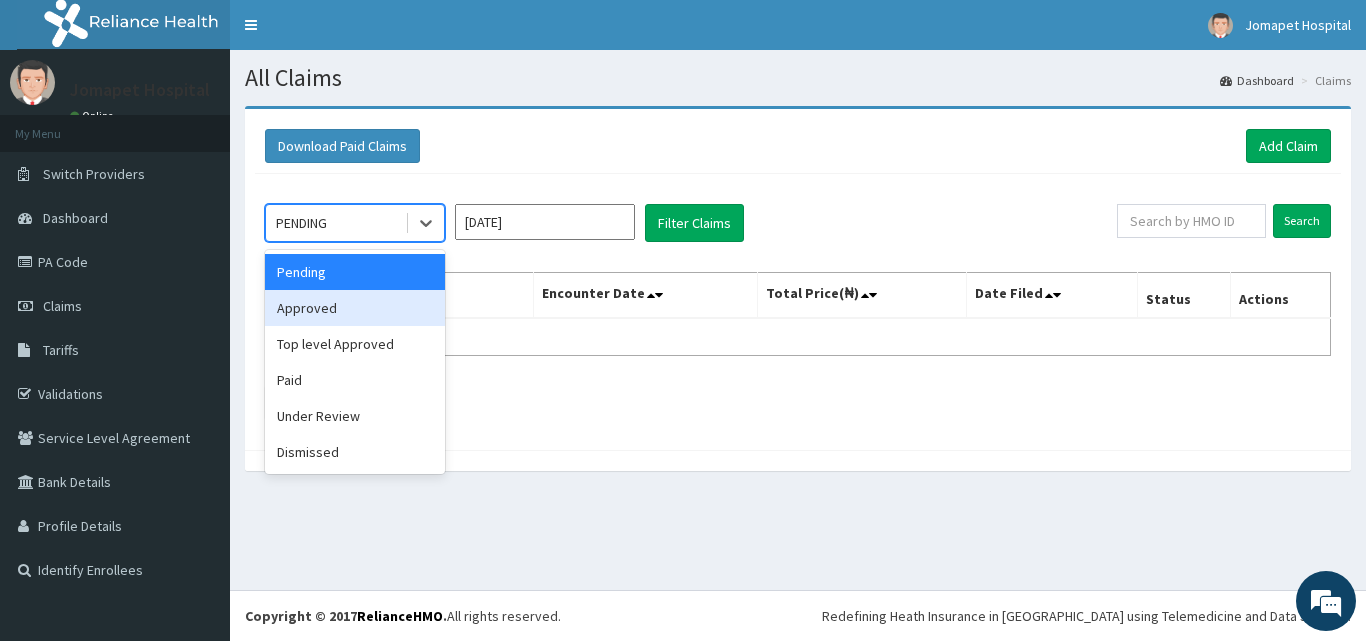 click on "Approved" at bounding box center [355, 308] 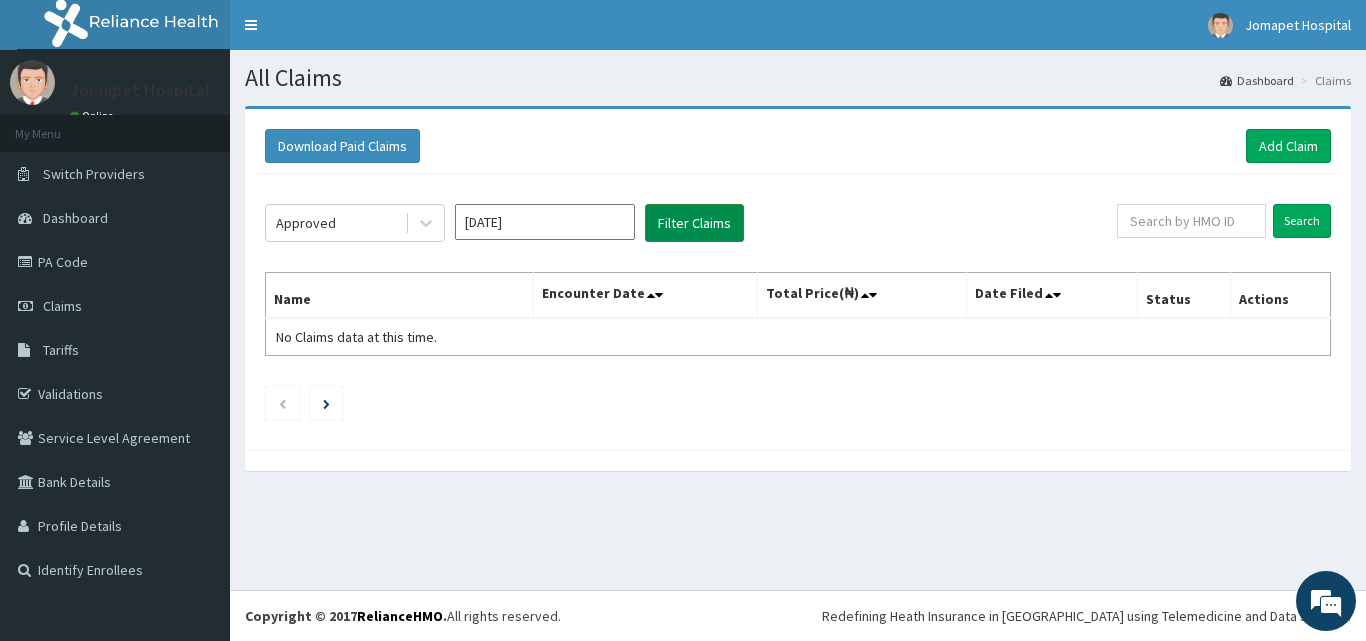 click on "Filter Claims" at bounding box center [694, 223] 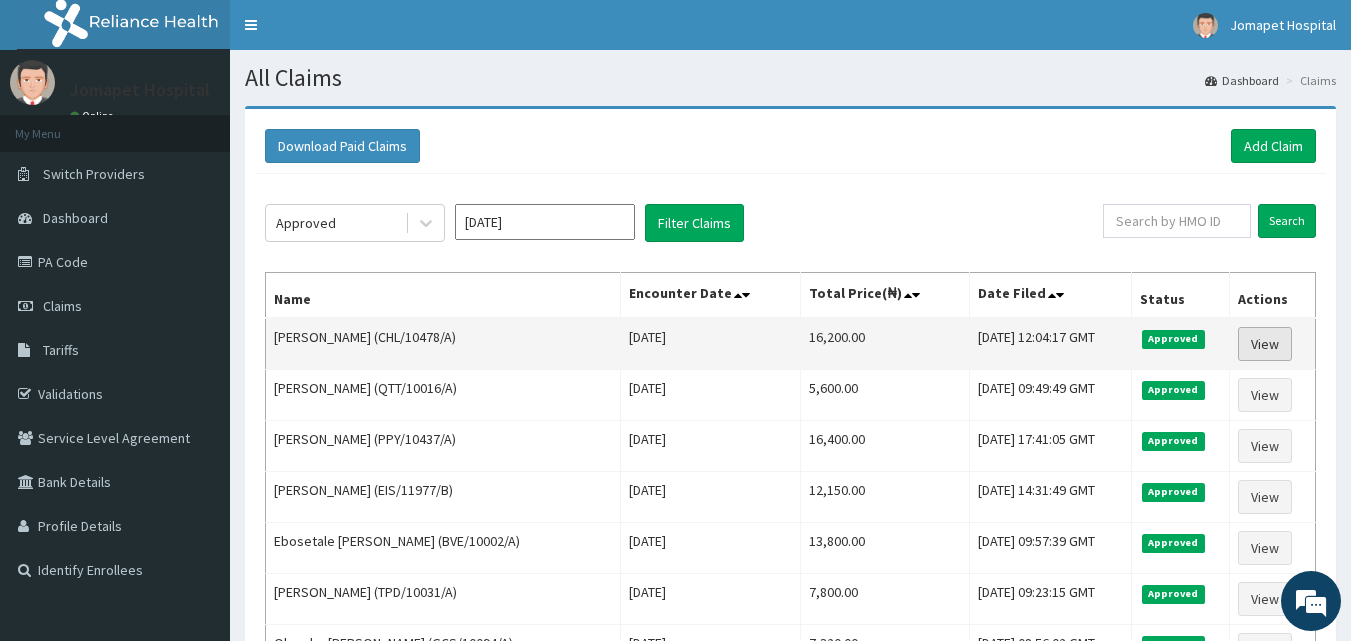 click on "View" at bounding box center (1265, 344) 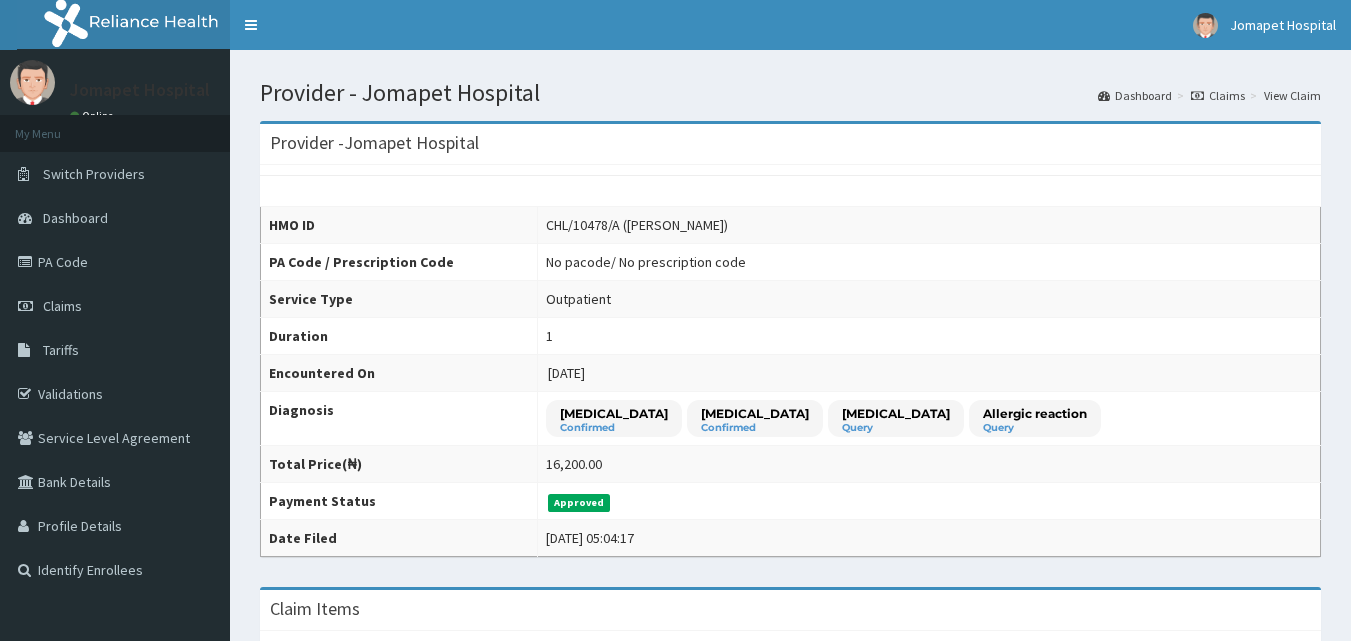 scroll, scrollTop: 0, scrollLeft: 0, axis: both 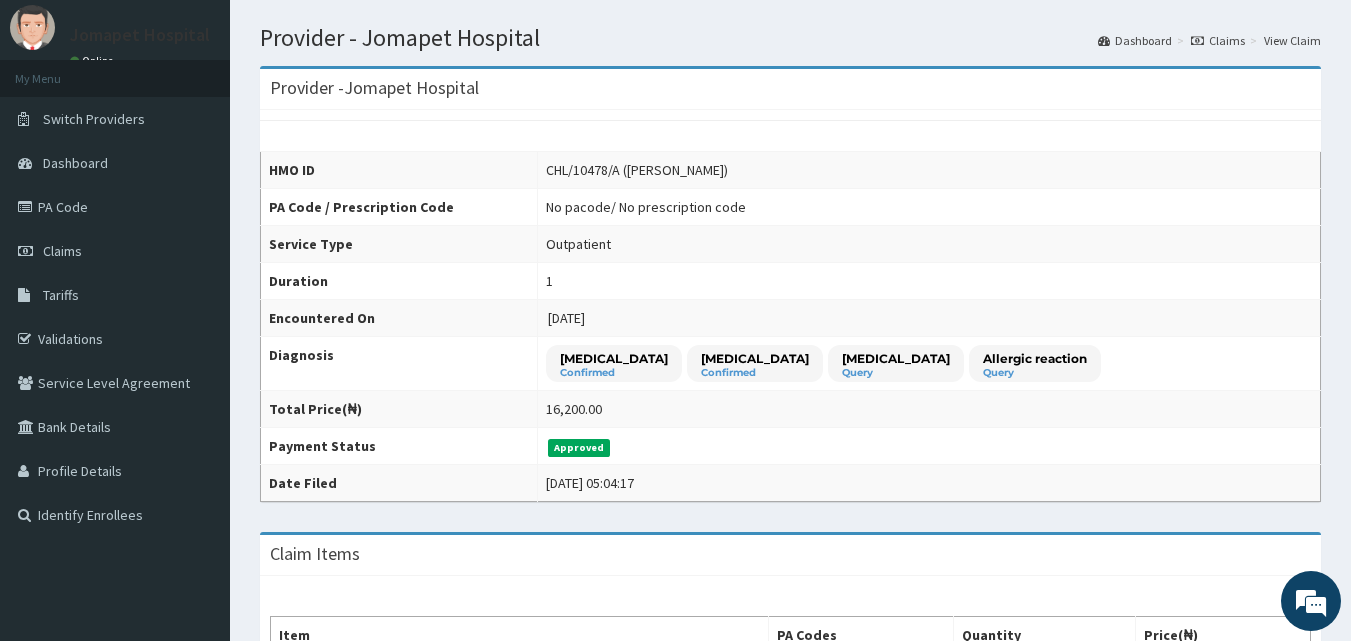 click on "View Claim" at bounding box center [1292, 40] 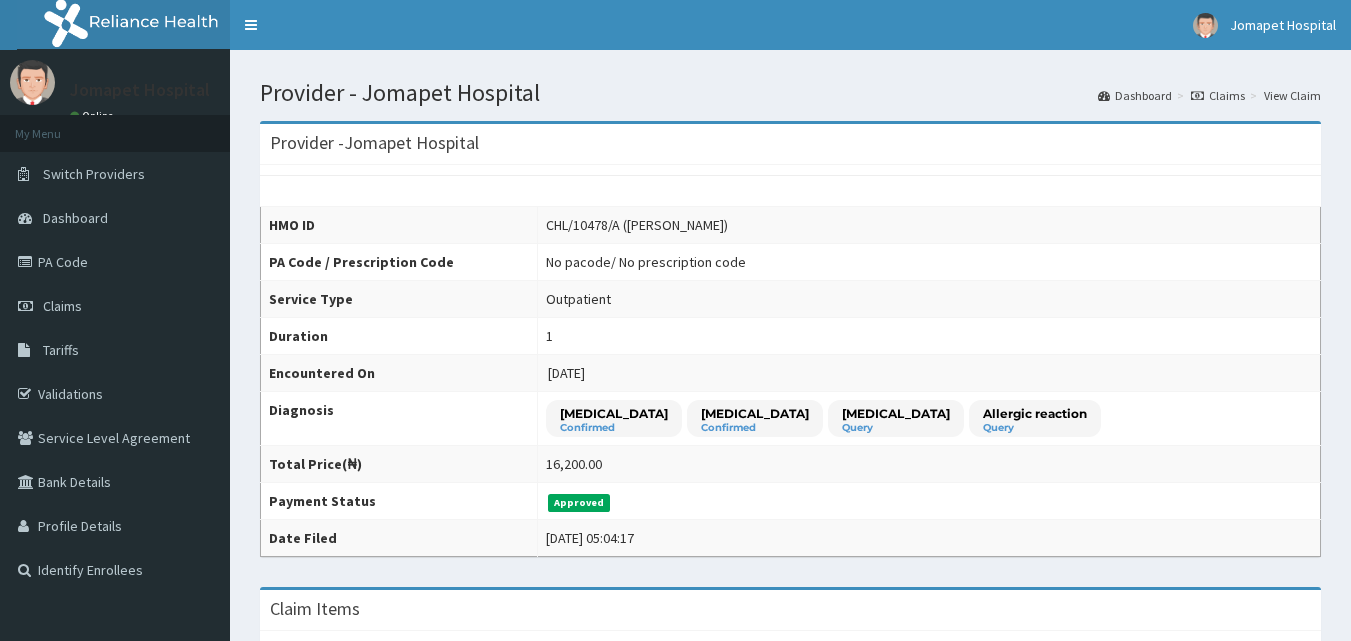 scroll, scrollTop: 0, scrollLeft: 0, axis: both 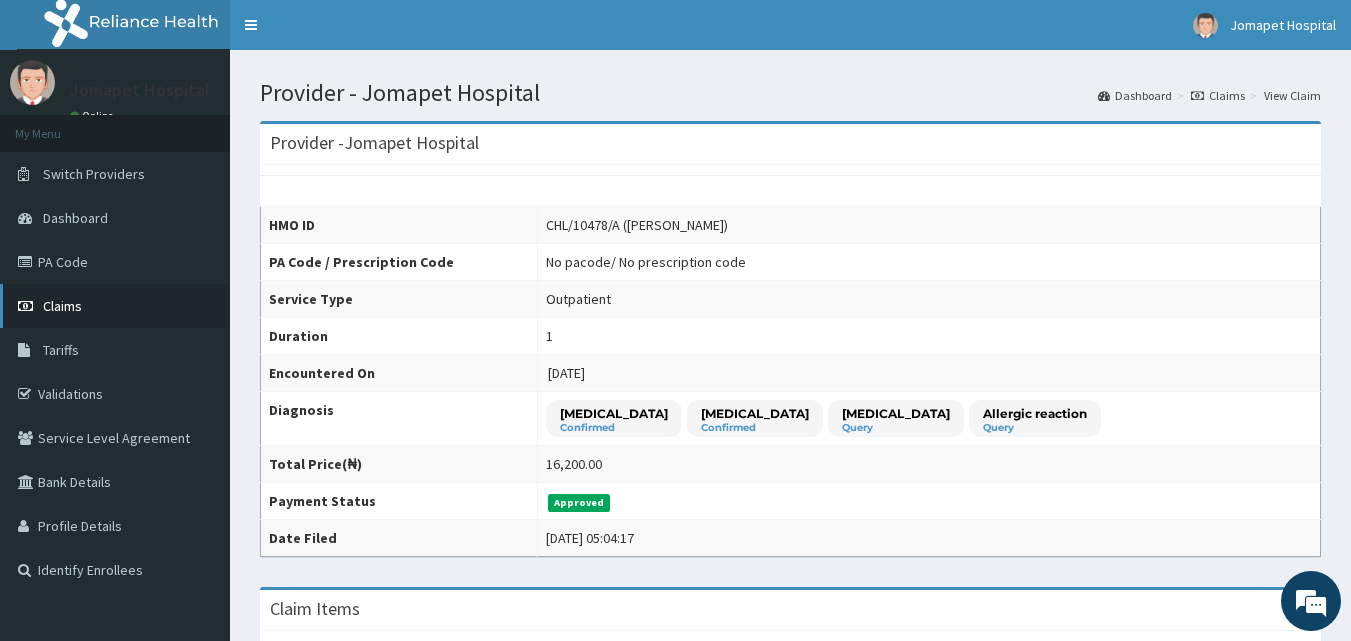 click on "Claims" at bounding box center [62, 306] 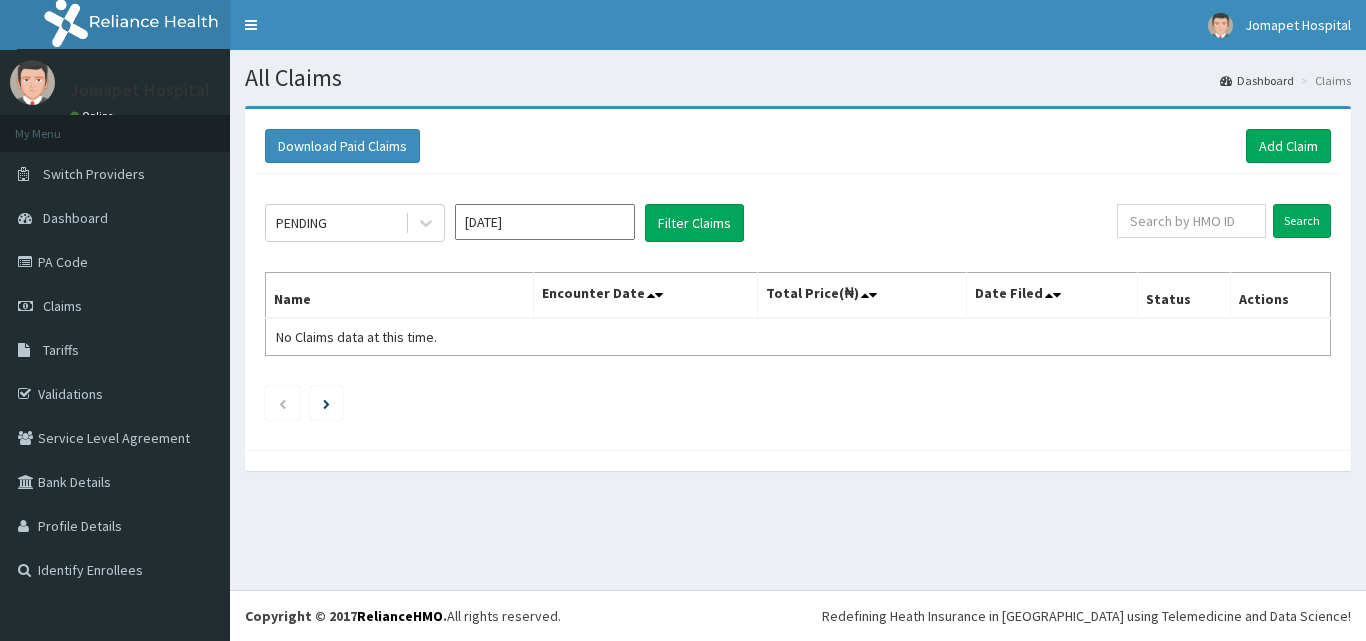 scroll, scrollTop: 0, scrollLeft: 0, axis: both 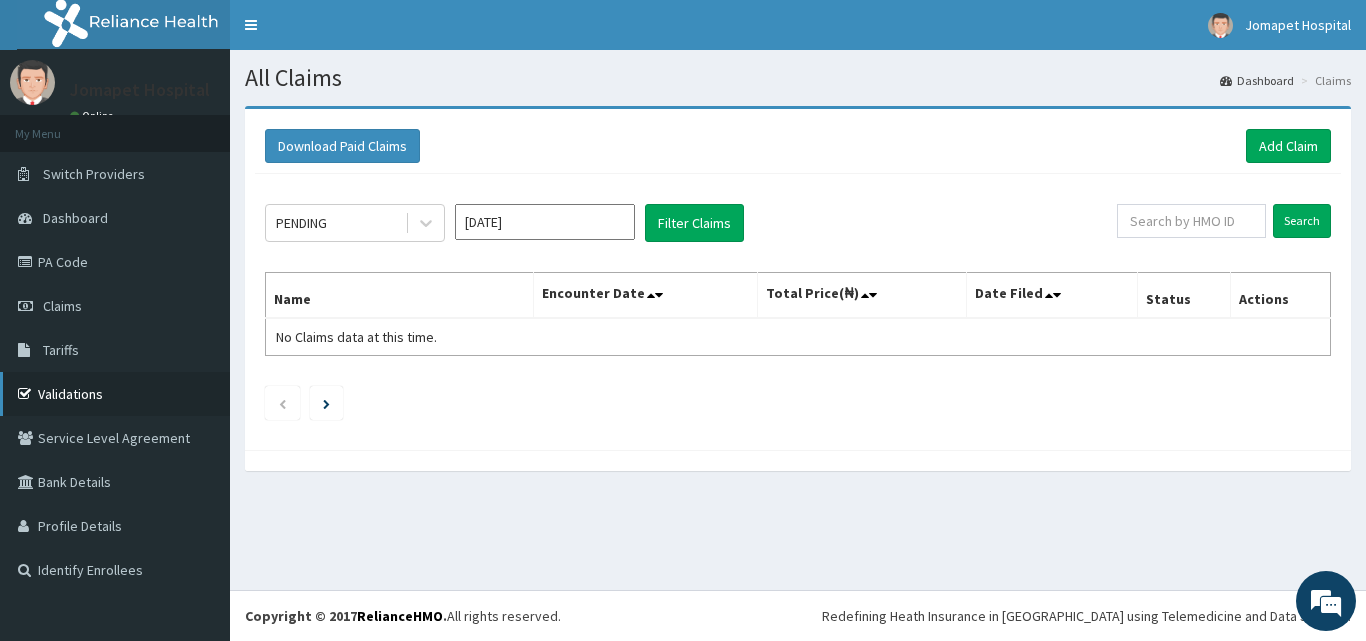 click on "Validations" at bounding box center [115, 394] 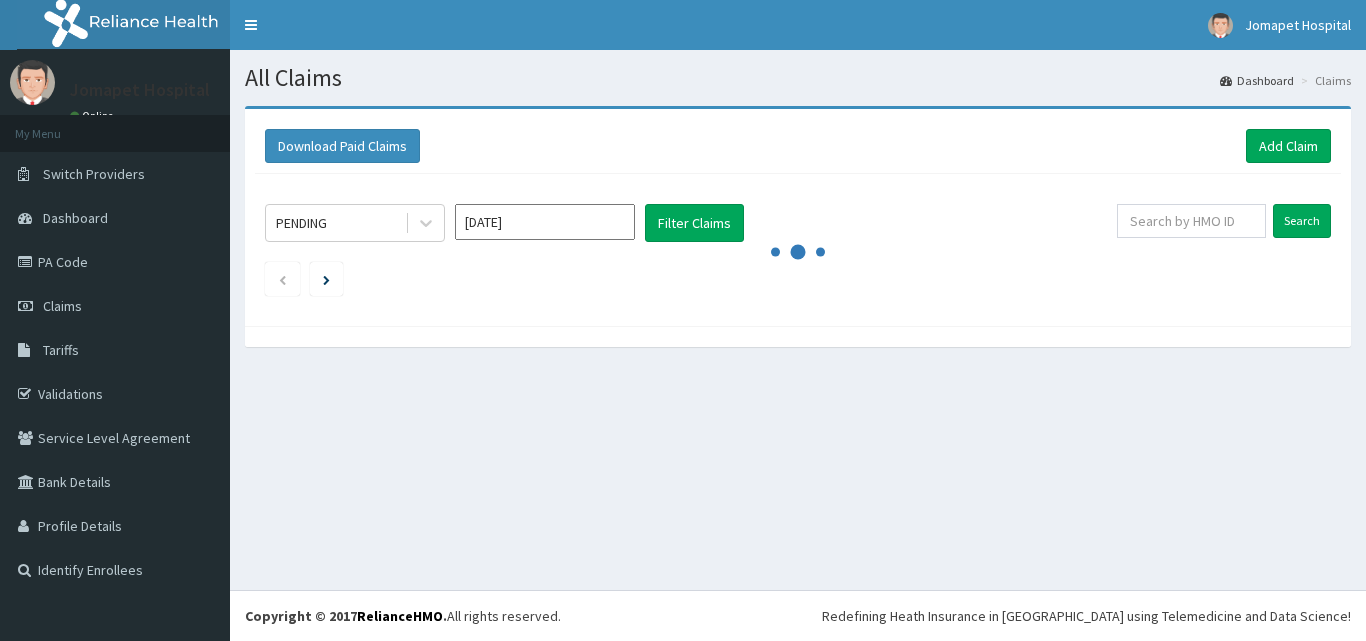 scroll, scrollTop: 0, scrollLeft: 0, axis: both 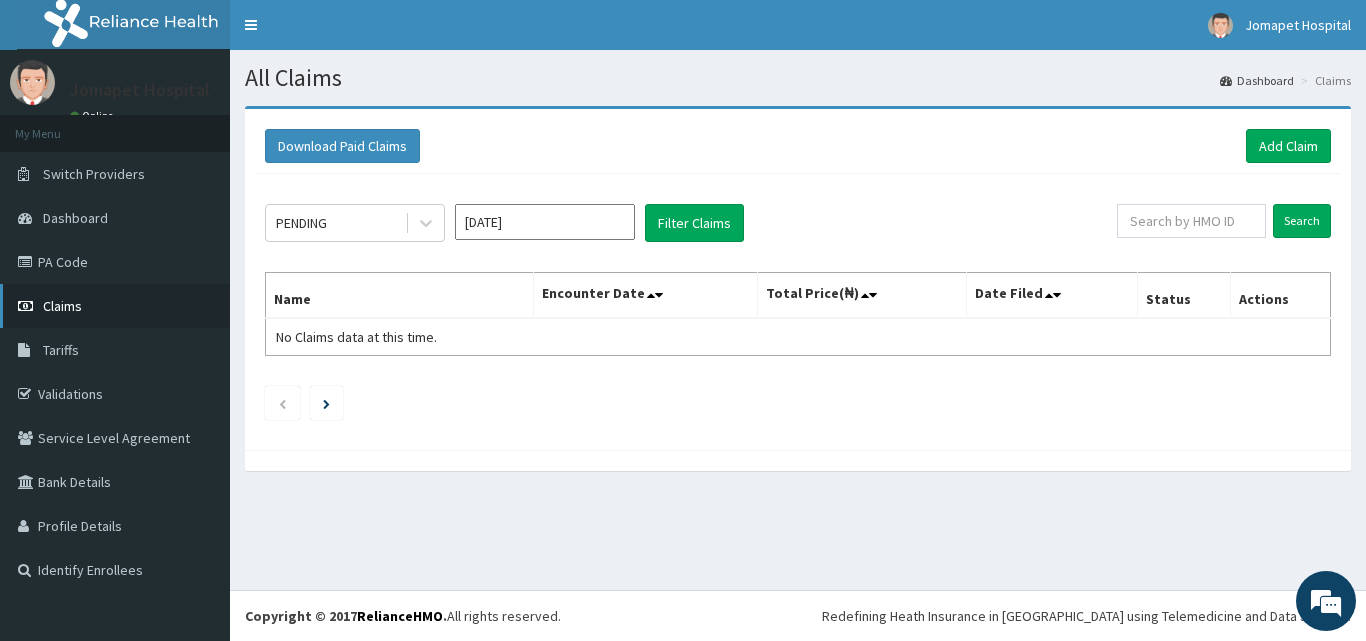 click on "Claims" at bounding box center (62, 306) 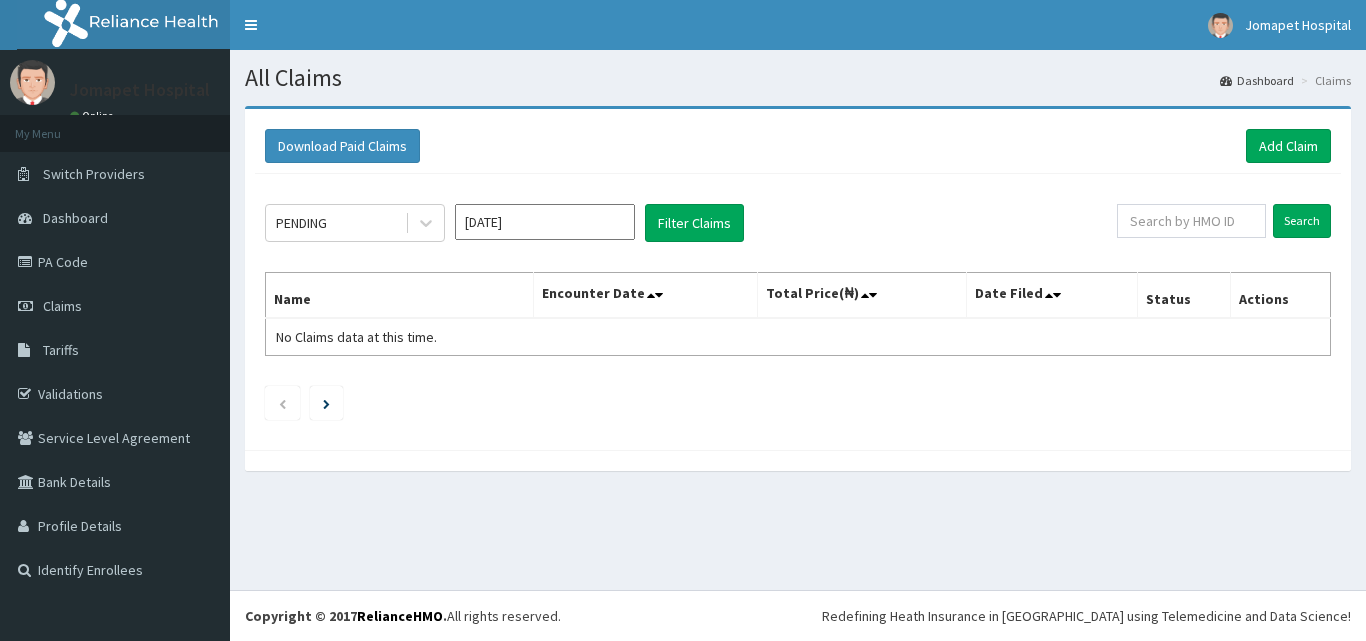 scroll, scrollTop: 0, scrollLeft: 0, axis: both 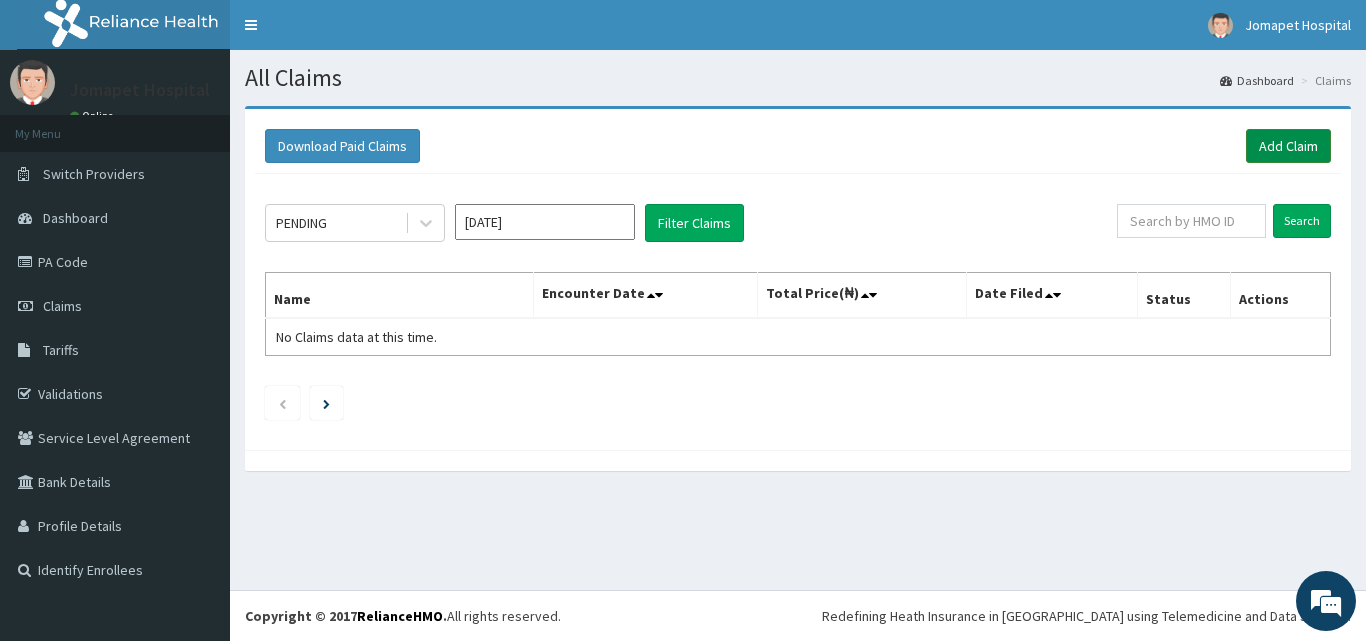 click on "Add Claim" at bounding box center (1288, 146) 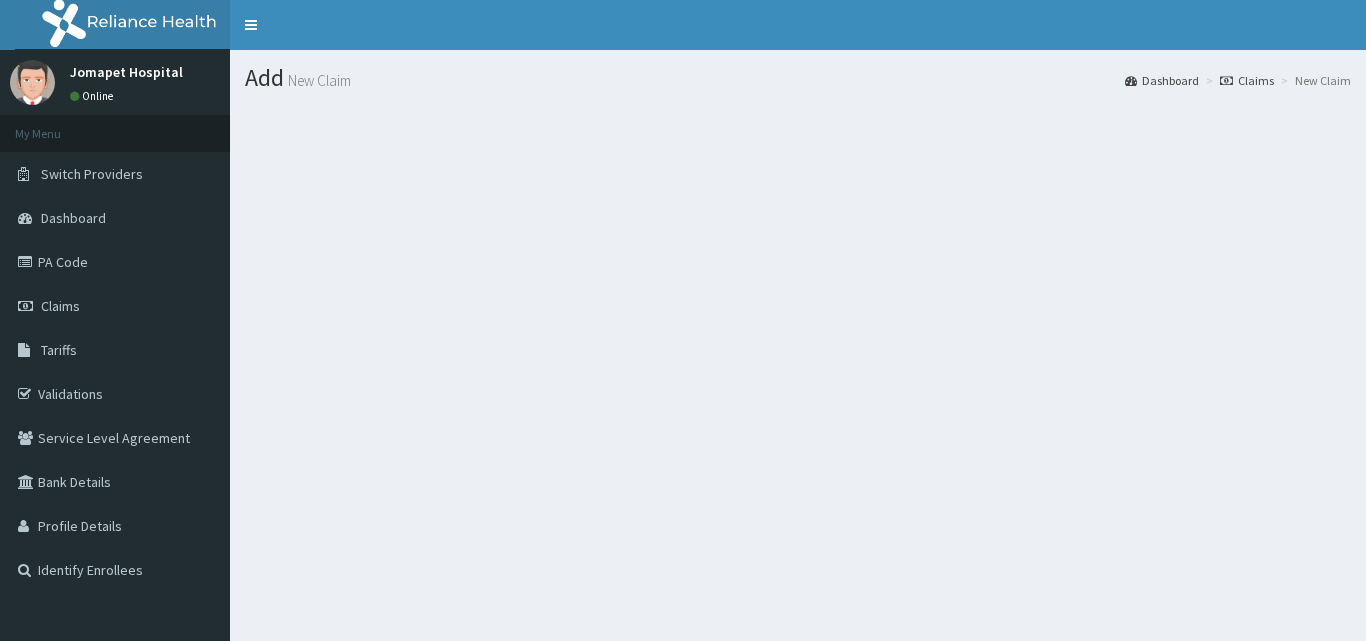 scroll, scrollTop: 0, scrollLeft: 0, axis: both 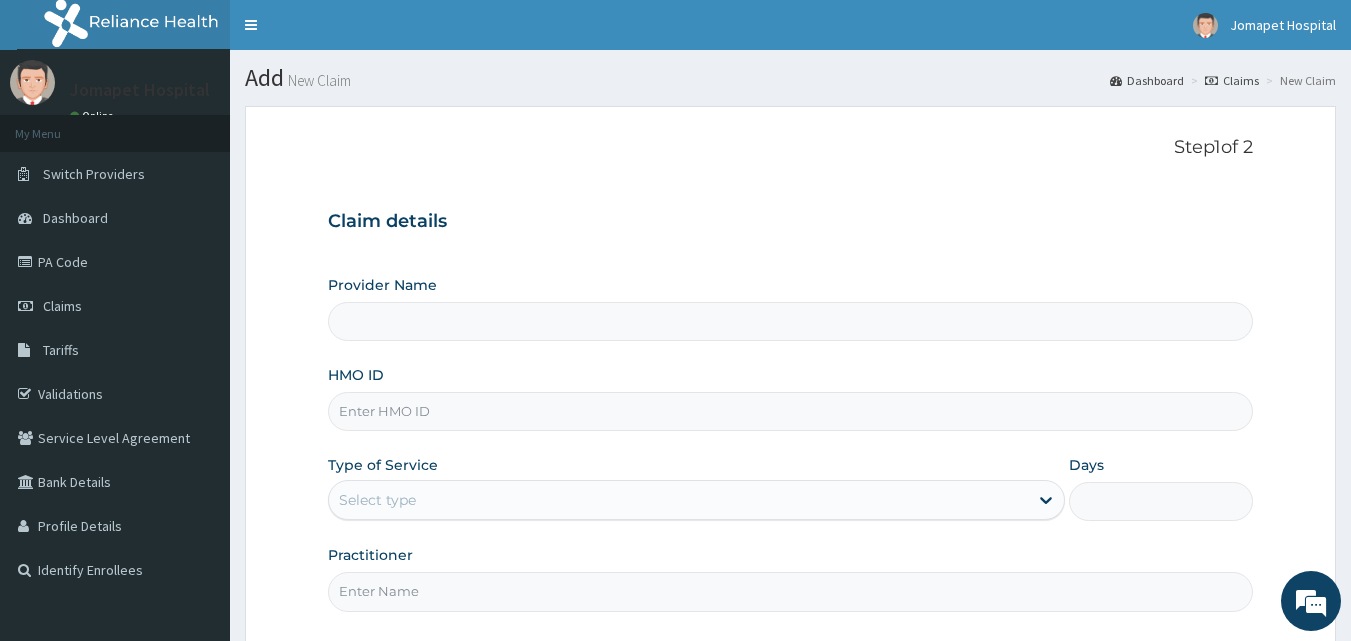 type on "Jomapet  Hospital" 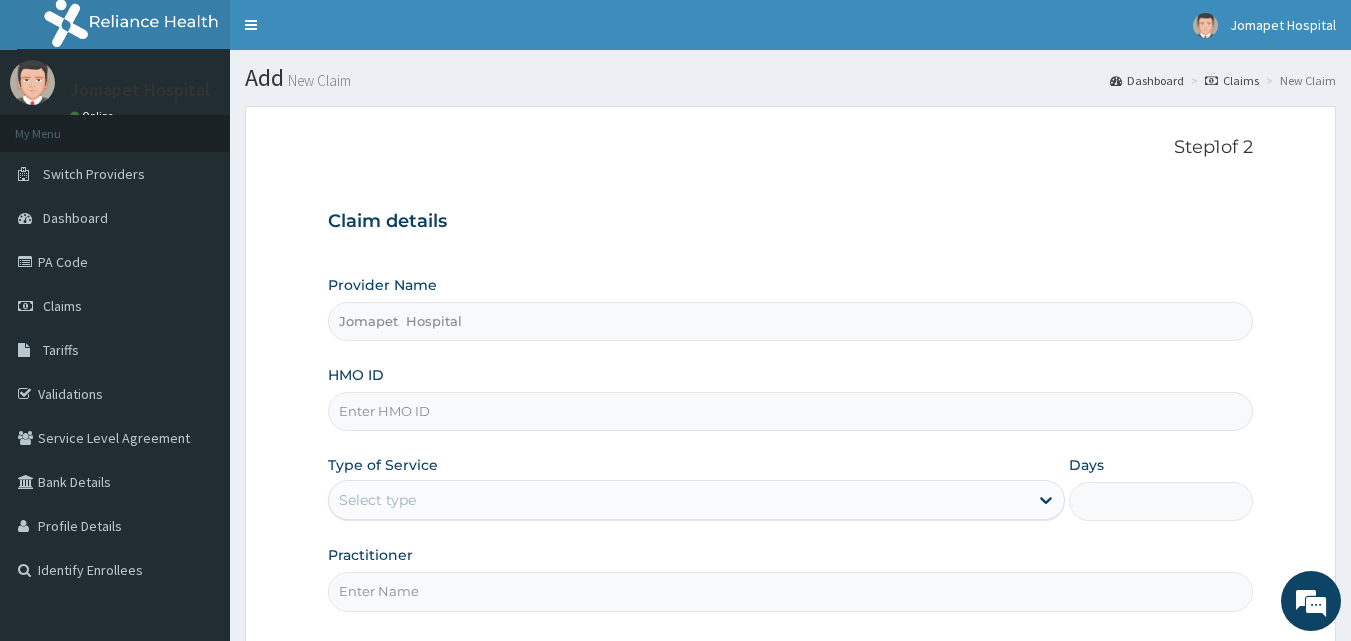 click on "HMO ID" at bounding box center (791, 411) 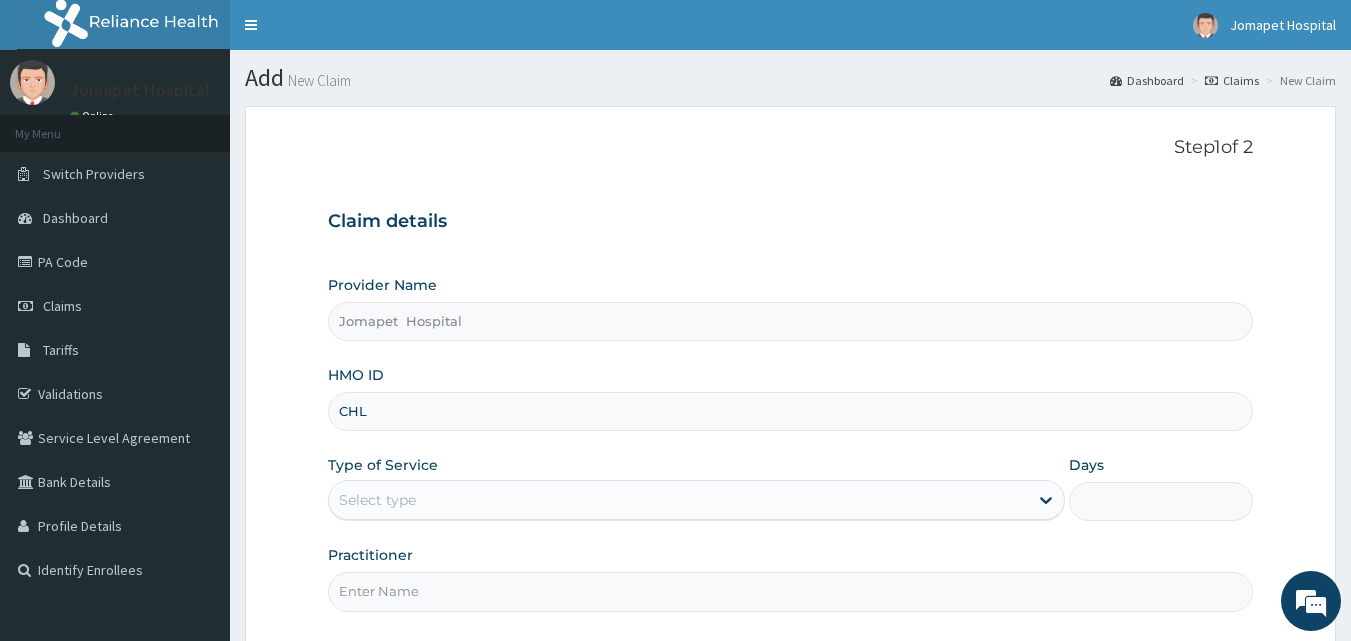 type on "CHL/10478/A" 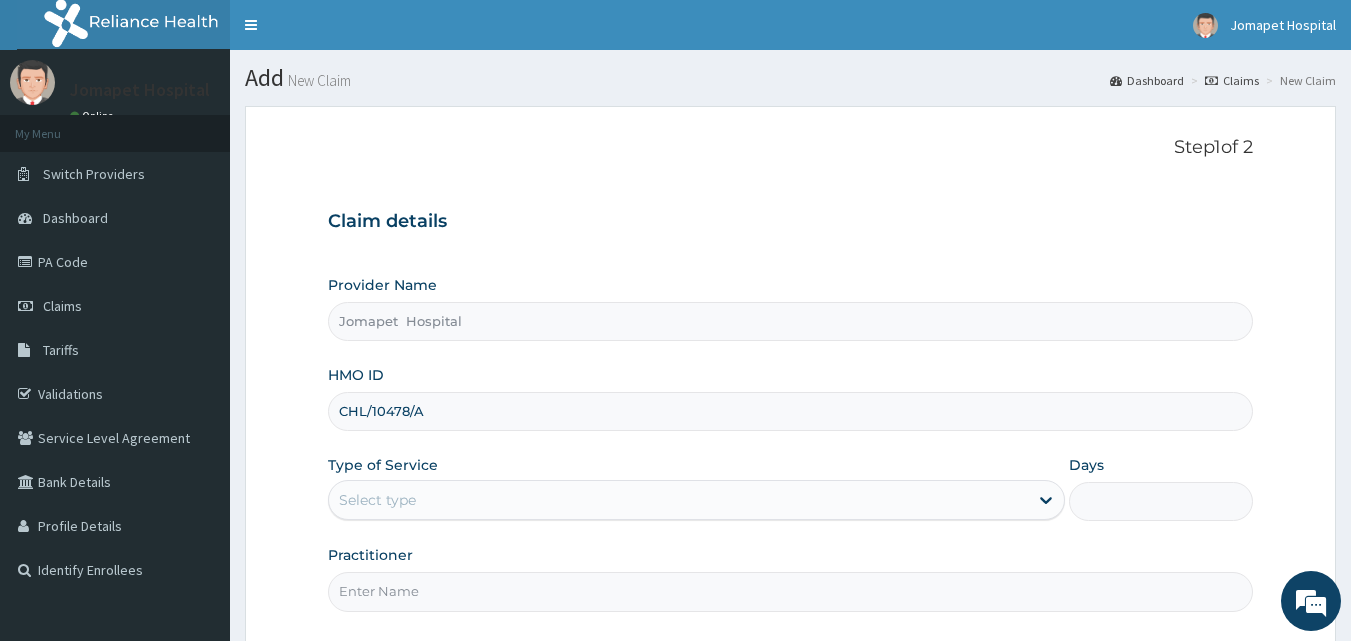 click on "Select type" at bounding box center [377, 500] 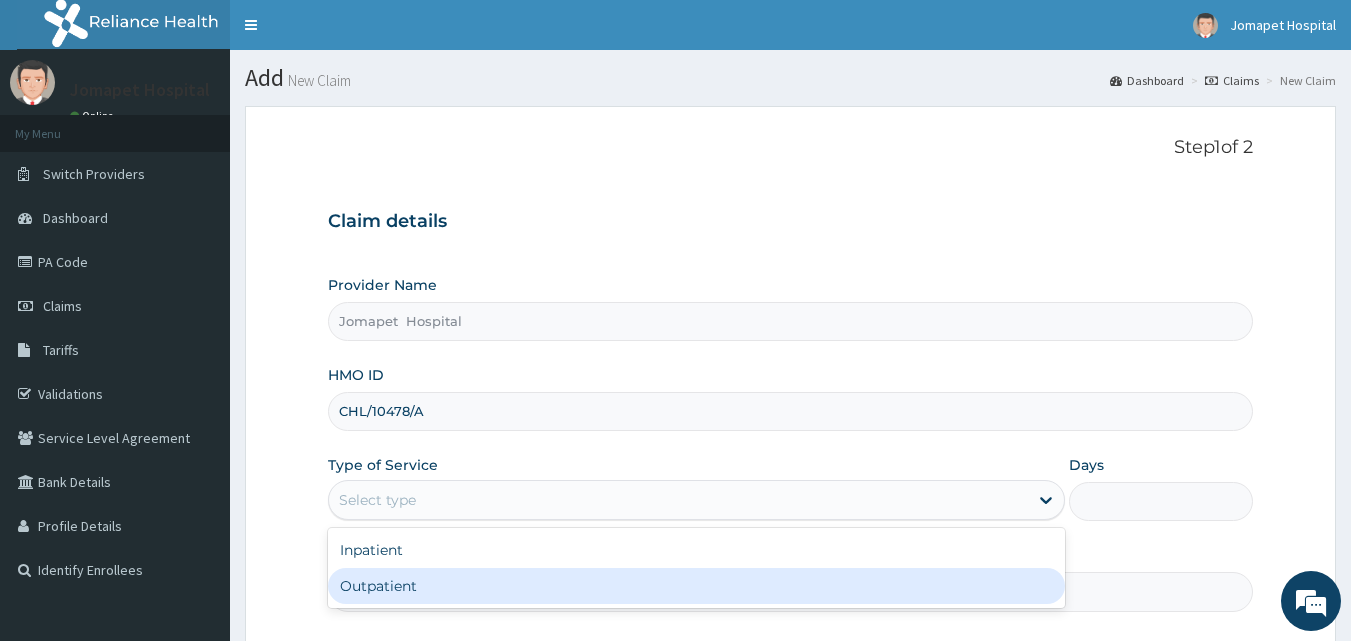 scroll, scrollTop: 0, scrollLeft: 0, axis: both 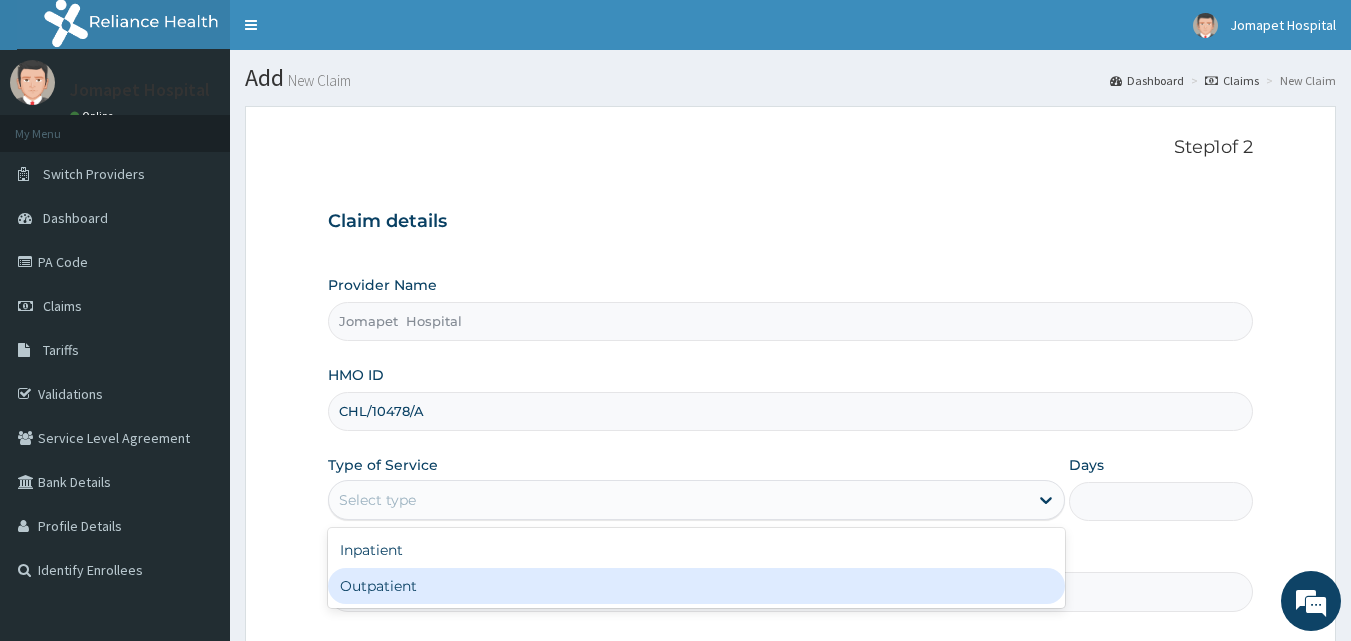 click on "Outpatient" at bounding box center [696, 586] 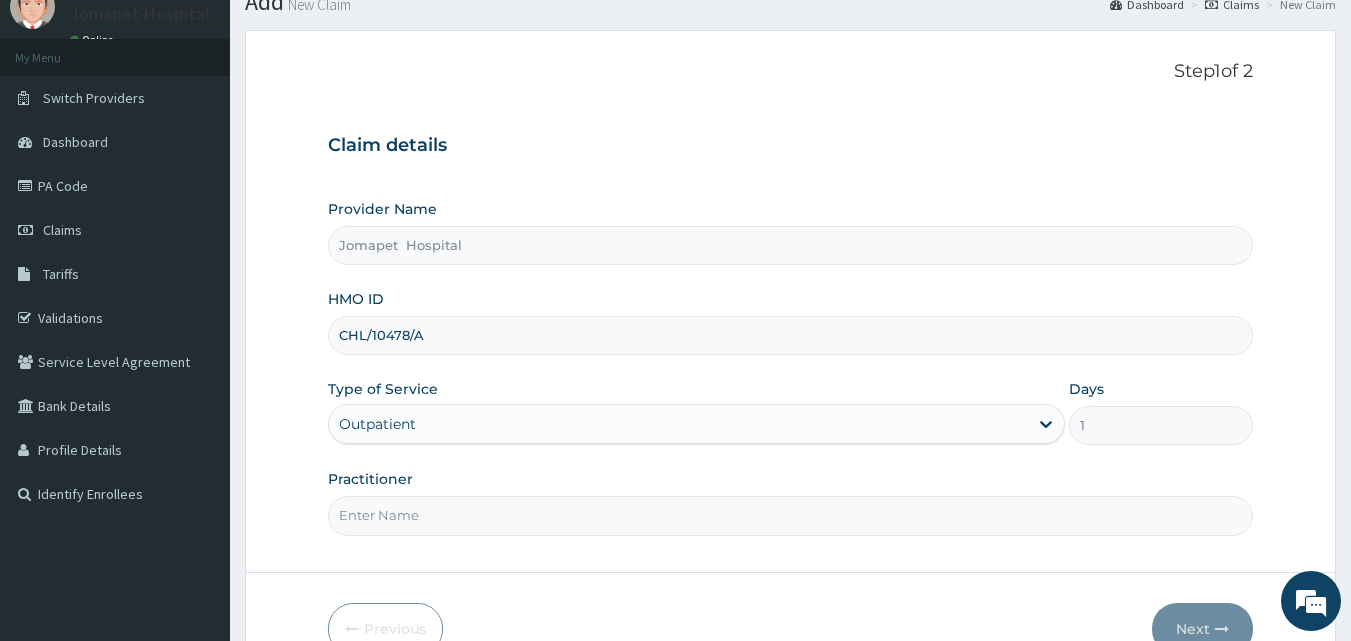 scroll, scrollTop: 187, scrollLeft: 0, axis: vertical 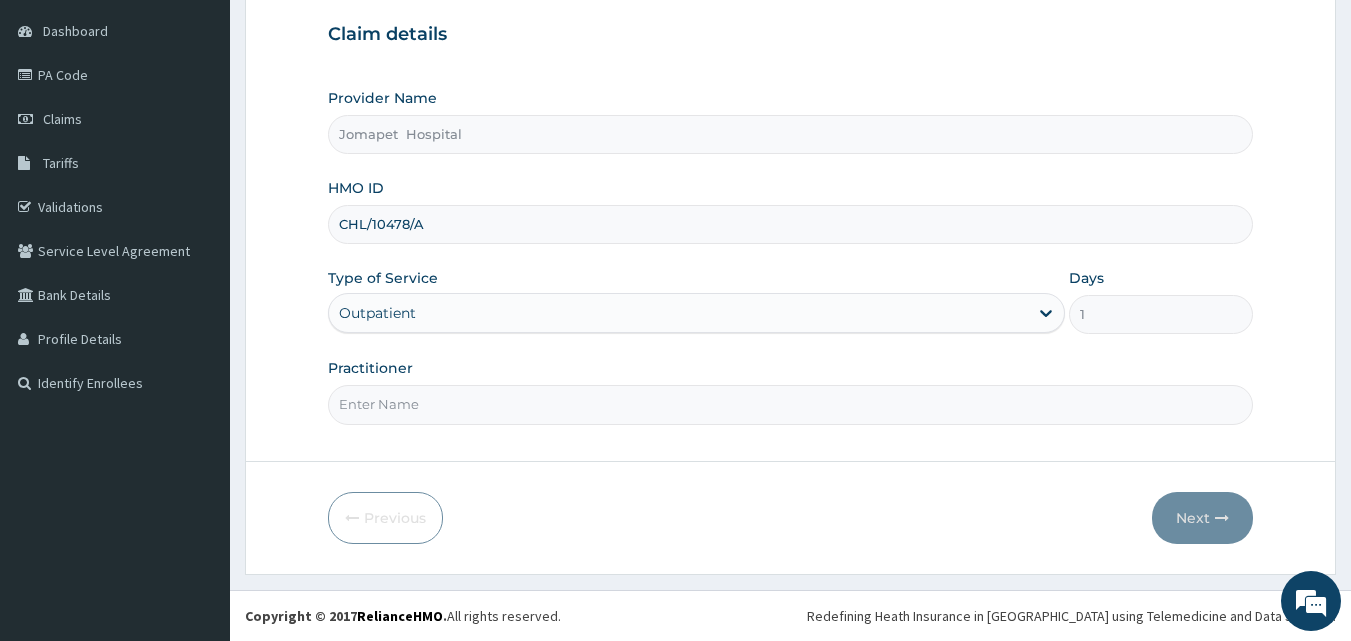 click on "Practitioner" at bounding box center (791, 404) 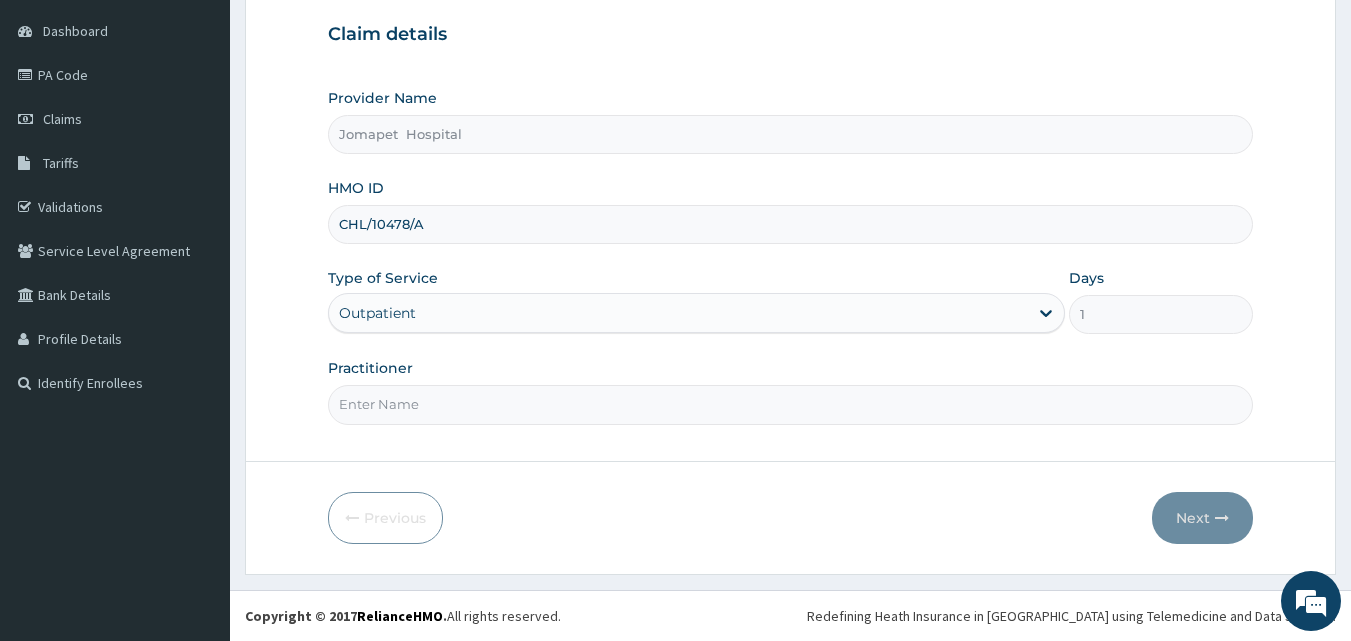 type on "DR JOACHIM" 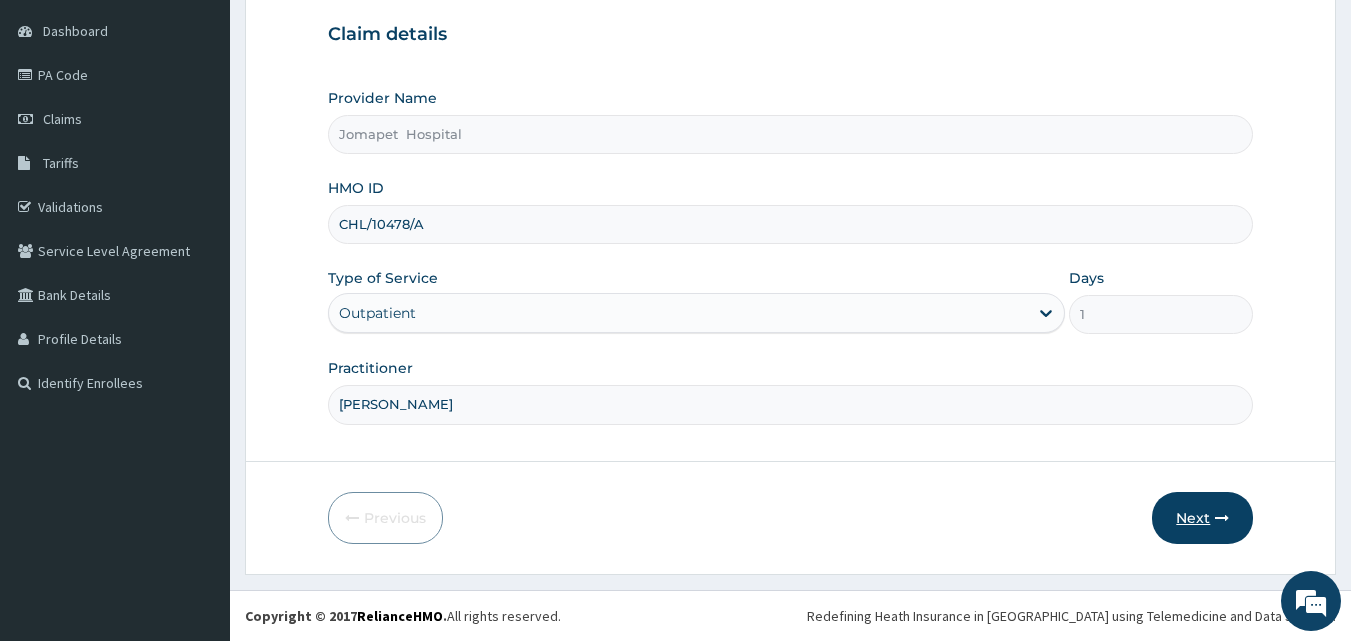 click on "Next" at bounding box center (1202, 518) 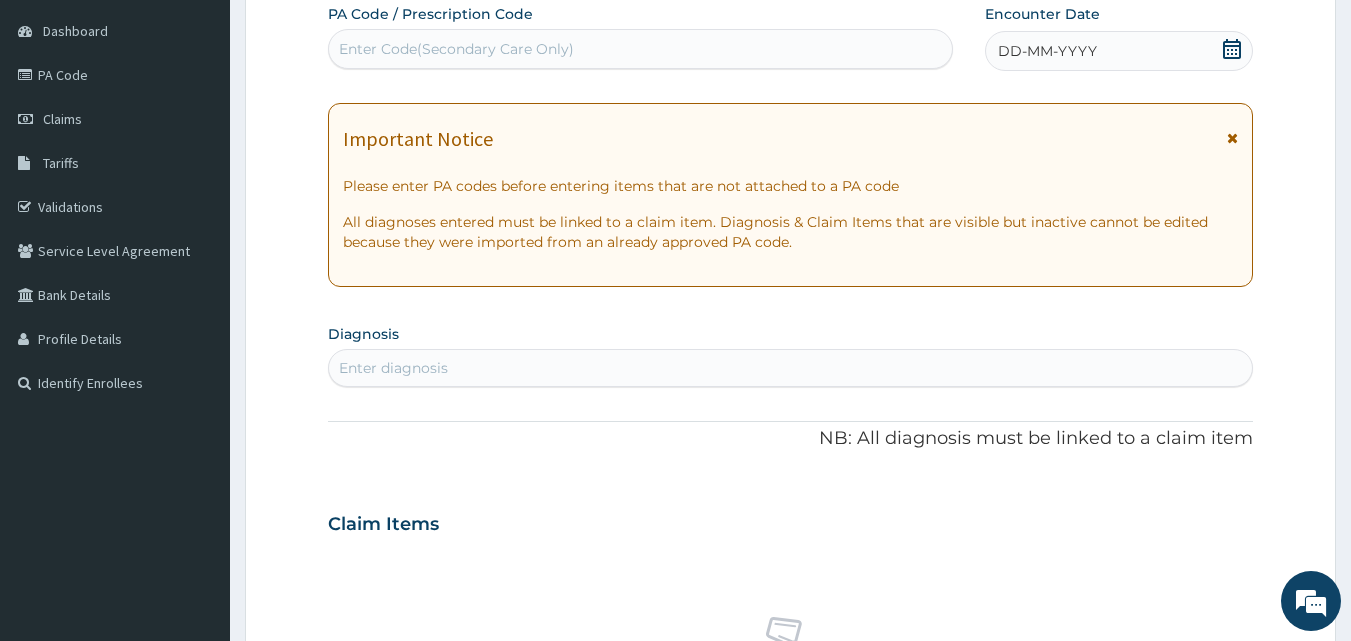 click on "DD-MM-YYYY" at bounding box center [1119, 51] 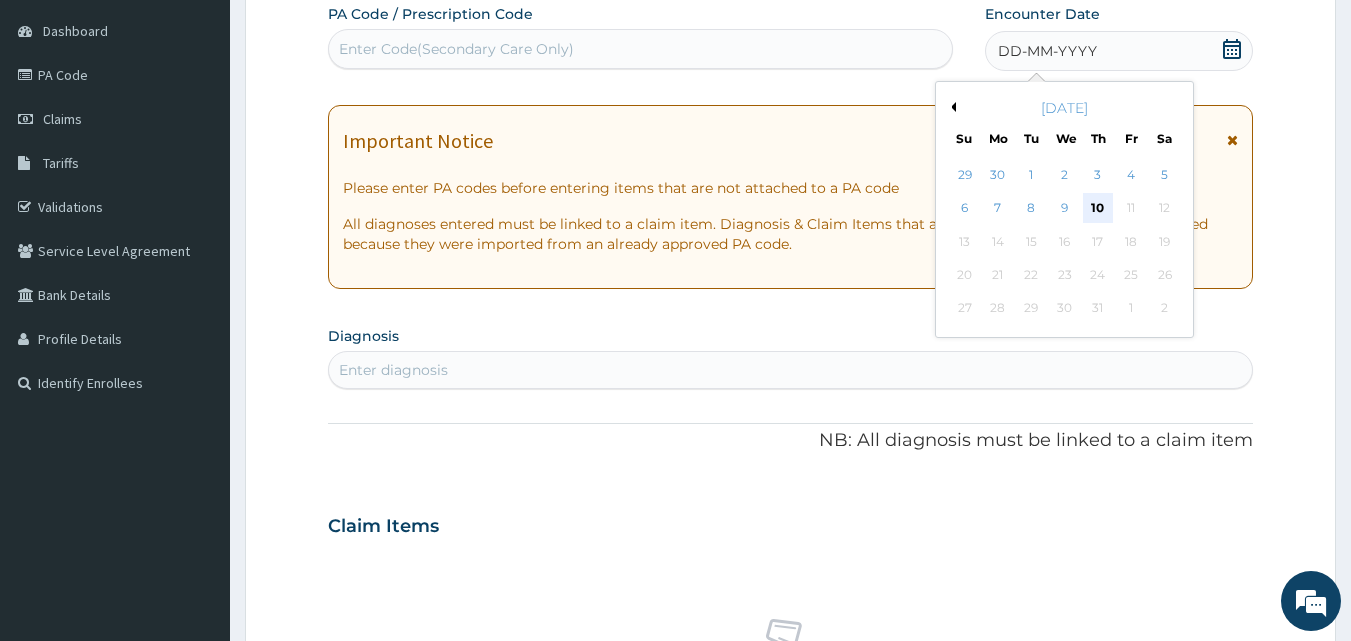 click on "10" at bounding box center [1098, 209] 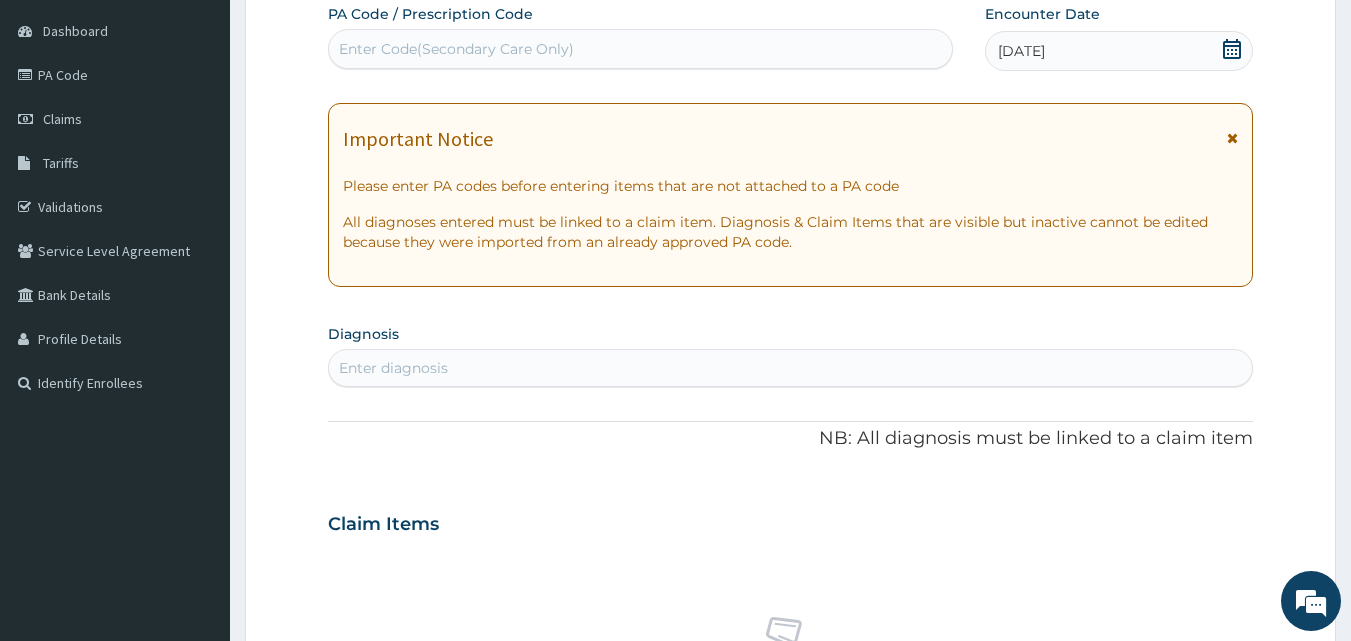 click on "Enter diagnosis" at bounding box center (393, 368) 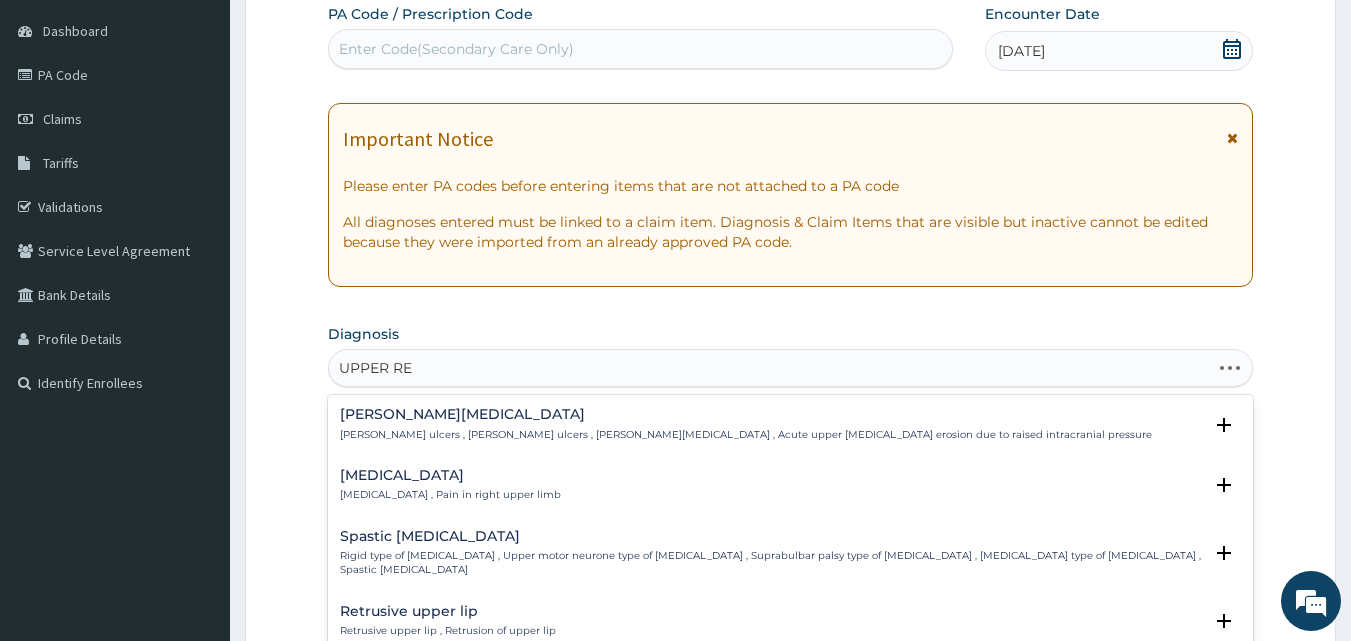 type on "UPPER RES" 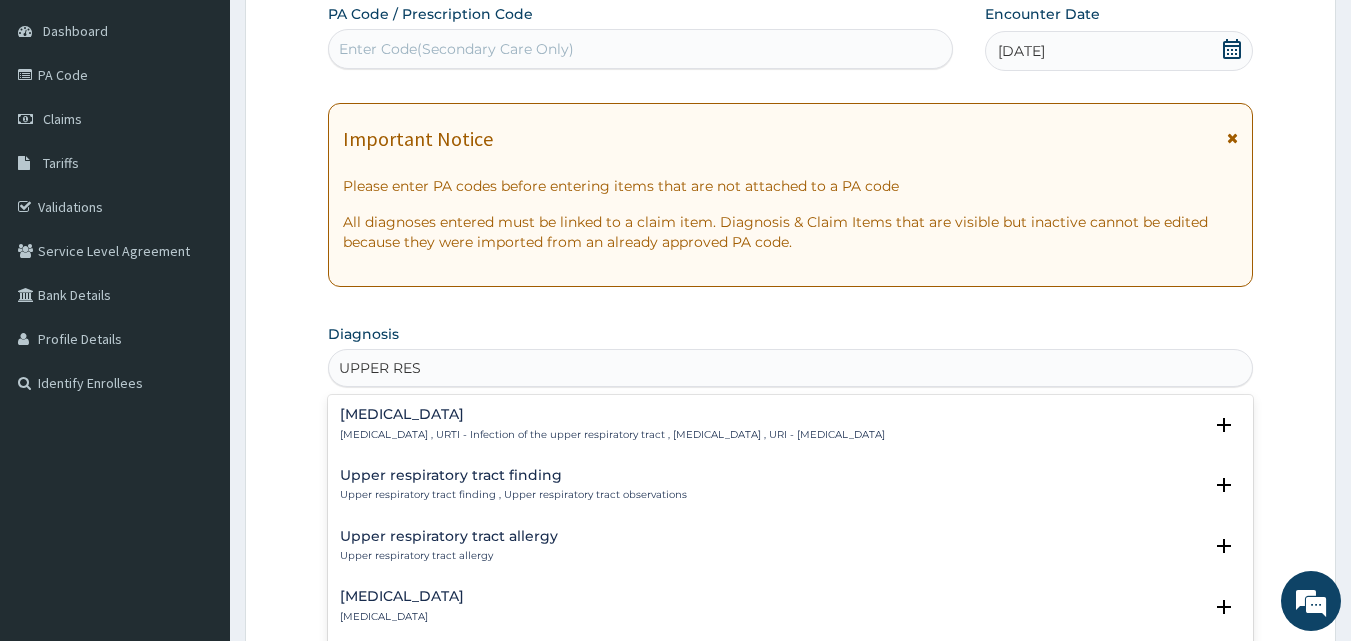 click on "Upper respiratory infection Upper respiratory infection , URTI - Infection of the upper respiratory tract , Upper respiratory tract infection , URI - Upper respiratory infection" at bounding box center (612, 424) 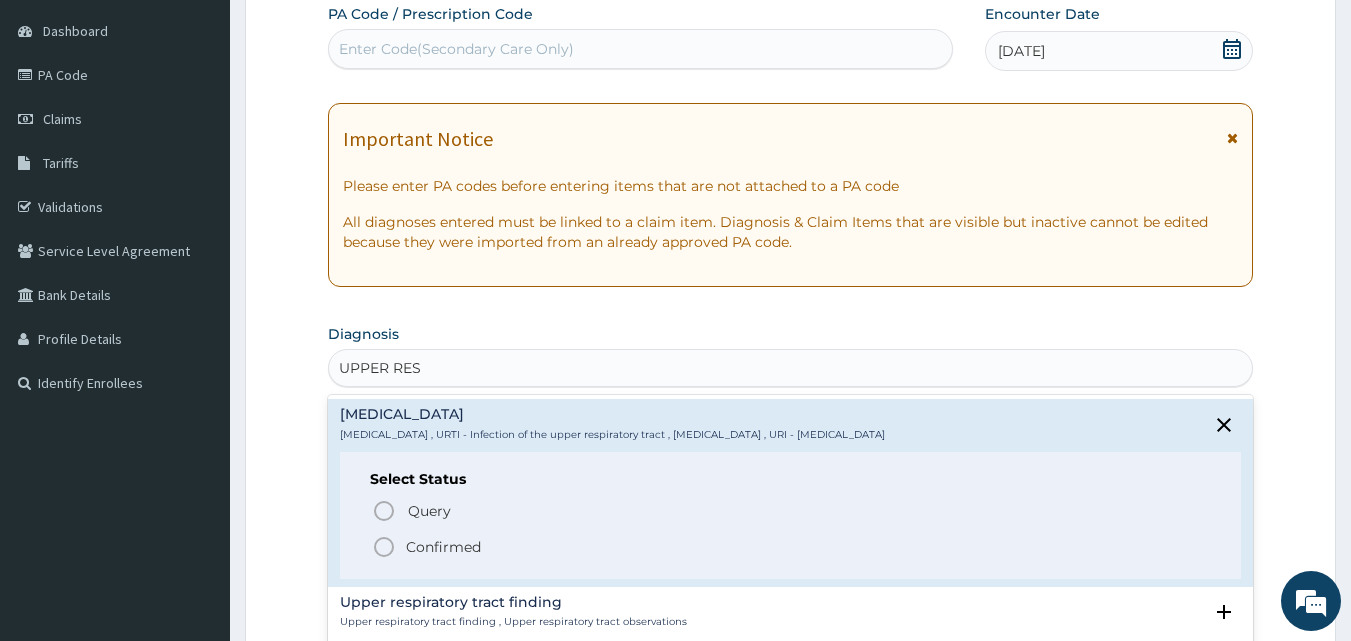 click 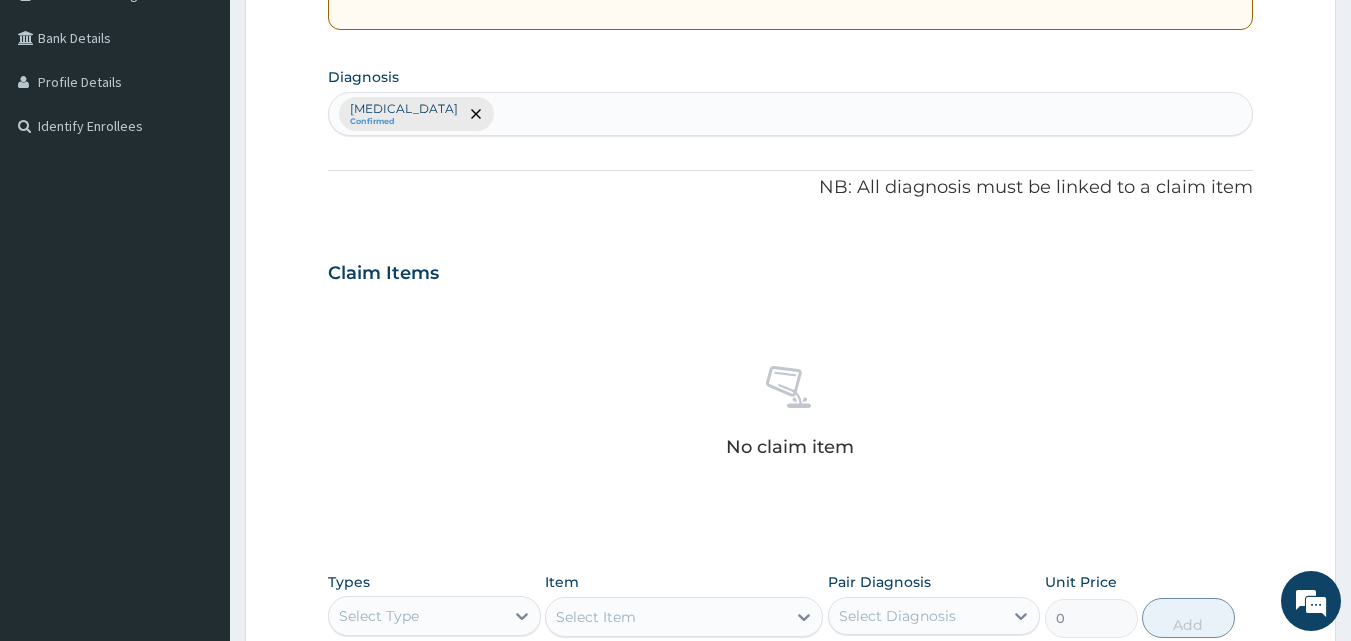 scroll, scrollTop: 449, scrollLeft: 0, axis: vertical 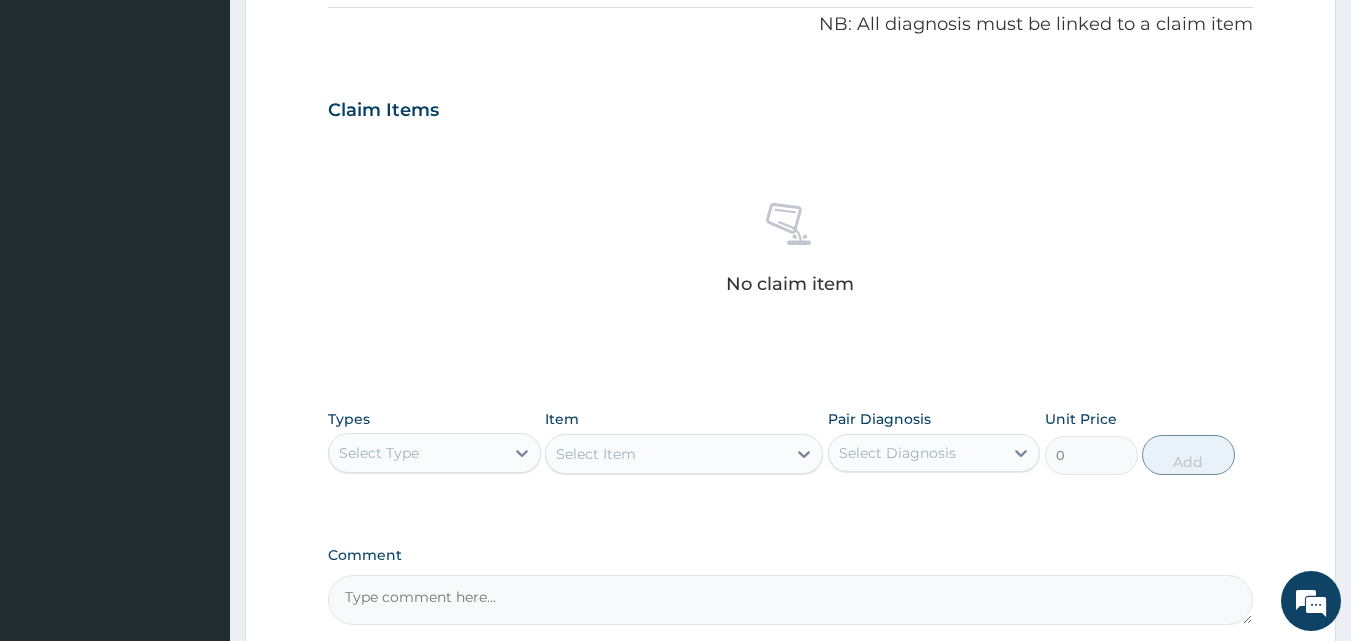 click on "Select Type" at bounding box center [416, 453] 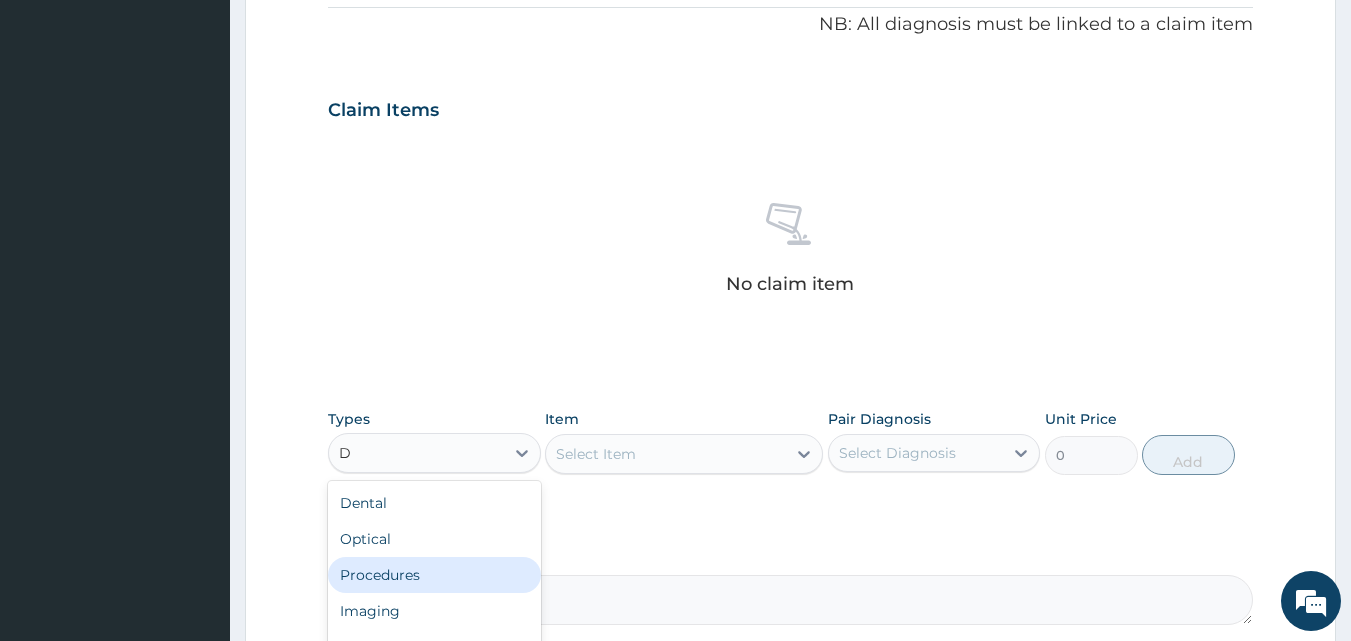 type on "DR" 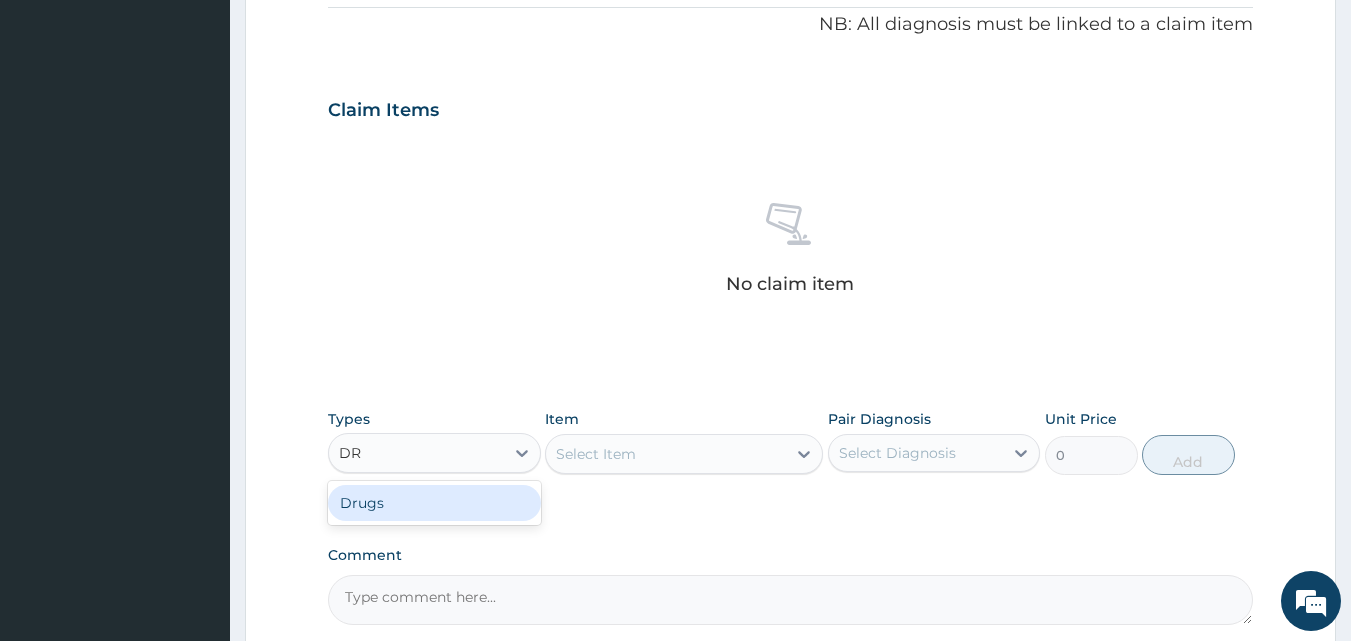 click on "Drugs" at bounding box center [434, 503] 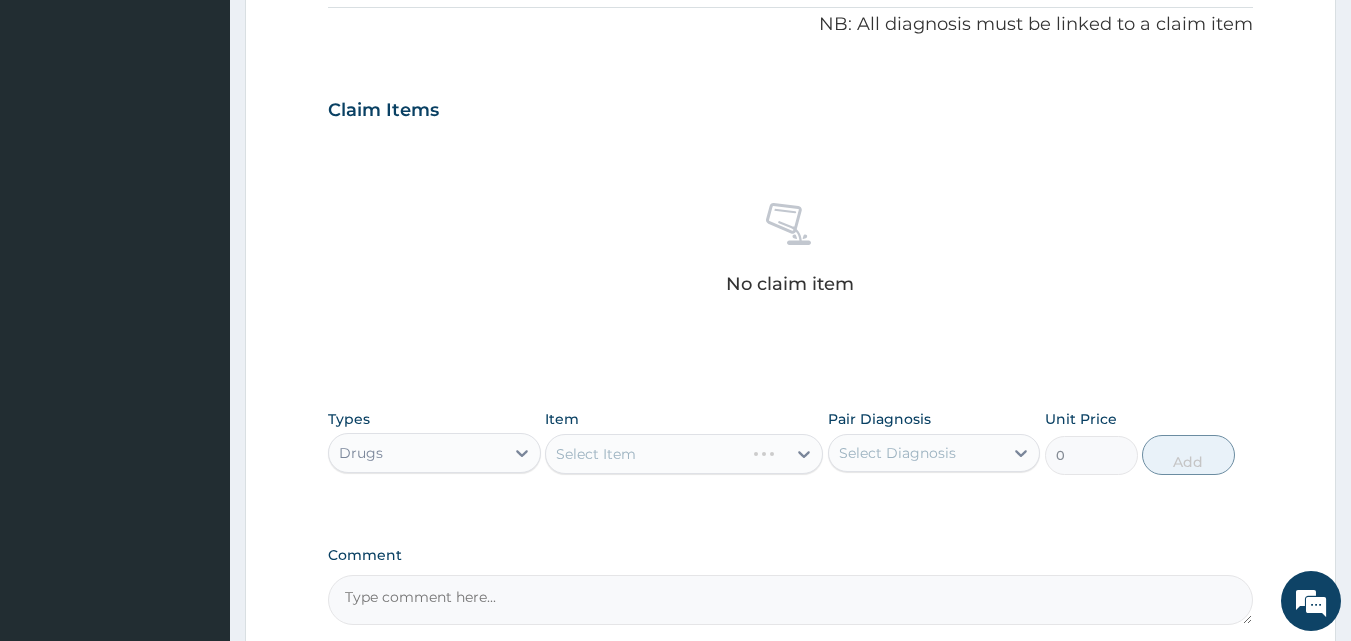 click on "Select Item" at bounding box center (684, 454) 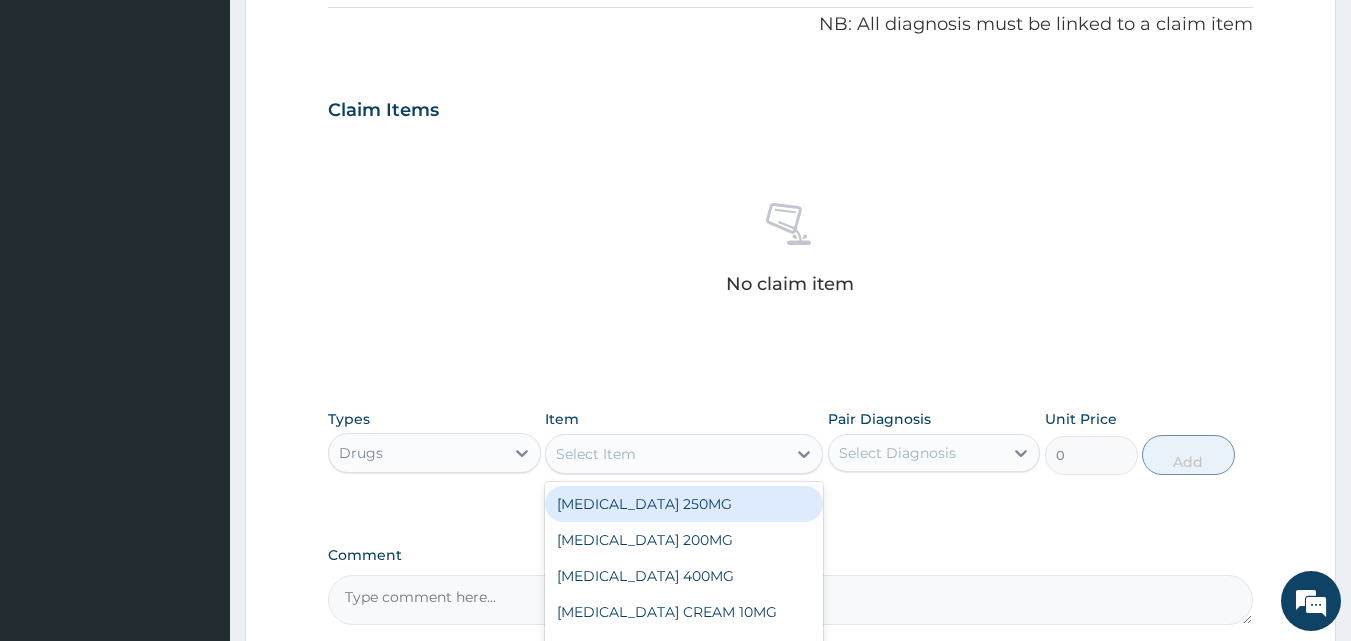 click on "Select Item" at bounding box center [596, 454] 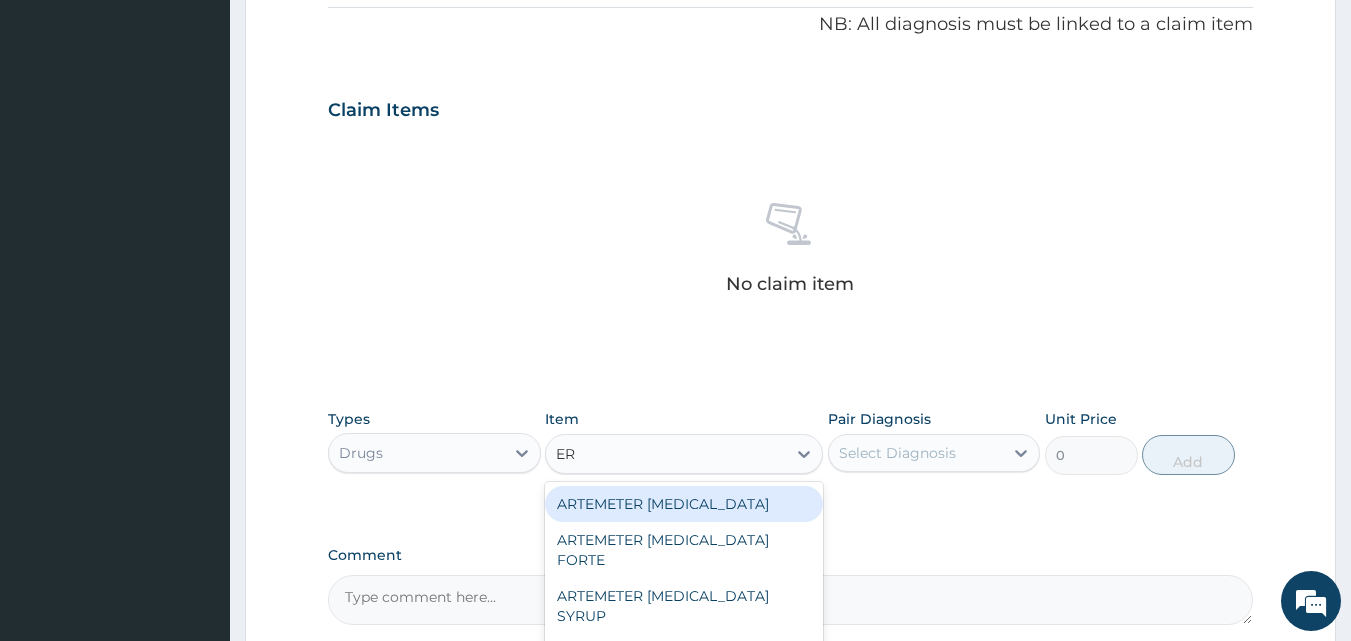 type on "ERY" 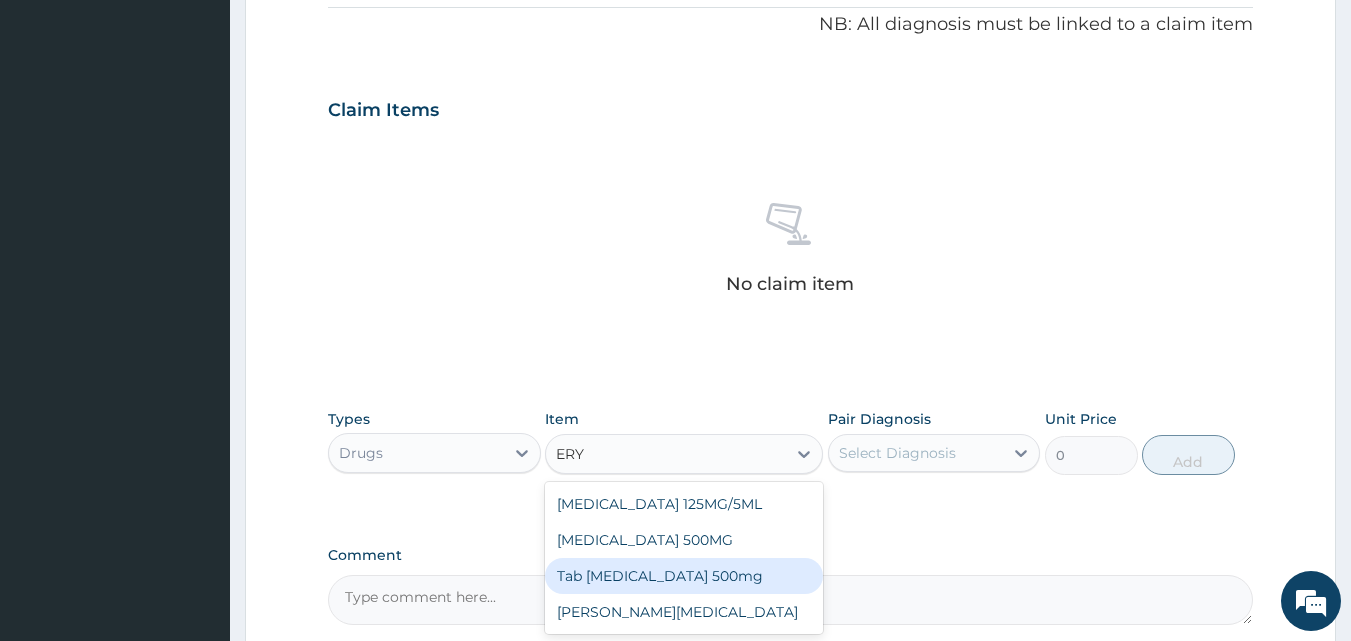 click on "Tab Erythromycin 500mg" at bounding box center (684, 576) 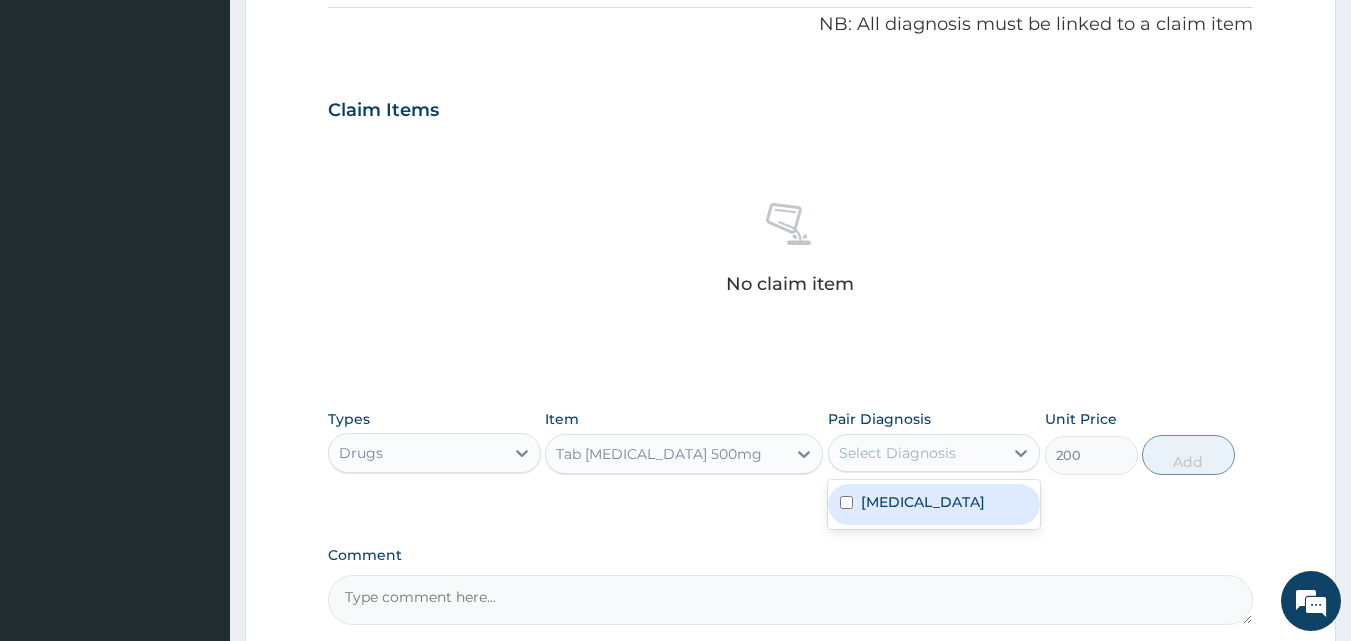 click on "Select Diagnosis" at bounding box center (916, 453) 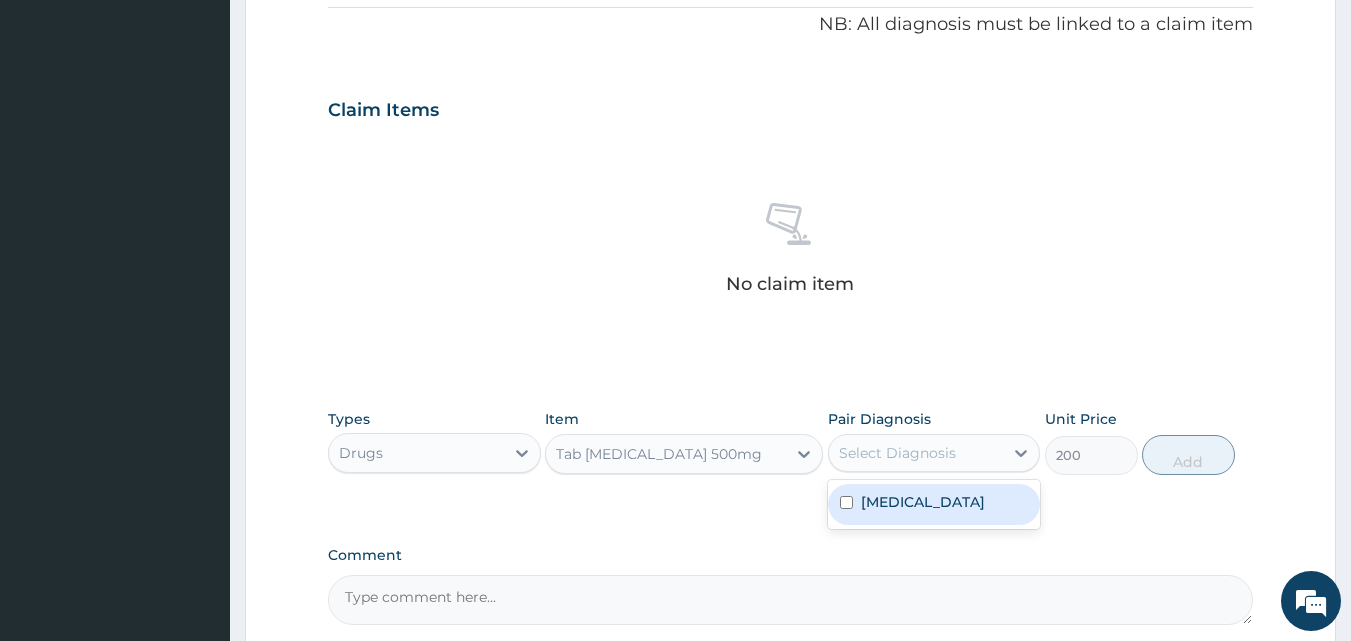 click at bounding box center [846, 502] 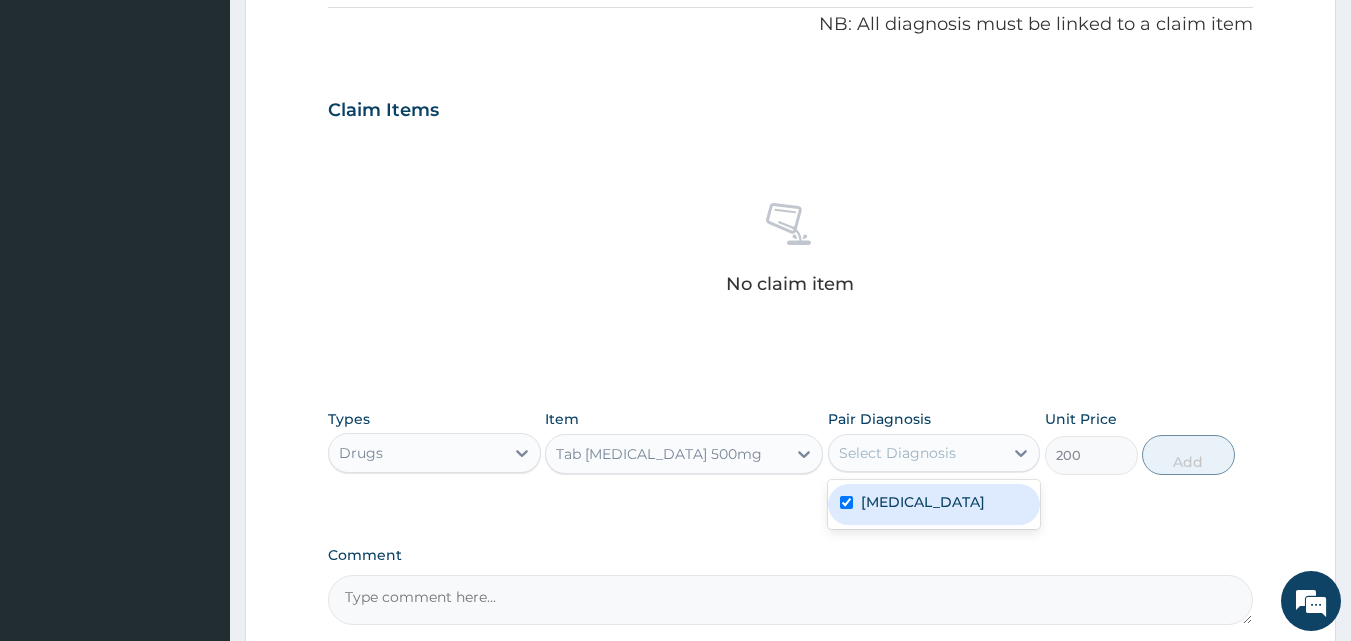 checkbox on "true" 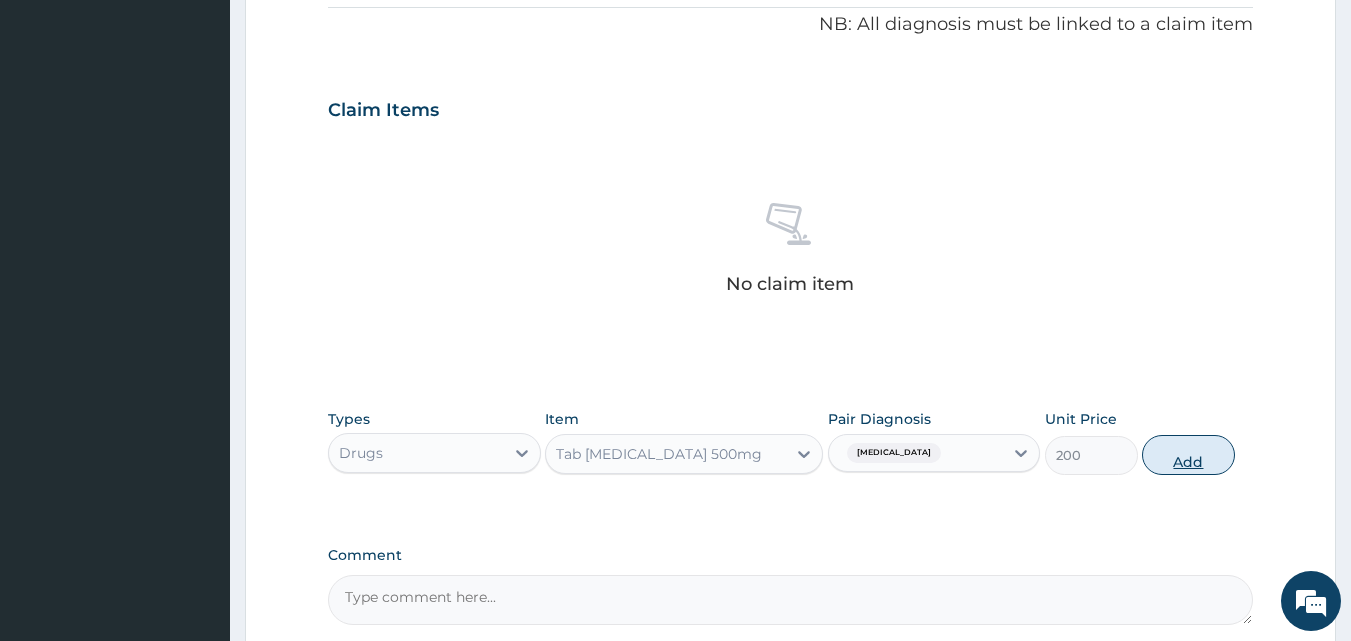 click on "Add" at bounding box center [1188, 455] 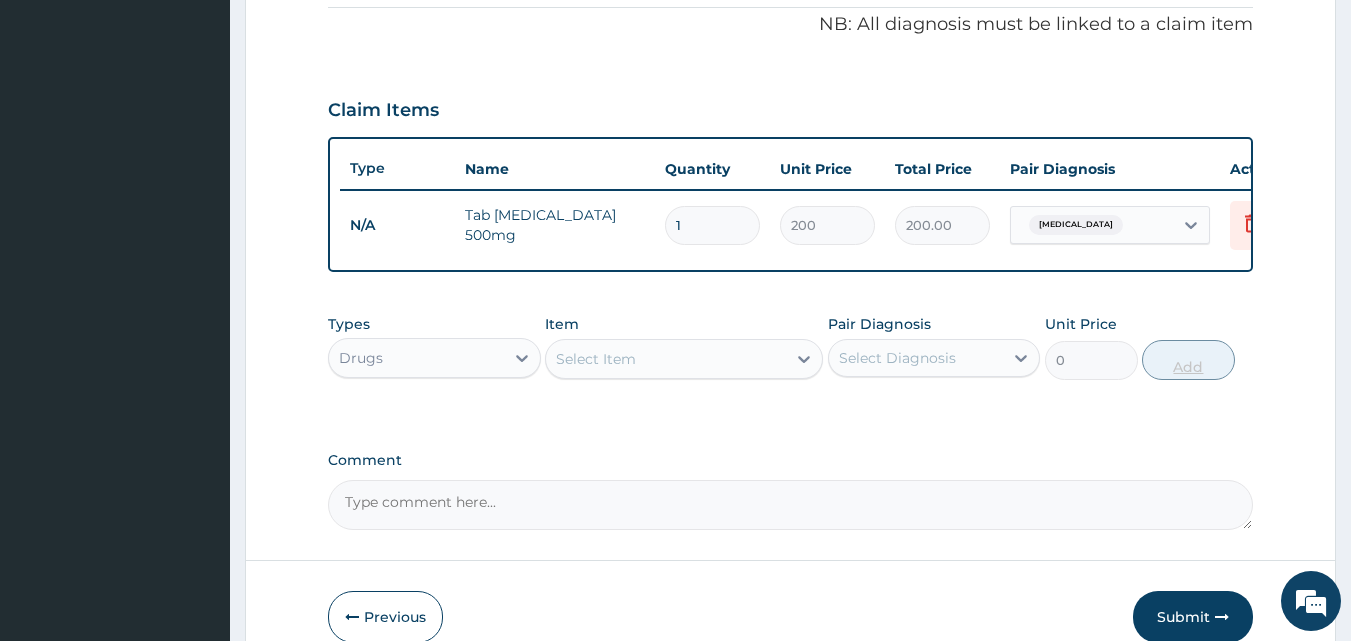 type on "14" 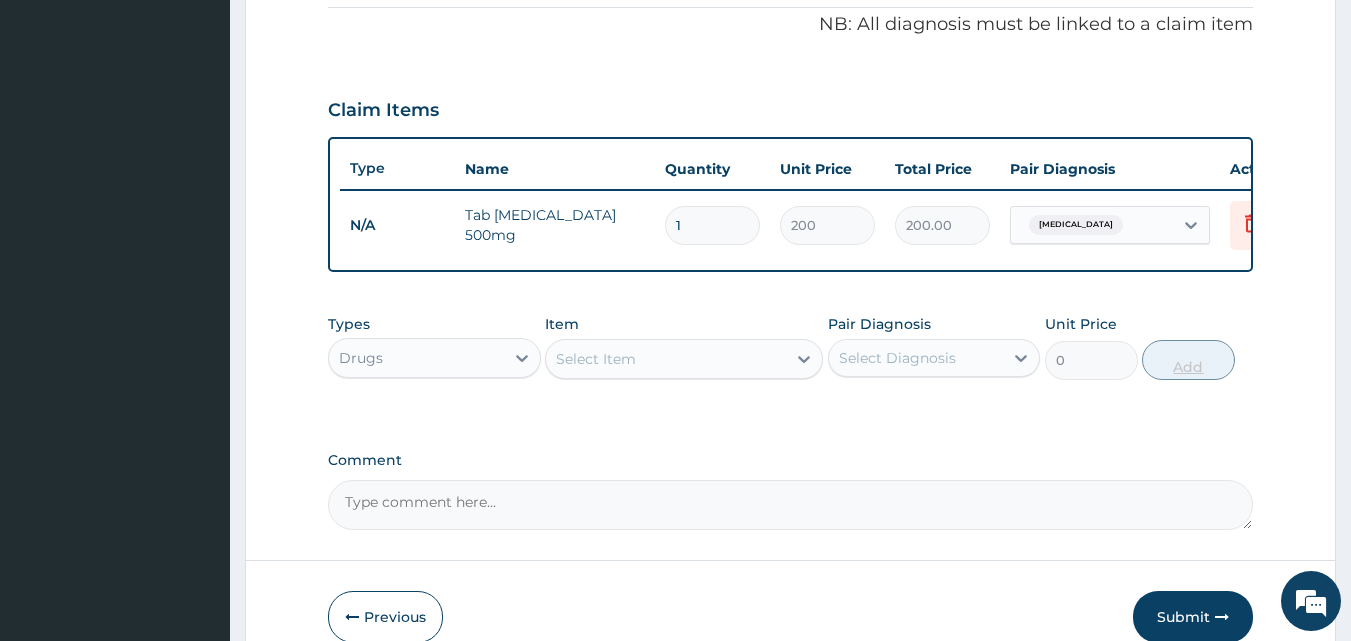 type on "2800.00" 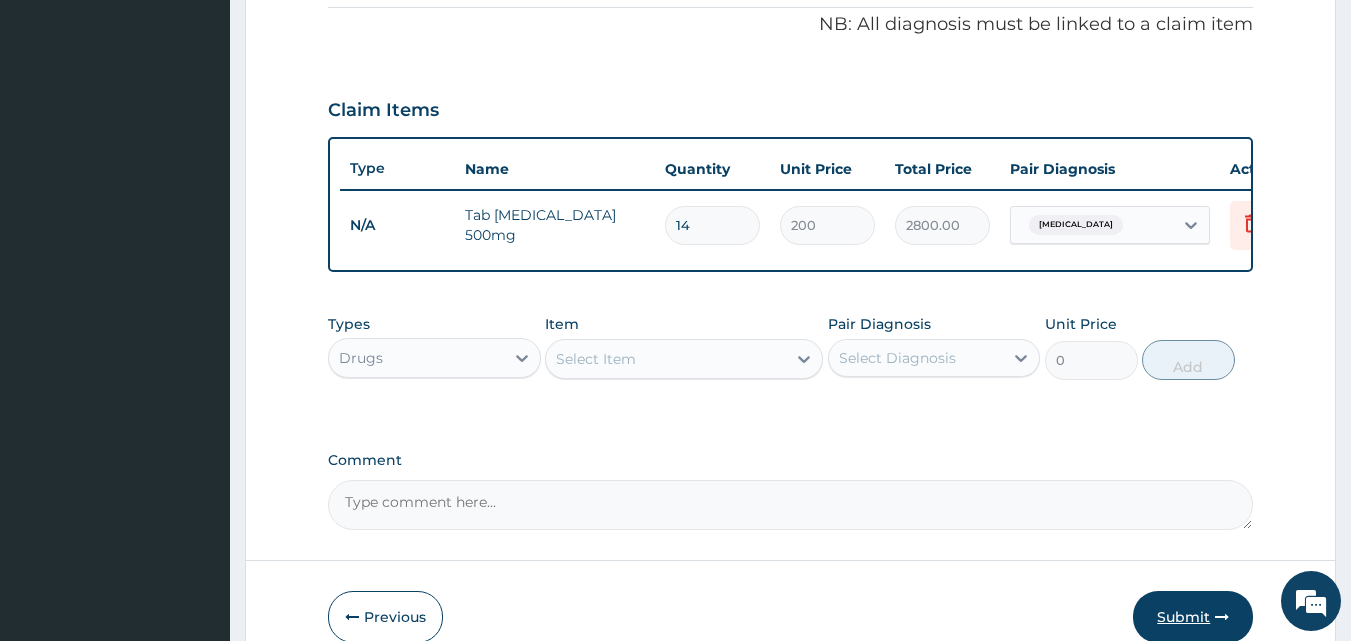 type on "14" 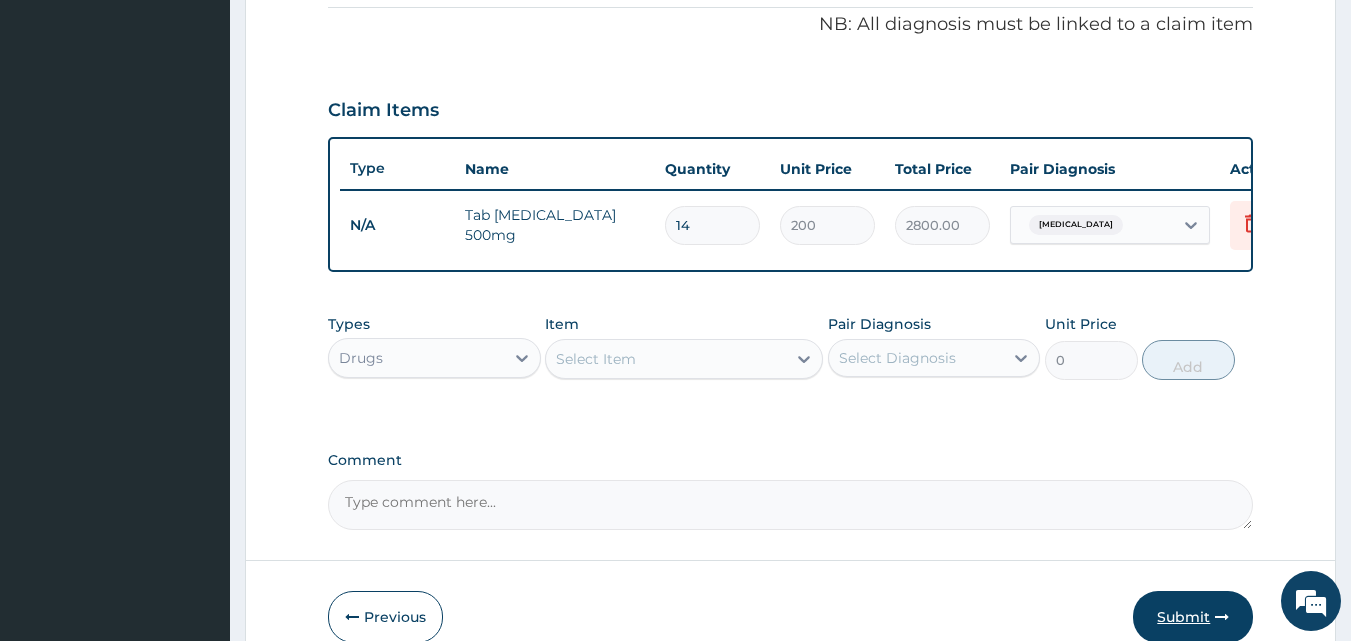 click on "Submit" at bounding box center [1193, 617] 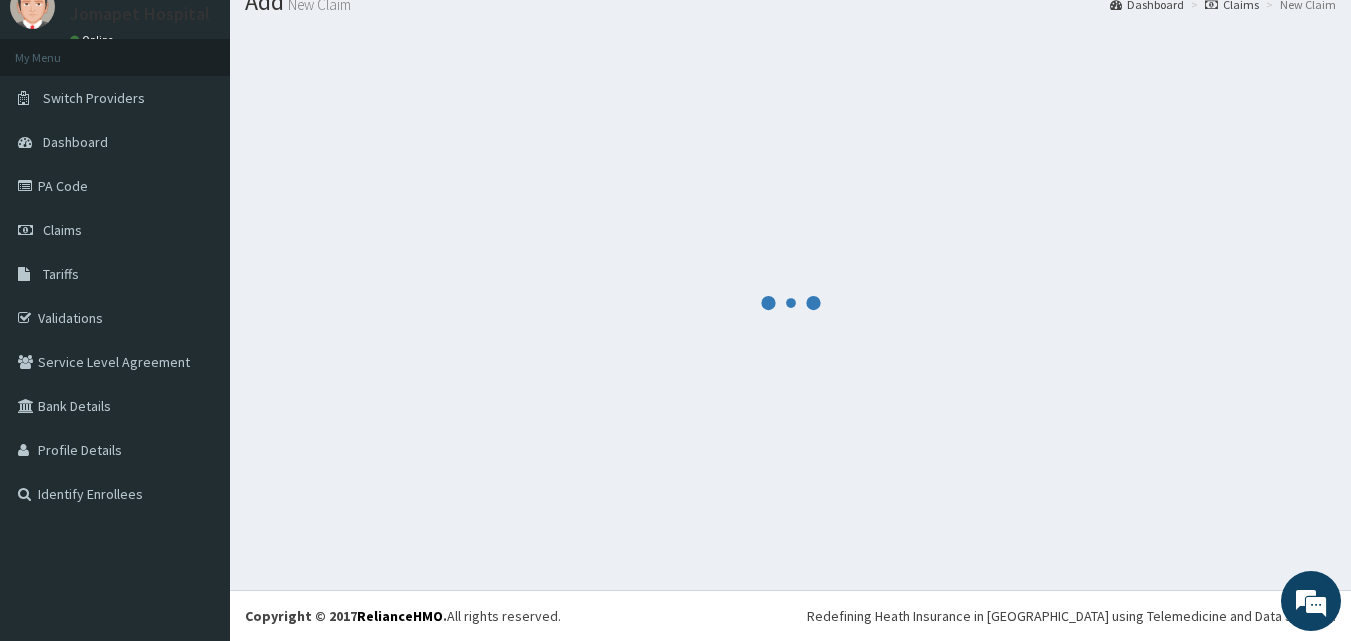 scroll, scrollTop: 607, scrollLeft: 0, axis: vertical 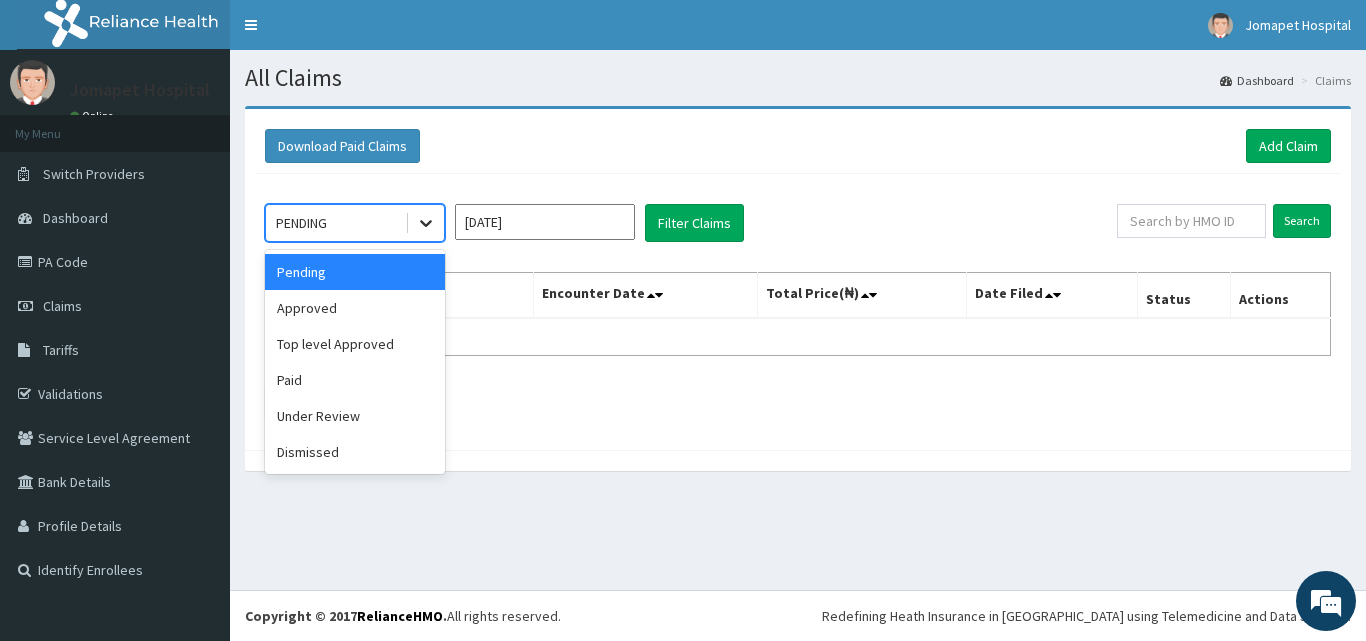 click at bounding box center (426, 223) 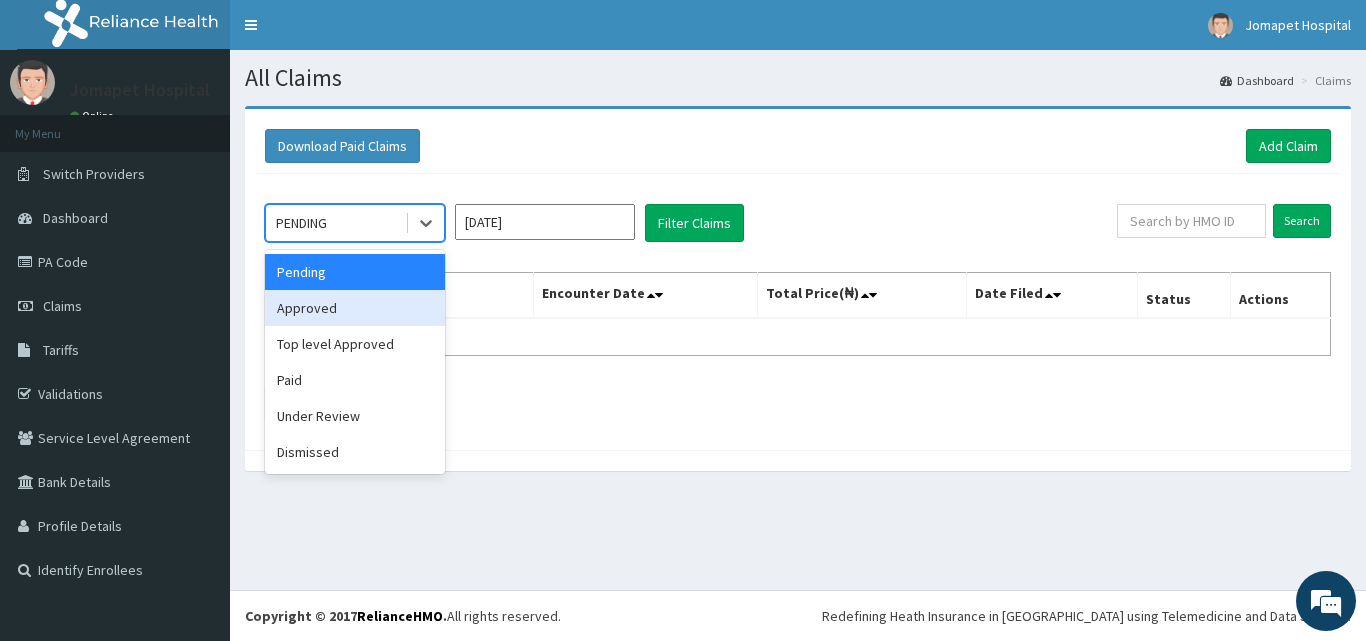 click on "Approved" at bounding box center (355, 308) 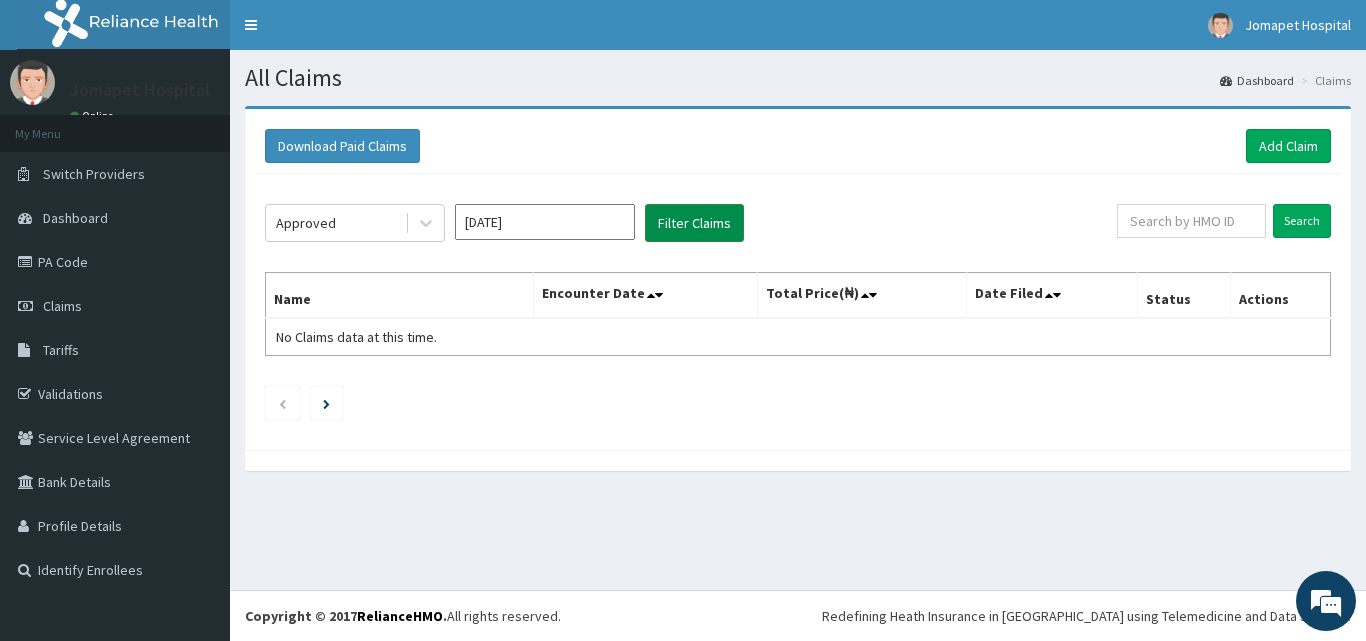 click on "Filter Claims" at bounding box center [694, 223] 